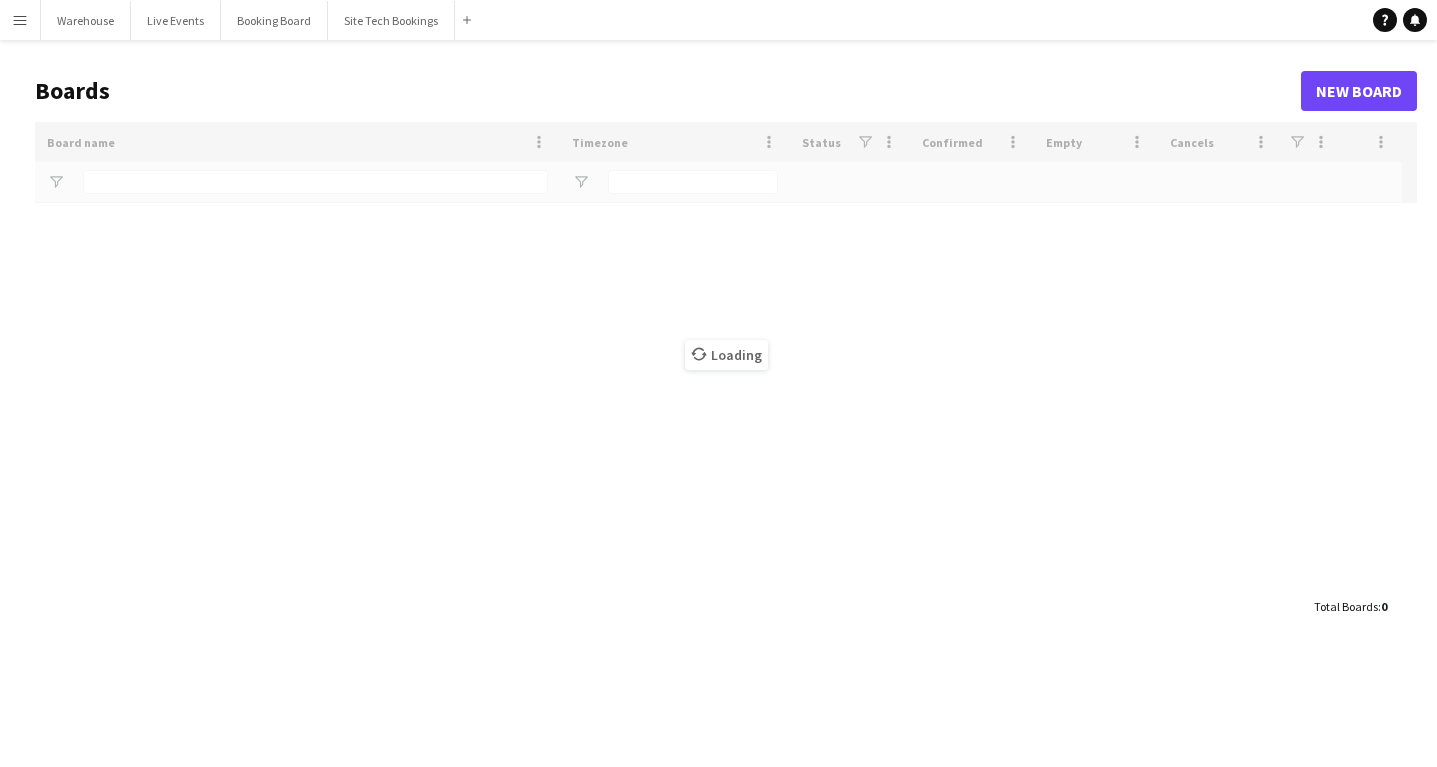 scroll, scrollTop: 0, scrollLeft: 0, axis: both 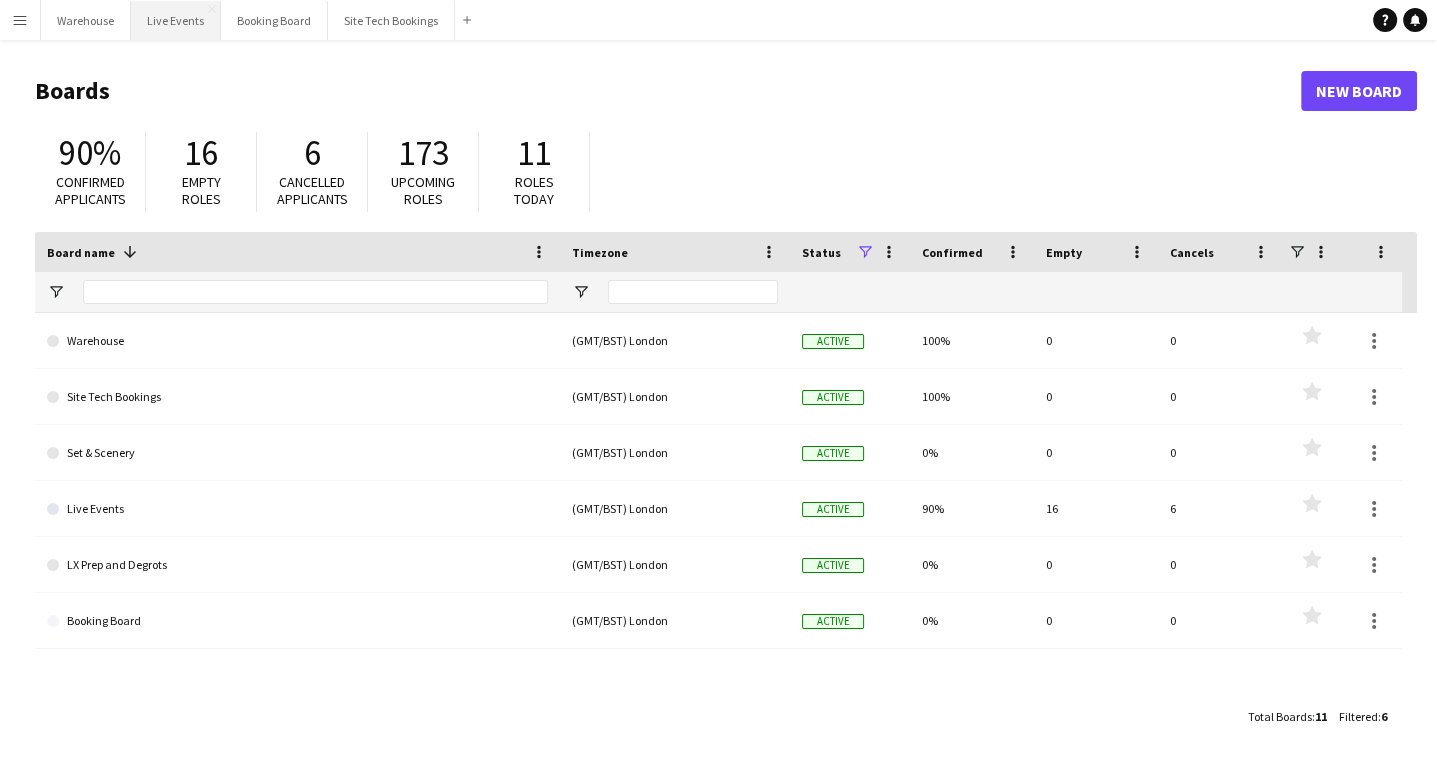 click on "Live Events
Close" at bounding box center [176, 20] 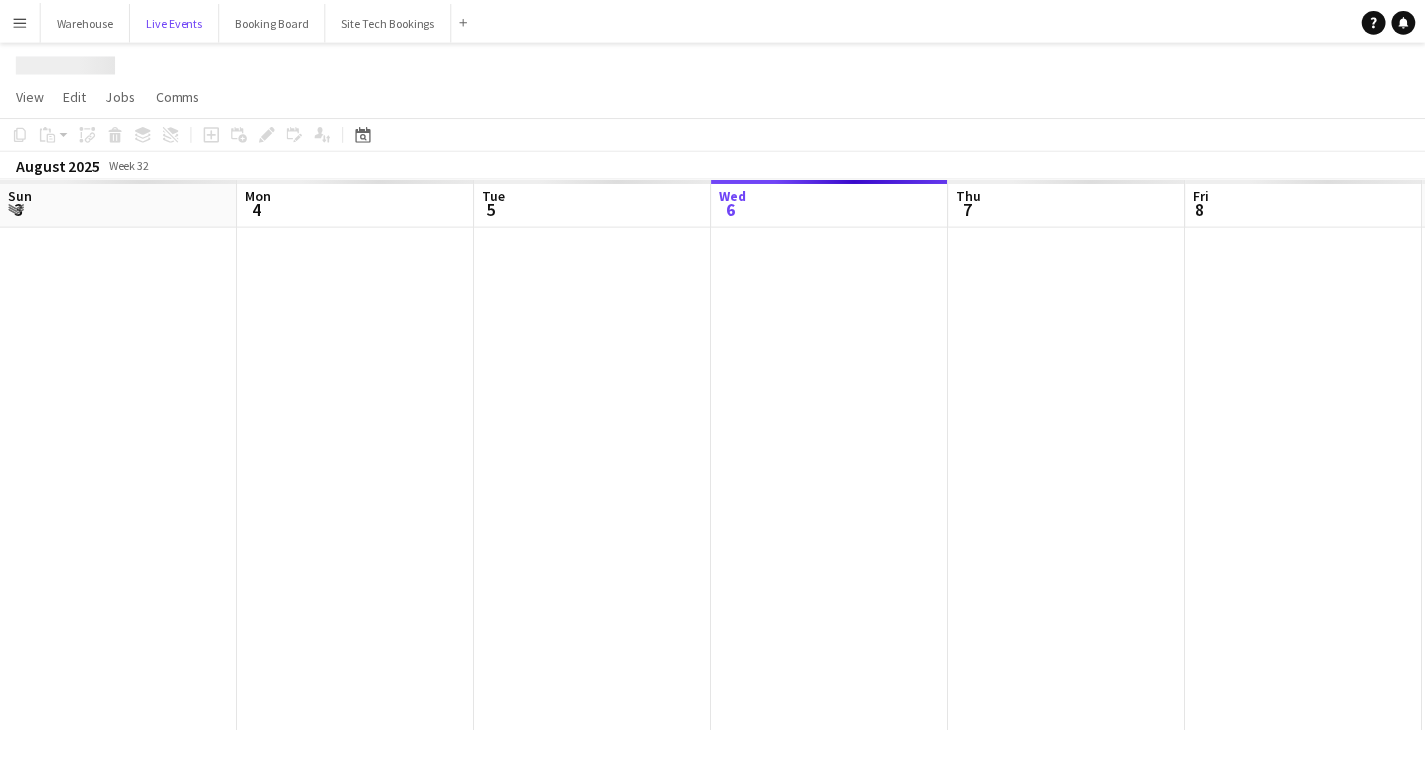 scroll, scrollTop: 0, scrollLeft: 478, axis: horizontal 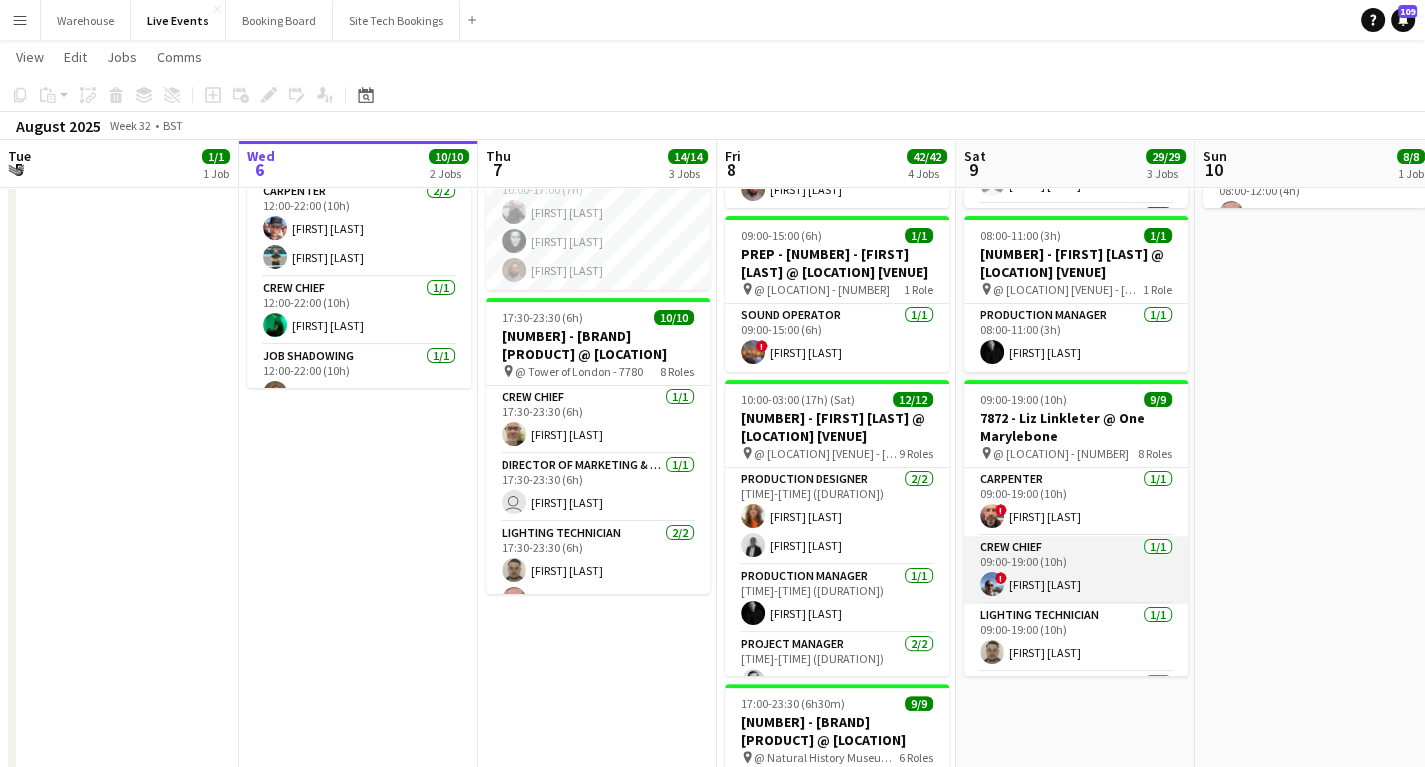 click on "!" at bounding box center [1001, 578] 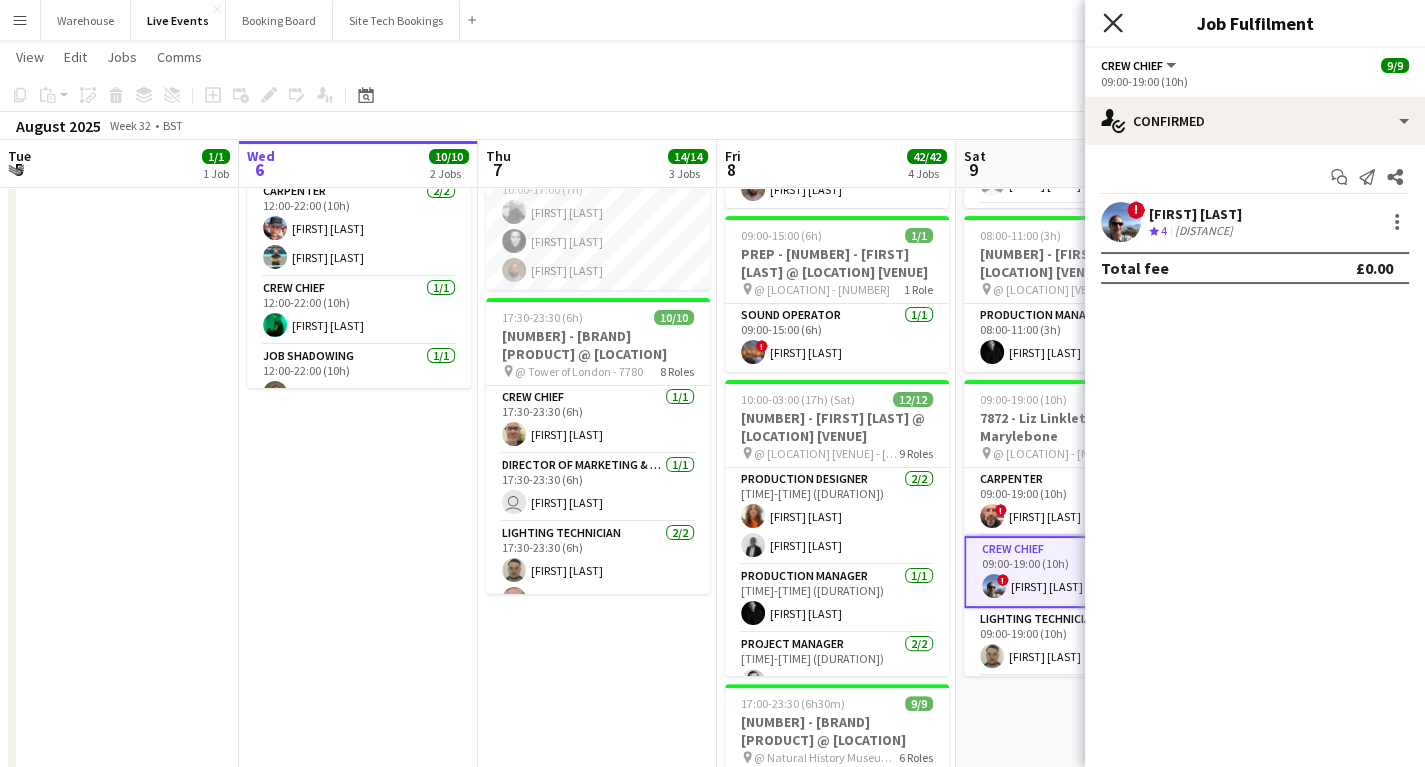 click 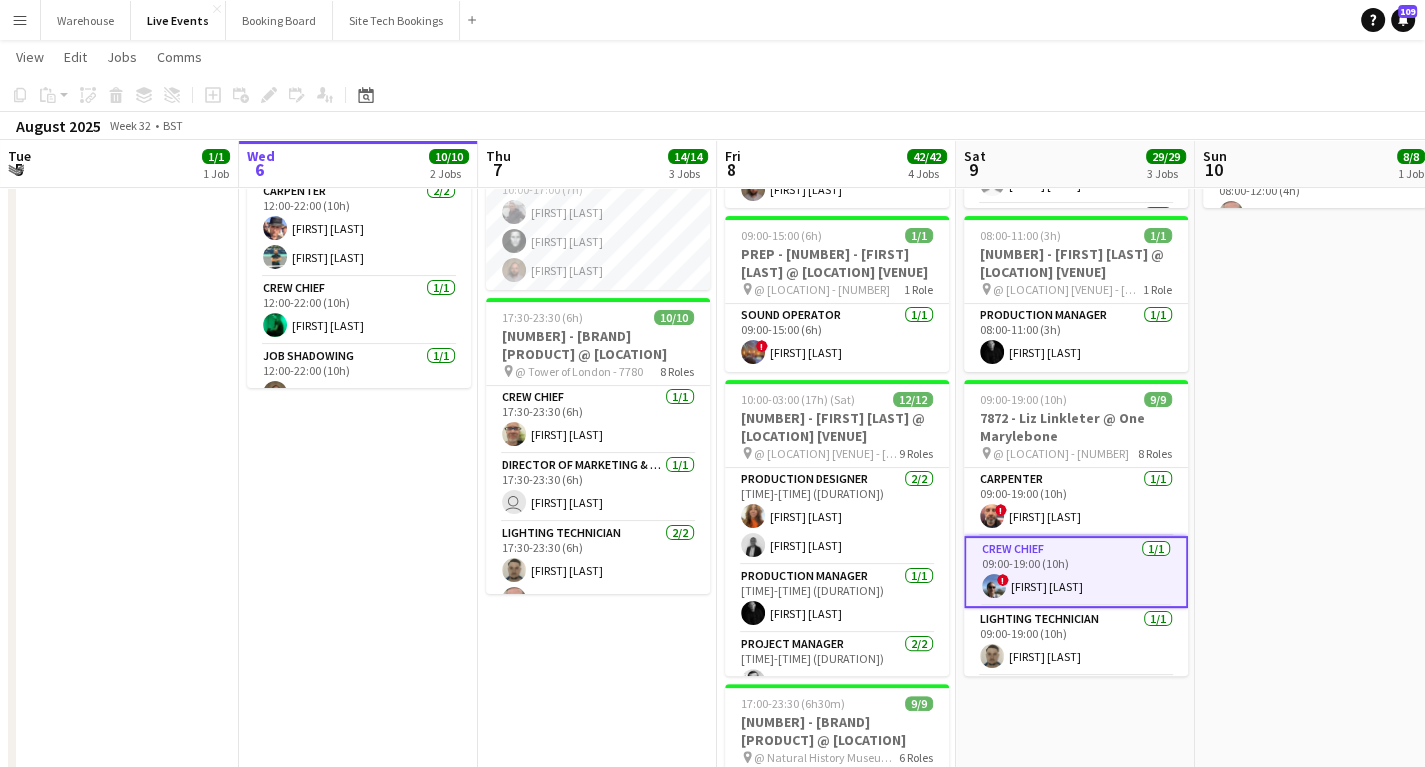 click on "Sun   3   Mon   4   5/5   1 Job   Tue   5   1/1   1 Job   Wed   6   10/10   2 Jobs   Thu   7   14/14   3 Jobs   Fri   8   42/42   4 Jobs   Sat   9   29/29   3 Jobs   Sun   10   8/8   1 Job   Mon   11   Tue   12   Wed   13      06:00-10:00 (4h)    5/5   LOAD OUT ONLY START @ UNIT 7  Job 5 of 5 - 7710 - 2B UK Limited @ Natural History Museum
pin
LOAD OUT ONLY Job 5 of 5 - 7710 - 2B UK Limited @ Natural History Museum   3 Roles   Crew Chief (Driver)   1/1   06:00-09:00 (3h)
[FIRST] [LAST]  Site Technician   3/3   06:00-09:00 (3h)
[FIRST] [LAST] [FIRST] [LAST]  Driver   1/1   06:00-10:00 (4h)
[FIRST] [LAST]     10:00-17:00 (7h)    1/1   PREP - 8189 - Perfect Cartel Ltd @ Helideck Harrods
pin
@ Helidecks Harrods  - 8189   1 Role   Sound Operator   1/1   10:00-17:00 (7h)
[FIRST] [LAST]  In progress   10:00-17:00 (7h)    1/1   7775 - Ariba Power Collection
pin
7775 - Ariba Power Care    1 Role   1/1" at bounding box center (712, 390) 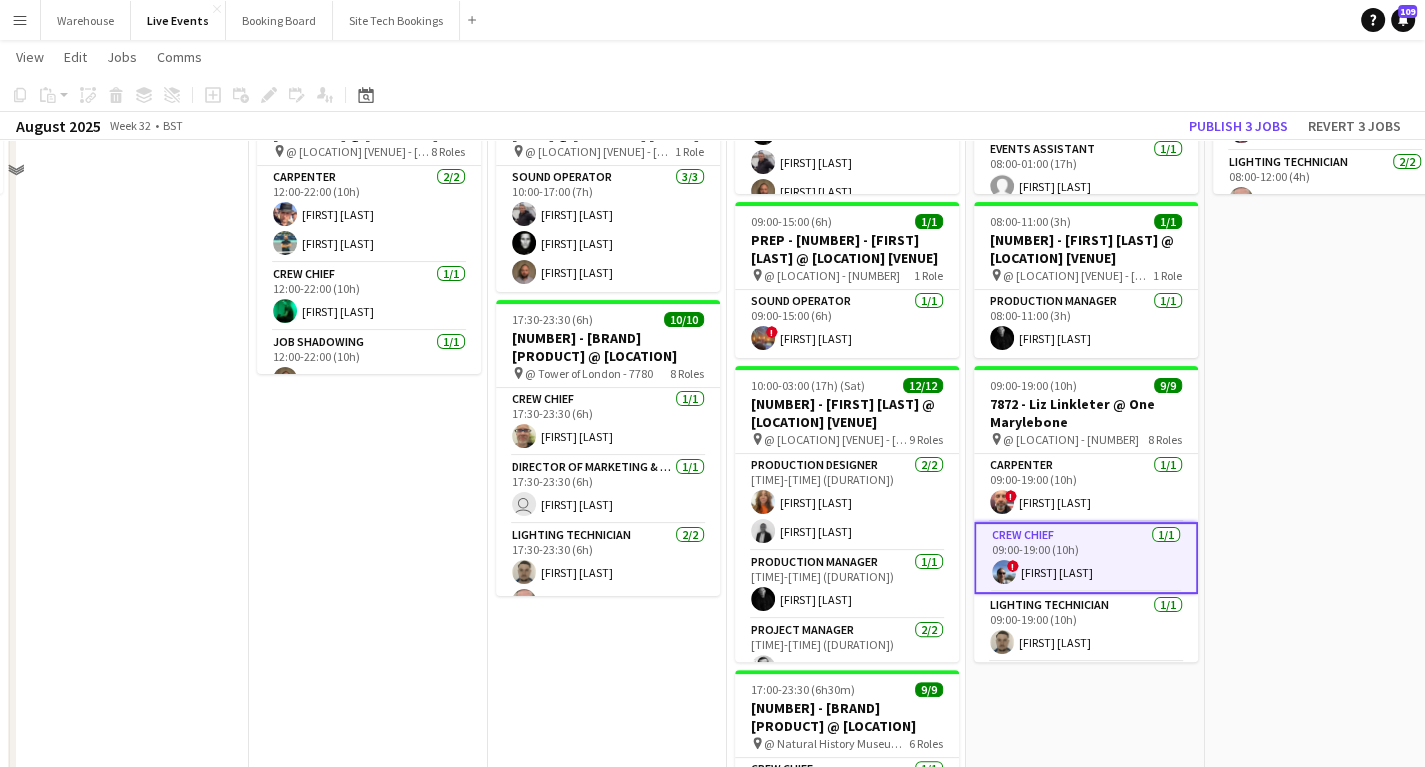 scroll, scrollTop: 14, scrollLeft: 0, axis: vertical 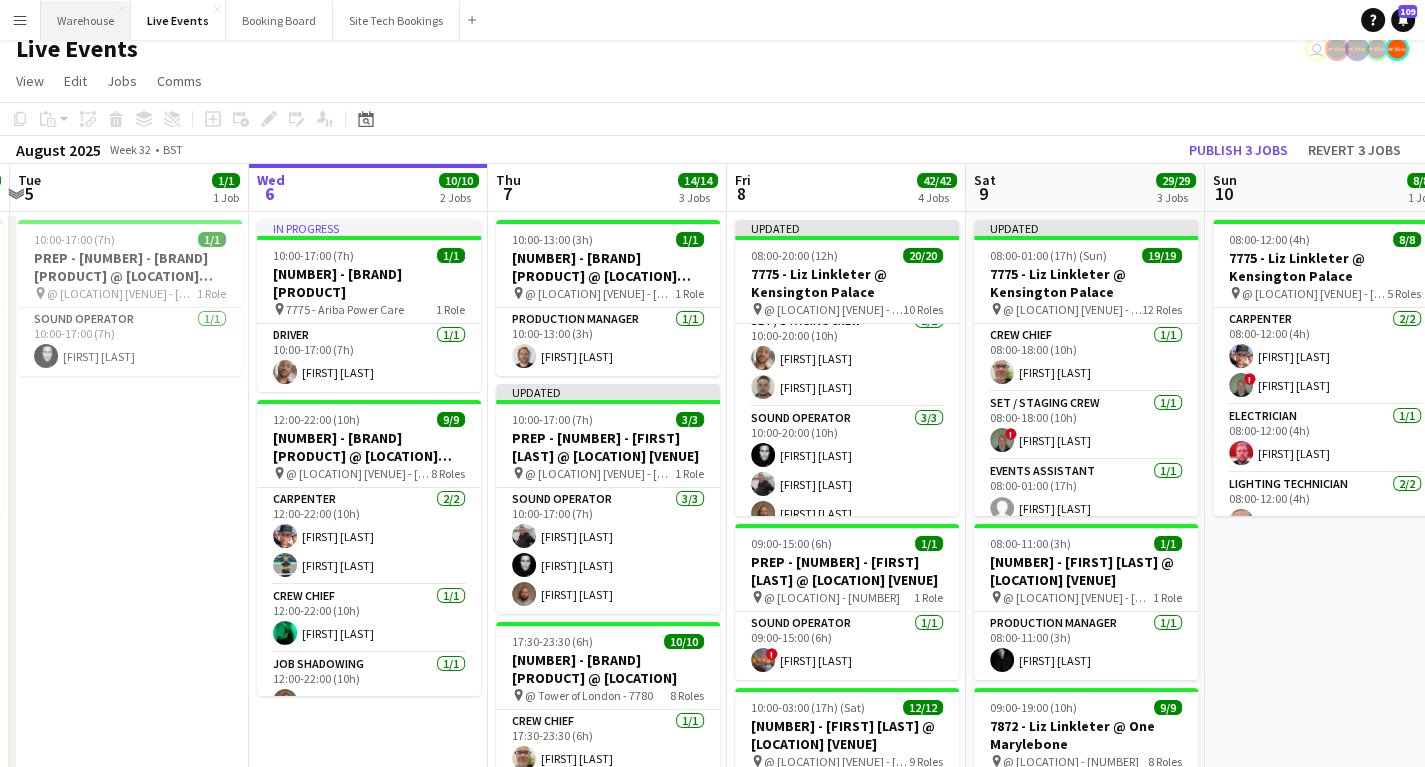 click on "Warehouse
Close" at bounding box center [86, 20] 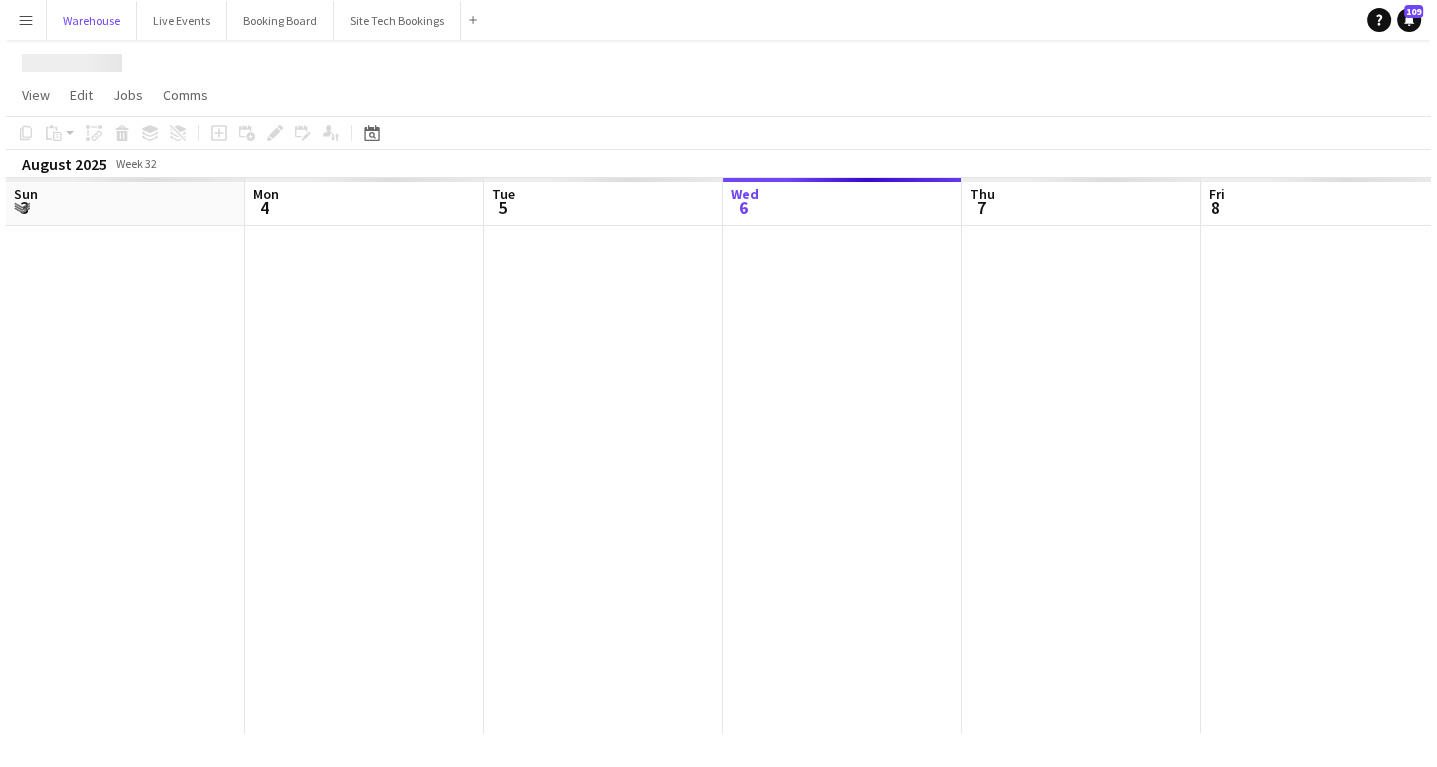 scroll, scrollTop: 0, scrollLeft: 0, axis: both 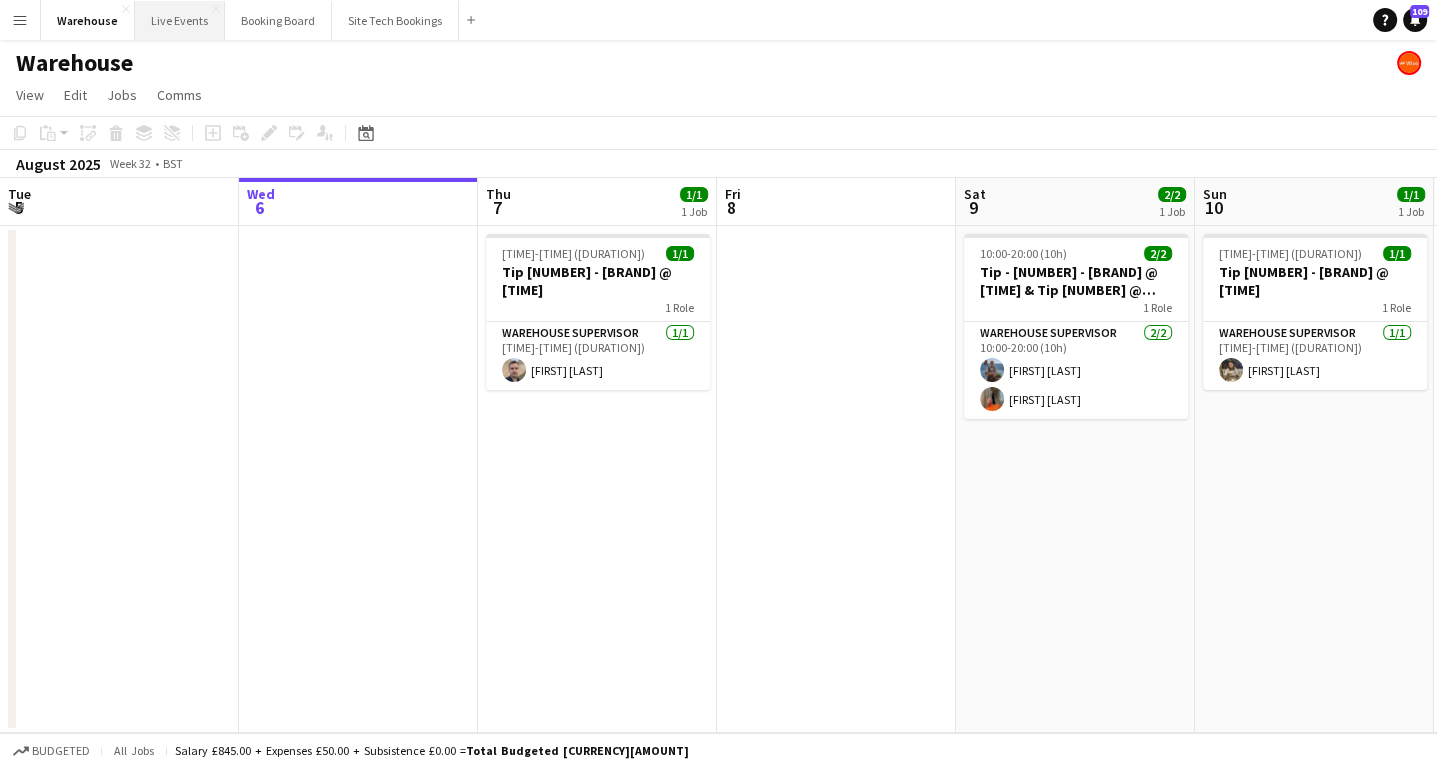 click on "Live Events
Close" at bounding box center (180, 20) 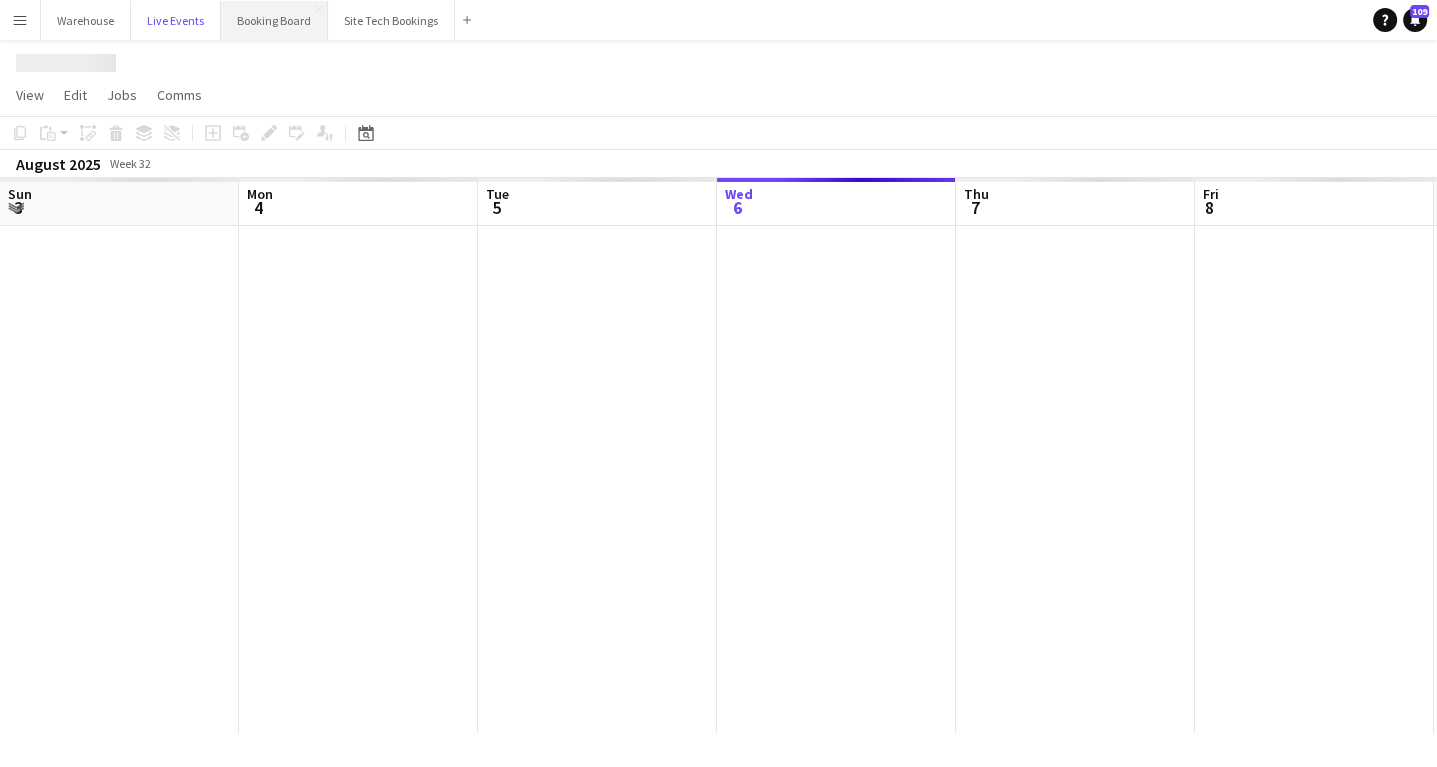 scroll, scrollTop: 0, scrollLeft: 478, axis: horizontal 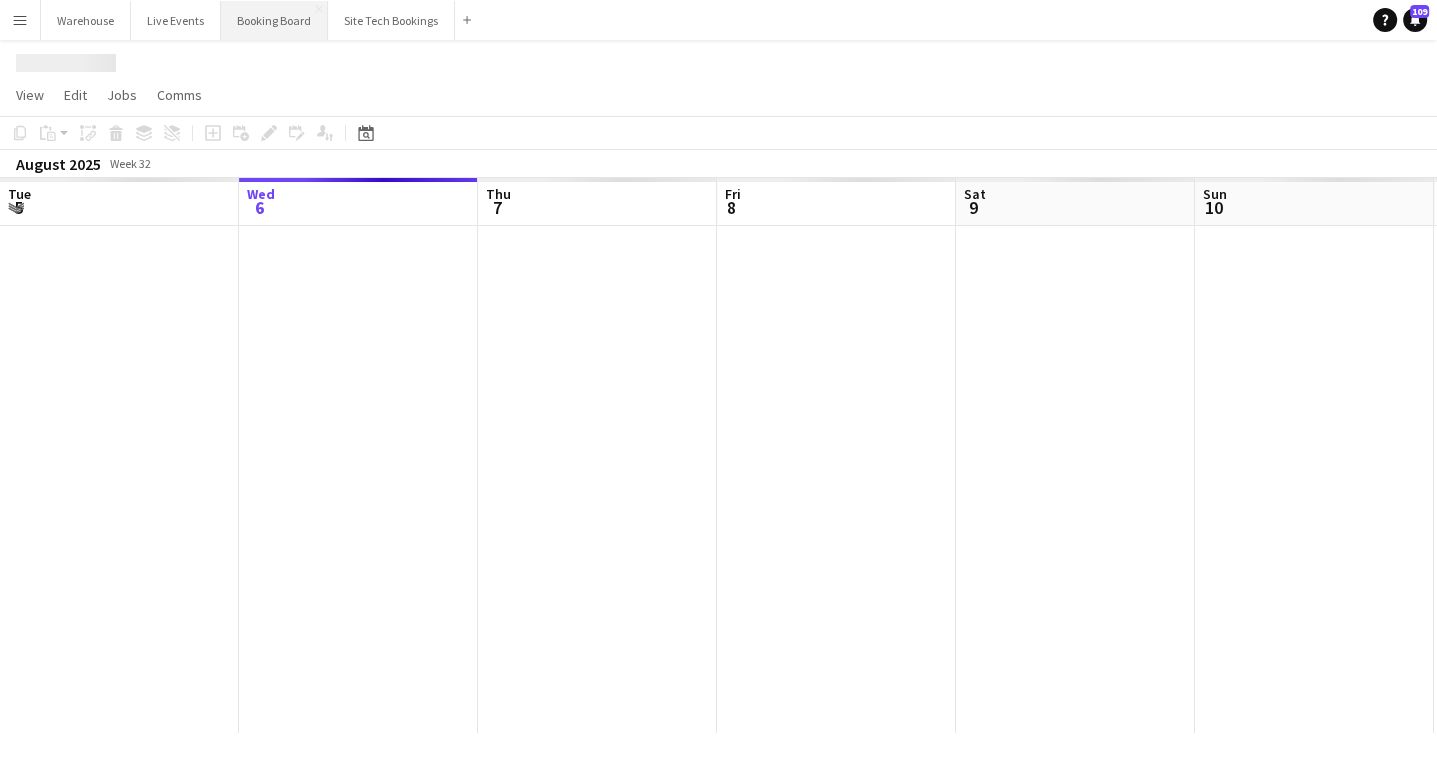 click on "Booking Board
Close" at bounding box center (274, 20) 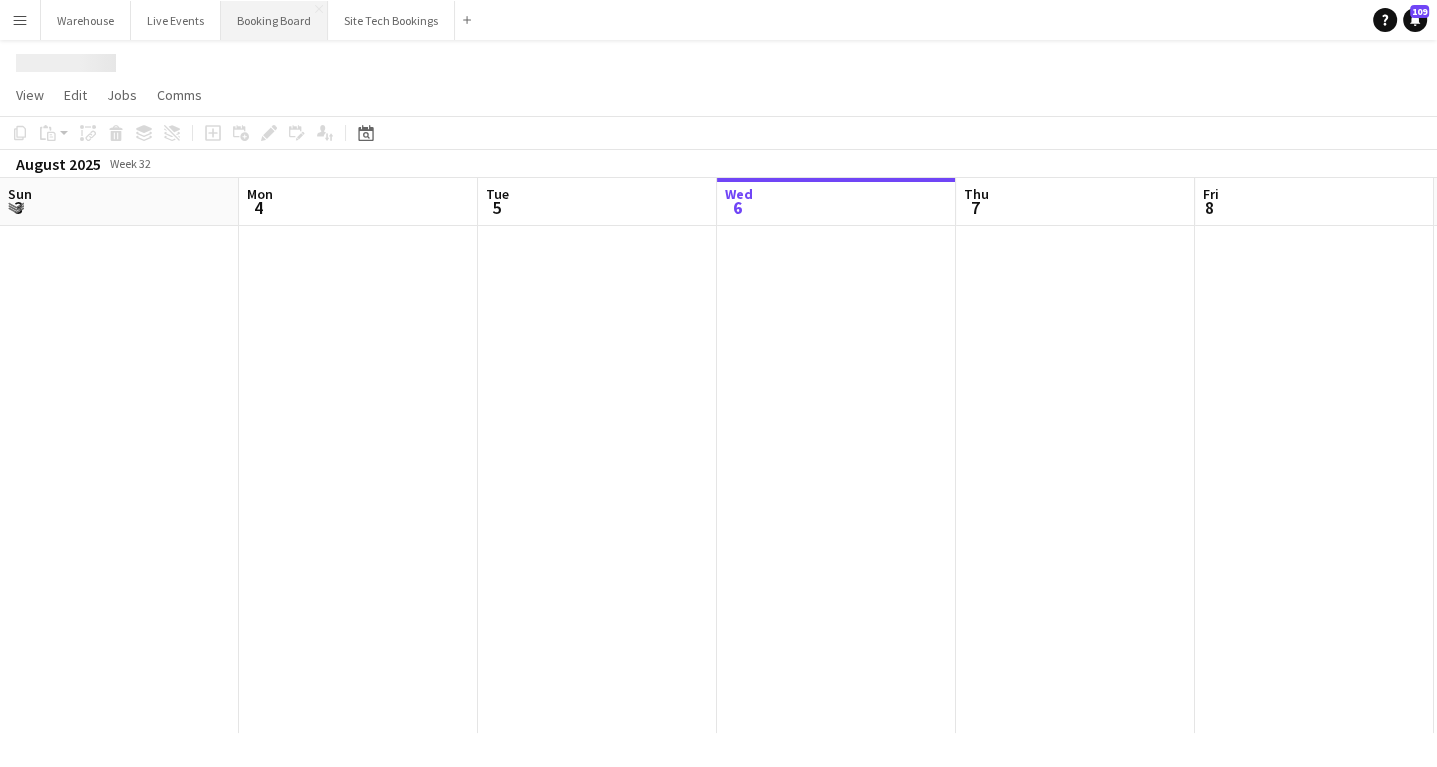 scroll, scrollTop: 0, scrollLeft: 478, axis: horizontal 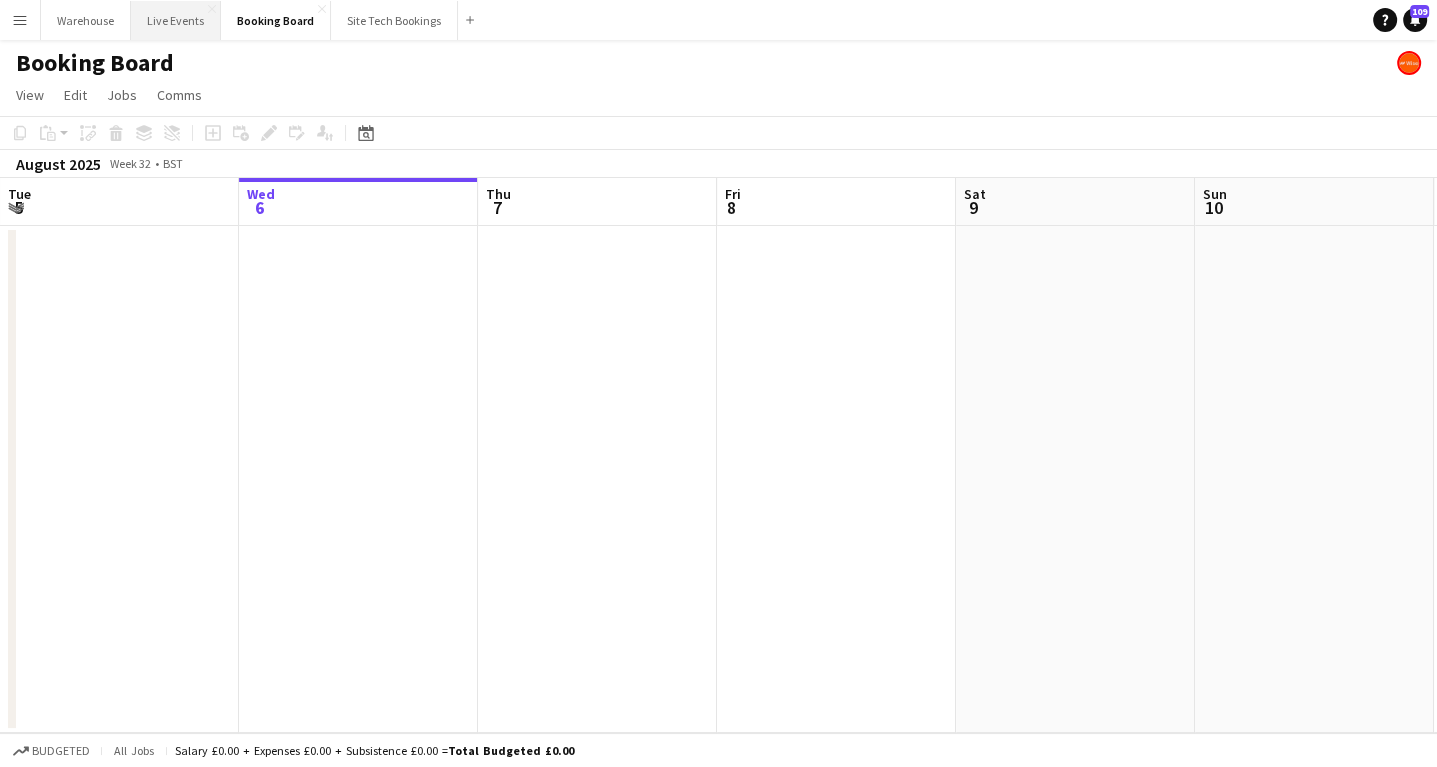 click on "Live Events
Close" at bounding box center (176, 20) 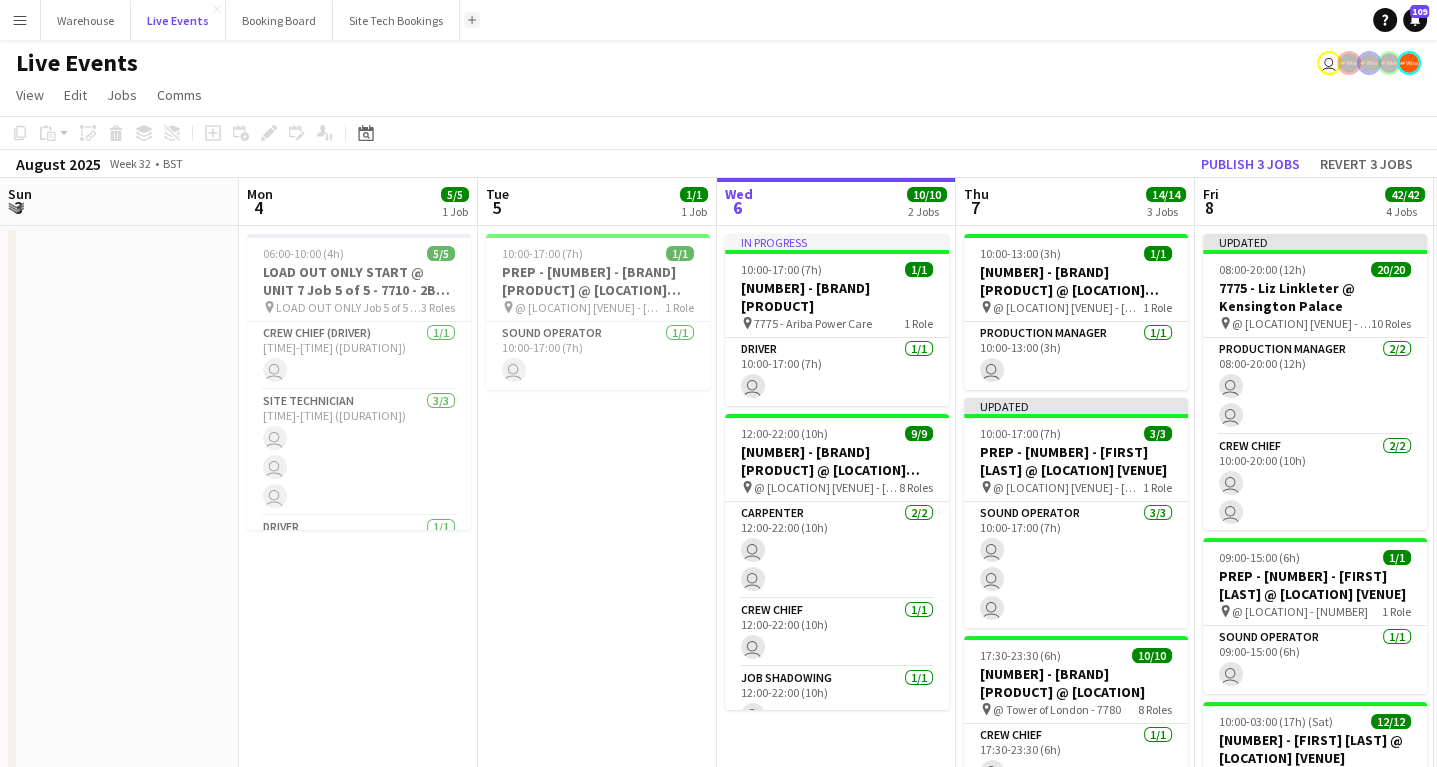 scroll, scrollTop: 0, scrollLeft: 478, axis: horizontal 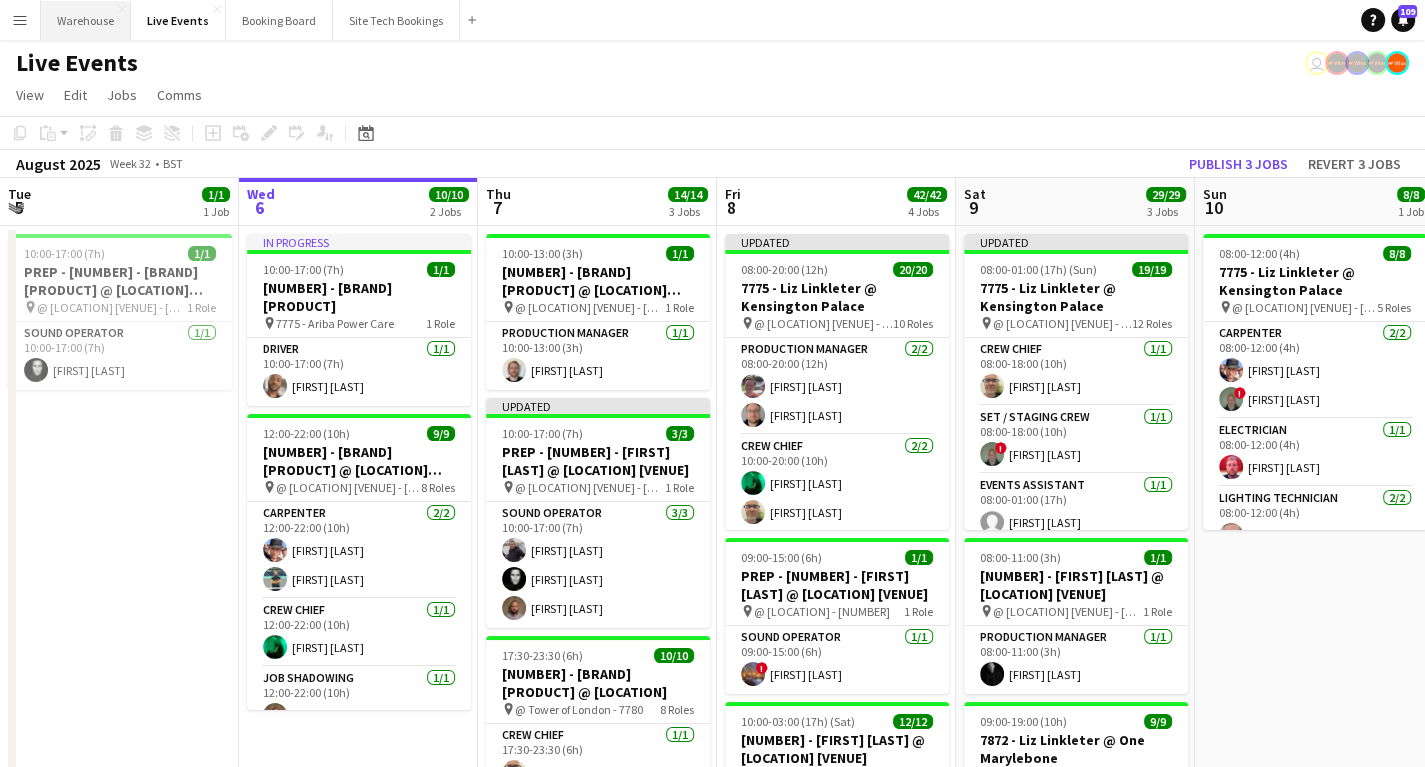 click on "Warehouse
Close" at bounding box center [86, 20] 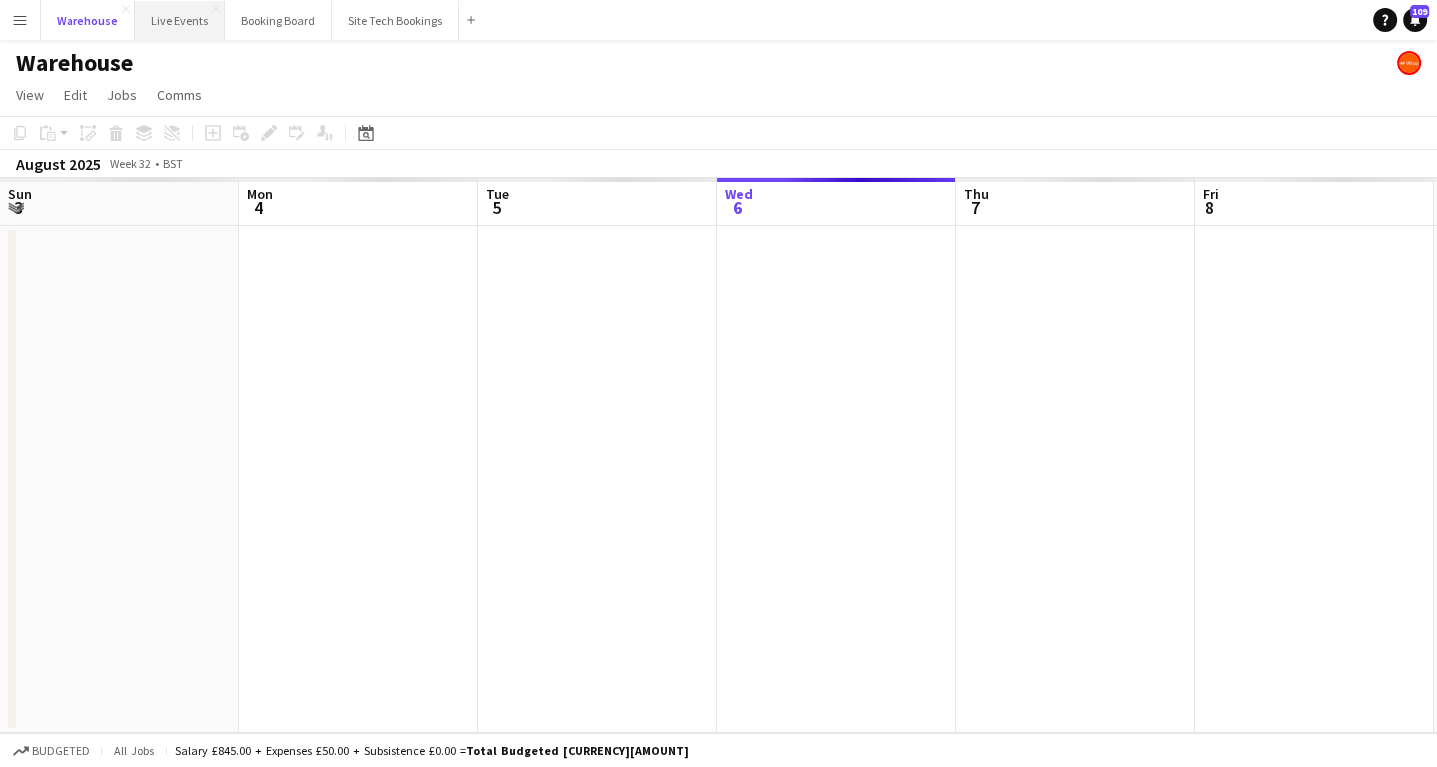 scroll, scrollTop: 0, scrollLeft: 478, axis: horizontal 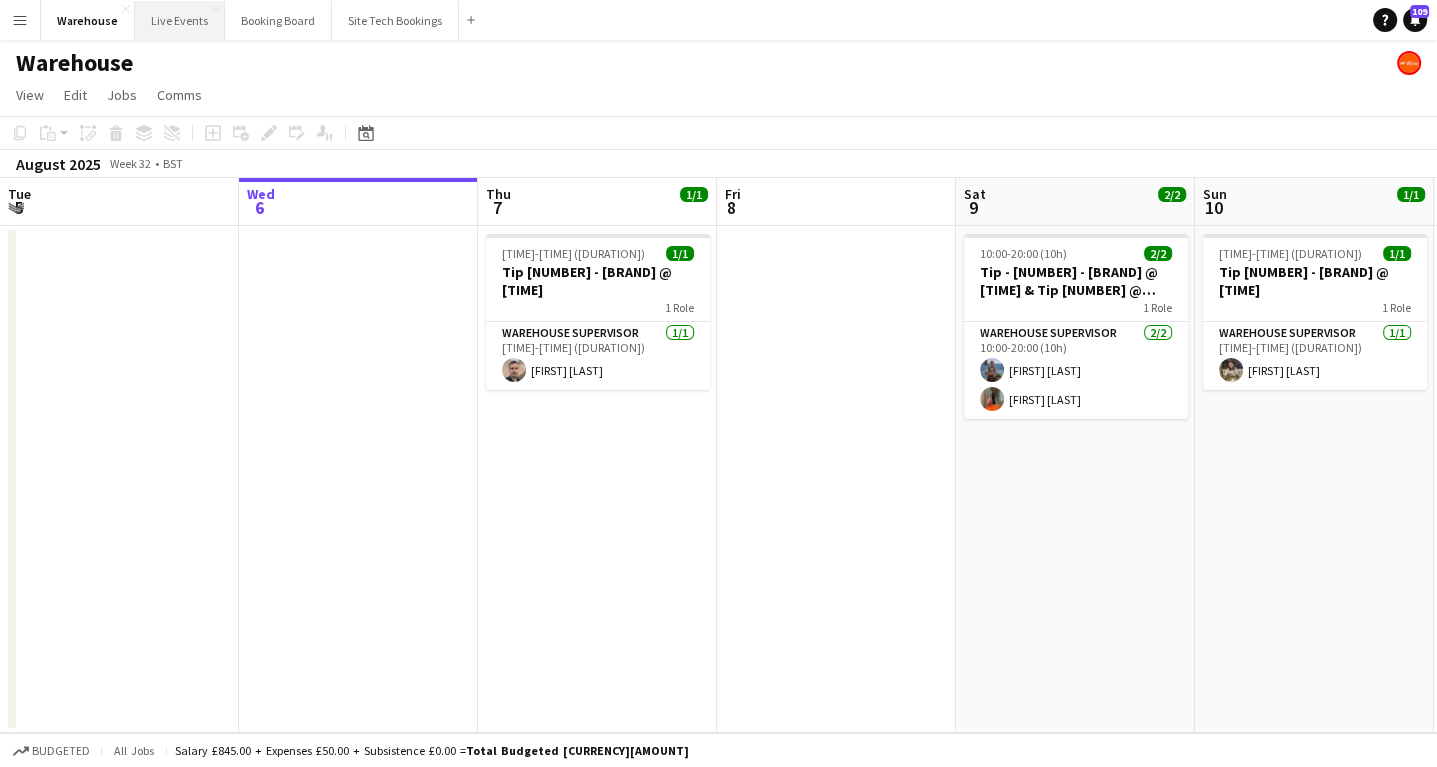 click on "Live Events
Close" at bounding box center (180, 20) 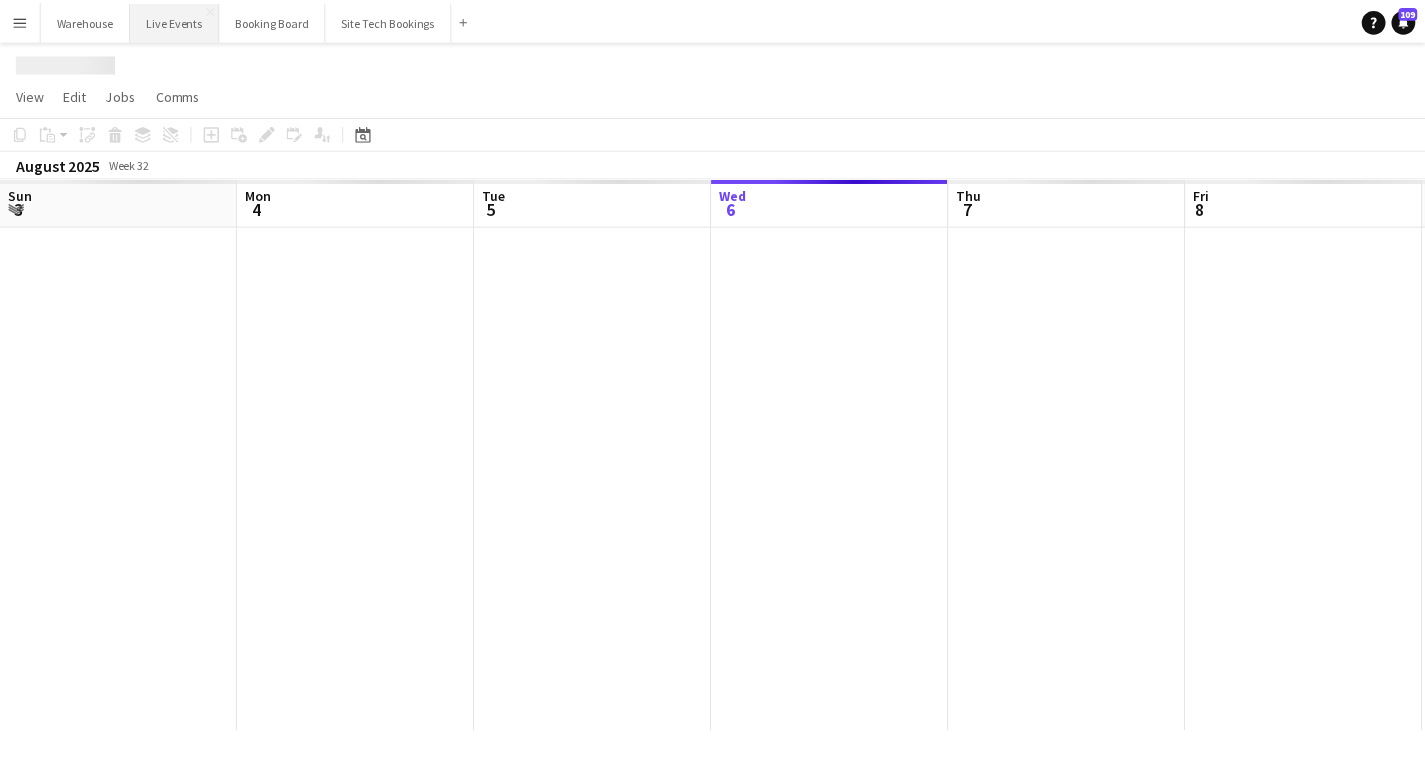 scroll, scrollTop: 0, scrollLeft: 478, axis: horizontal 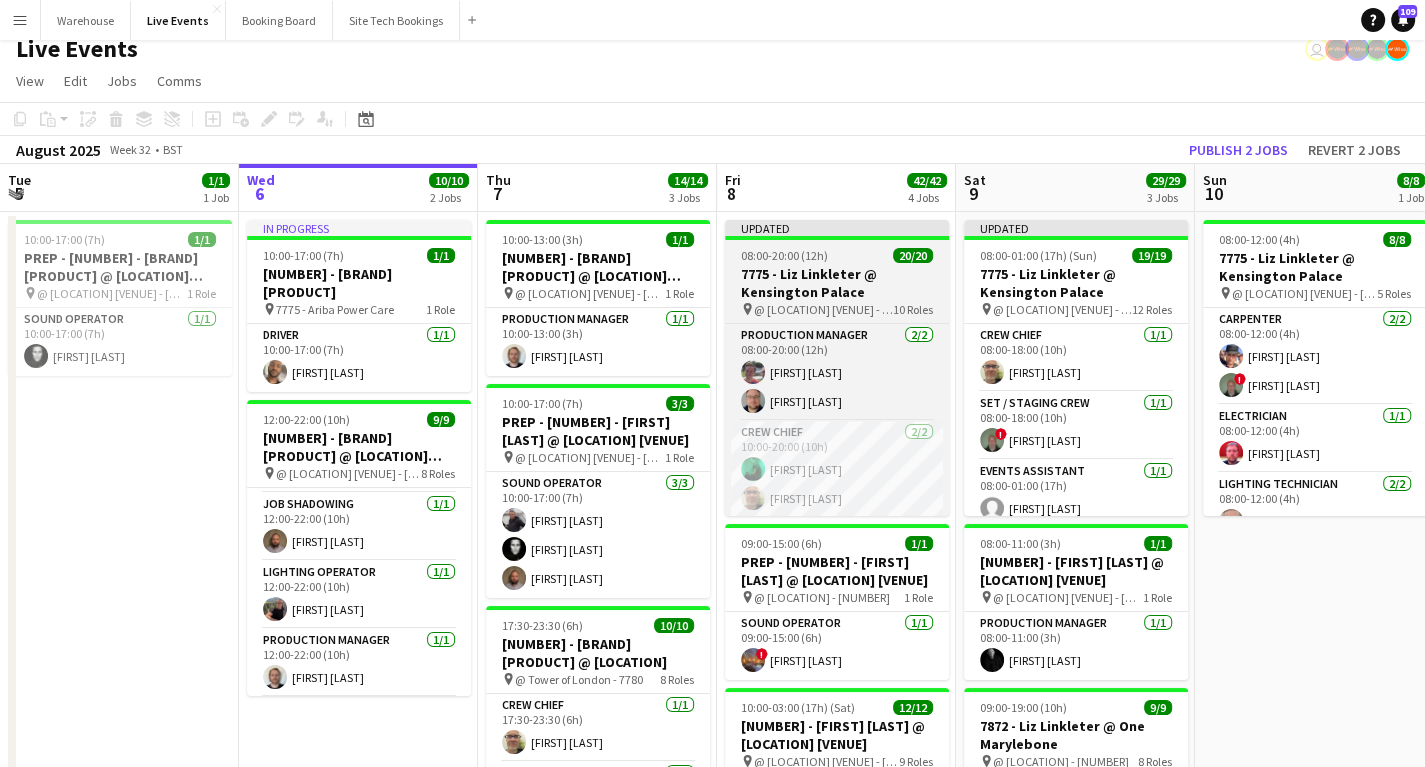 click on "7775 - Liz Linkleter @ Kensington Palace" at bounding box center (837, 283) 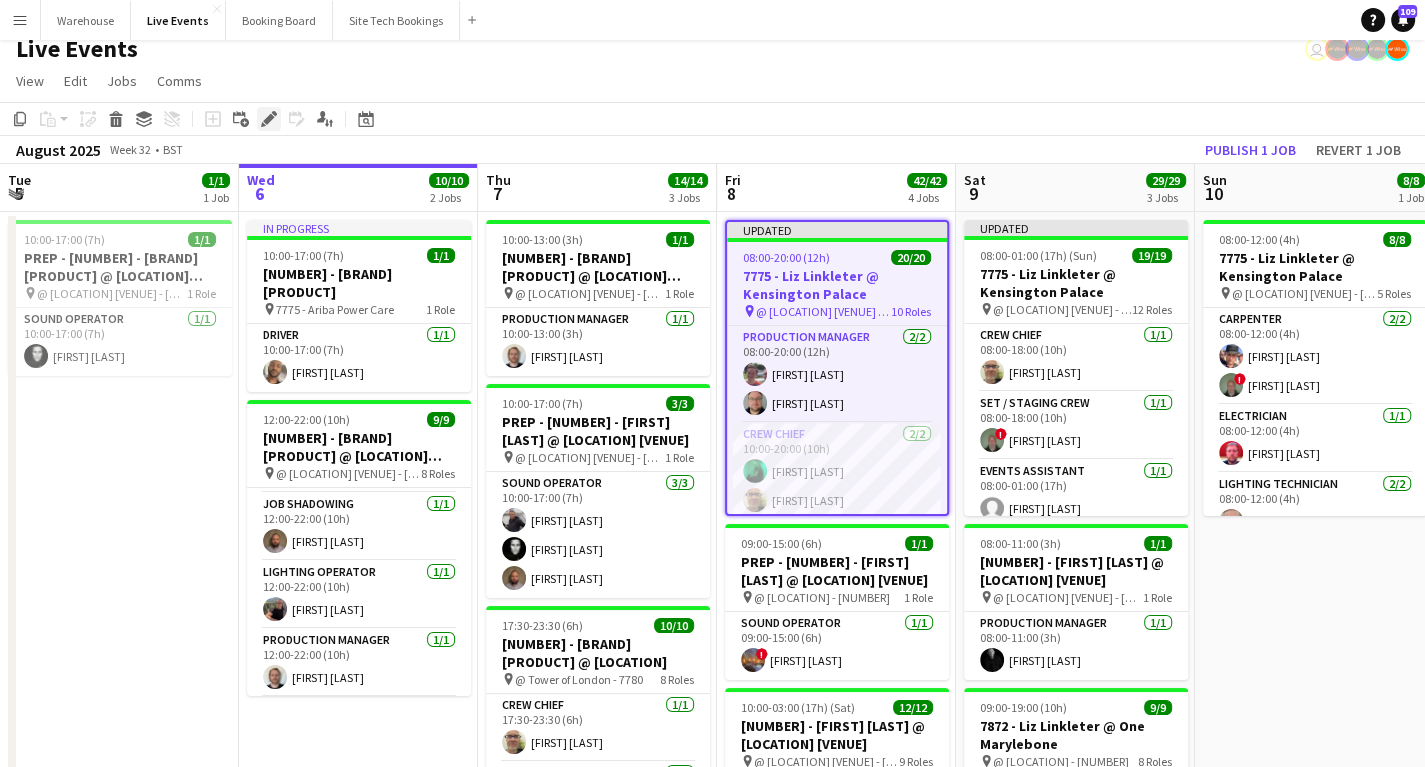 click on "Edit" 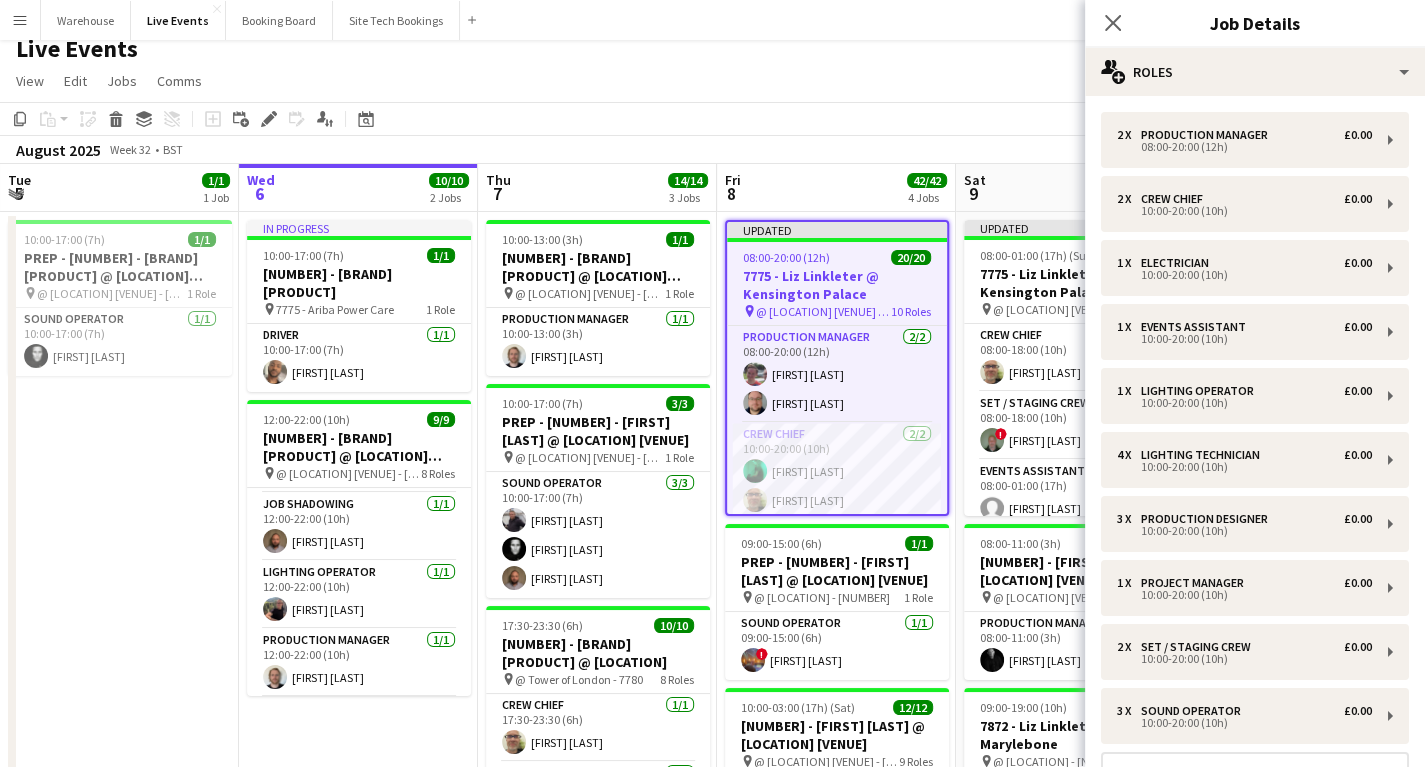 scroll, scrollTop: 177, scrollLeft: 0, axis: vertical 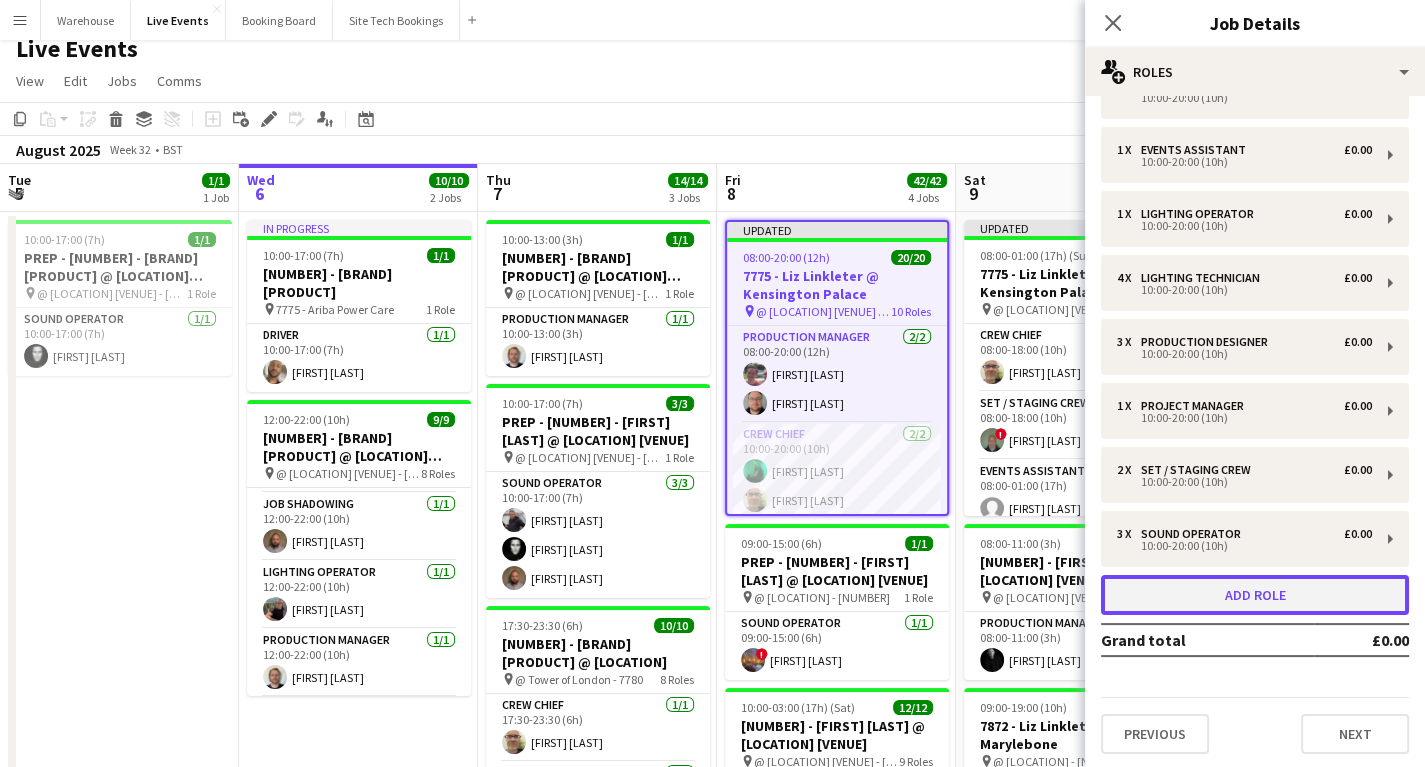click on "Add role" at bounding box center (1255, 595) 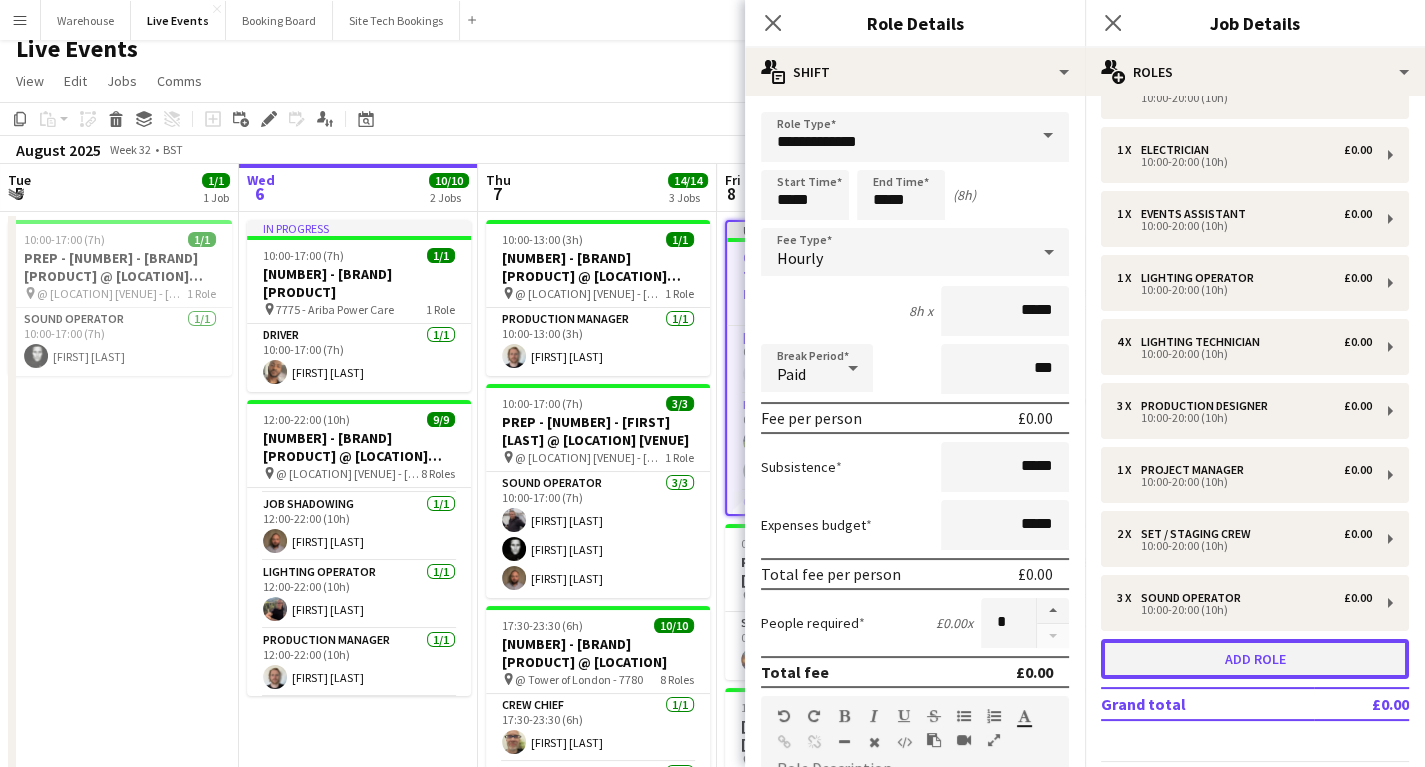 scroll, scrollTop: 241, scrollLeft: 0, axis: vertical 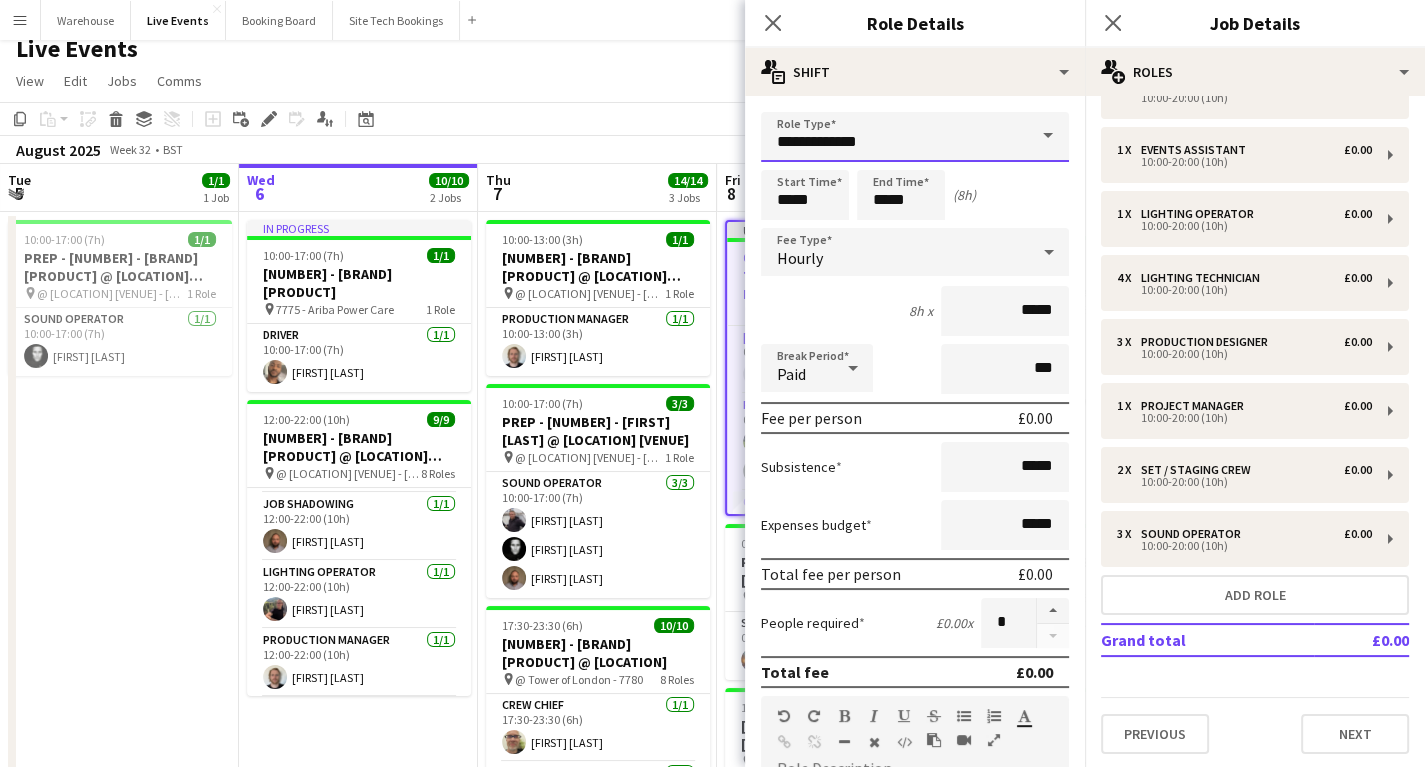 click on "**********" at bounding box center (915, 137) 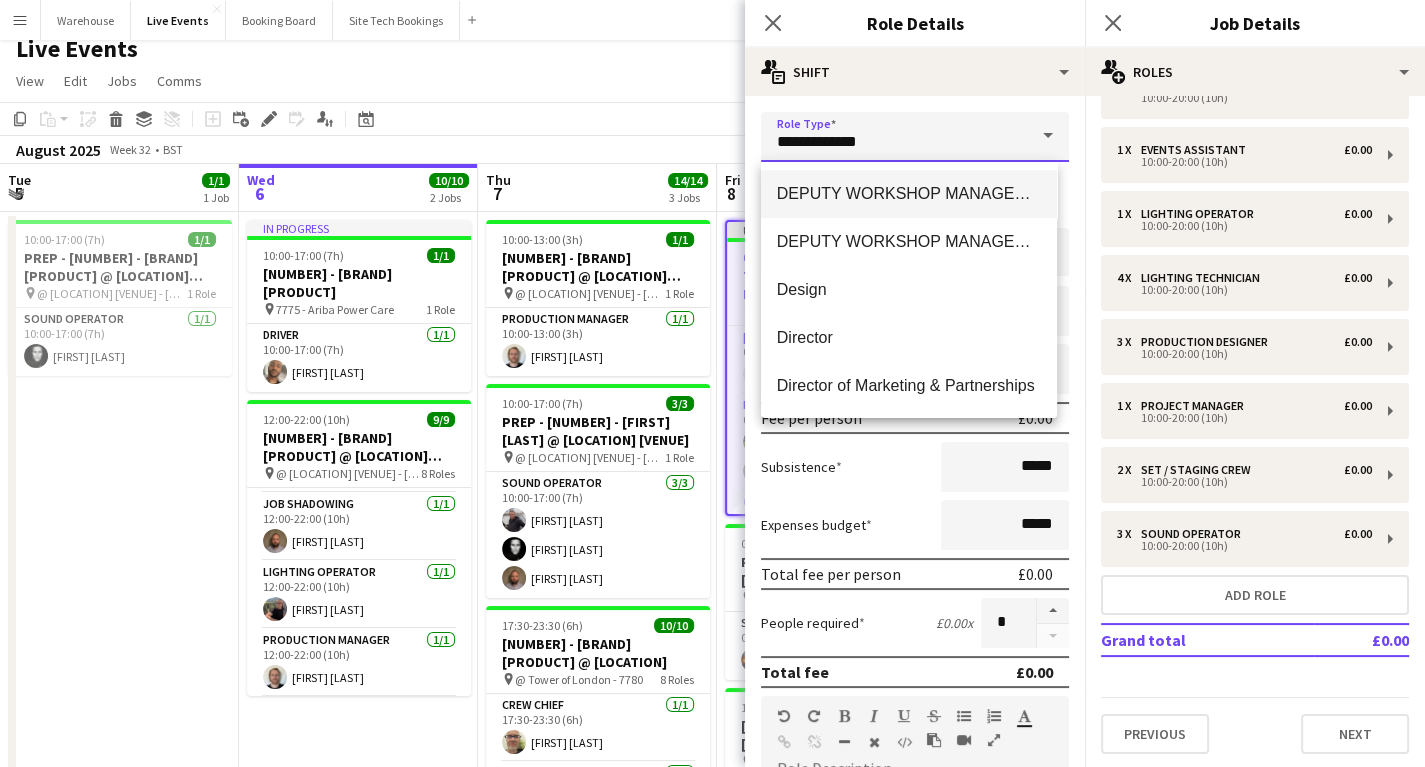 scroll, scrollTop: 1120, scrollLeft: 0, axis: vertical 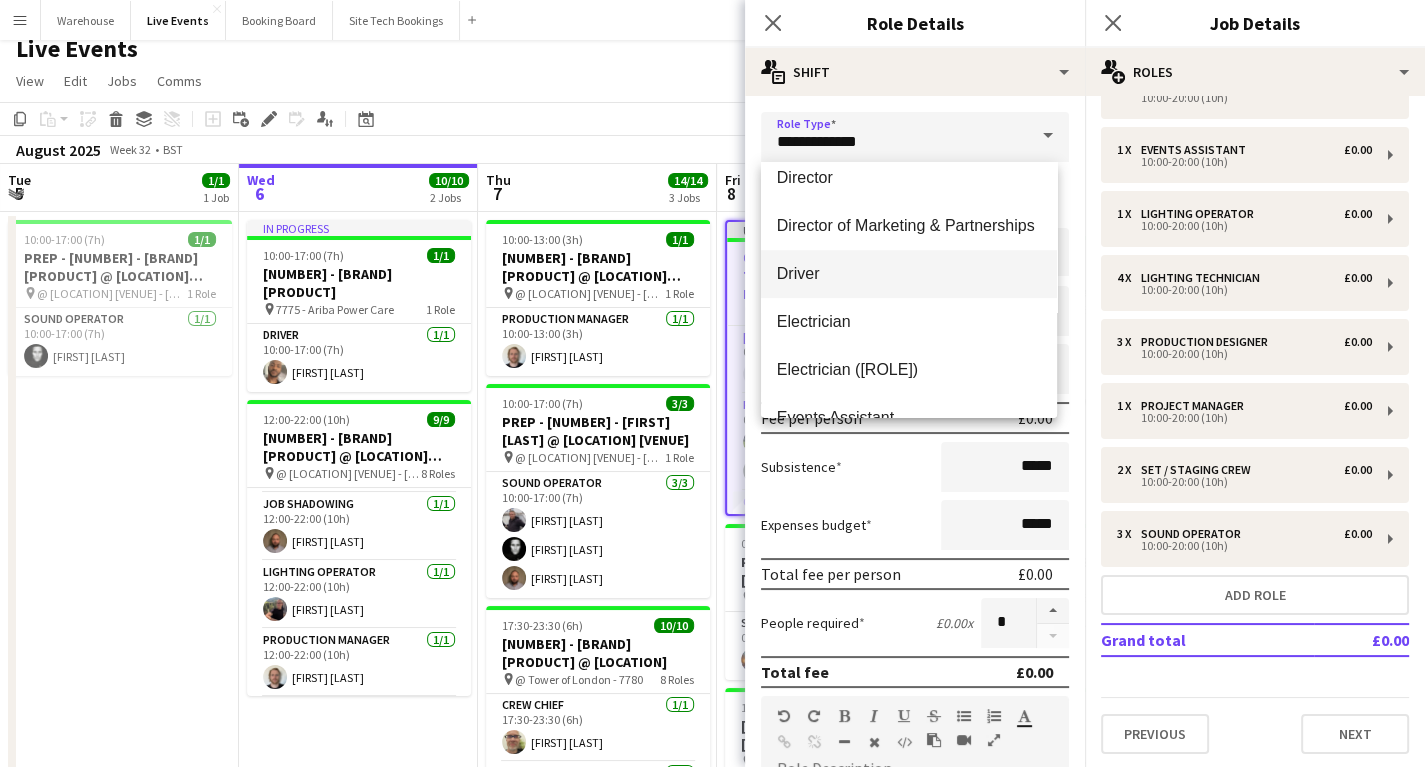 click on "Driver" at bounding box center (909, 273) 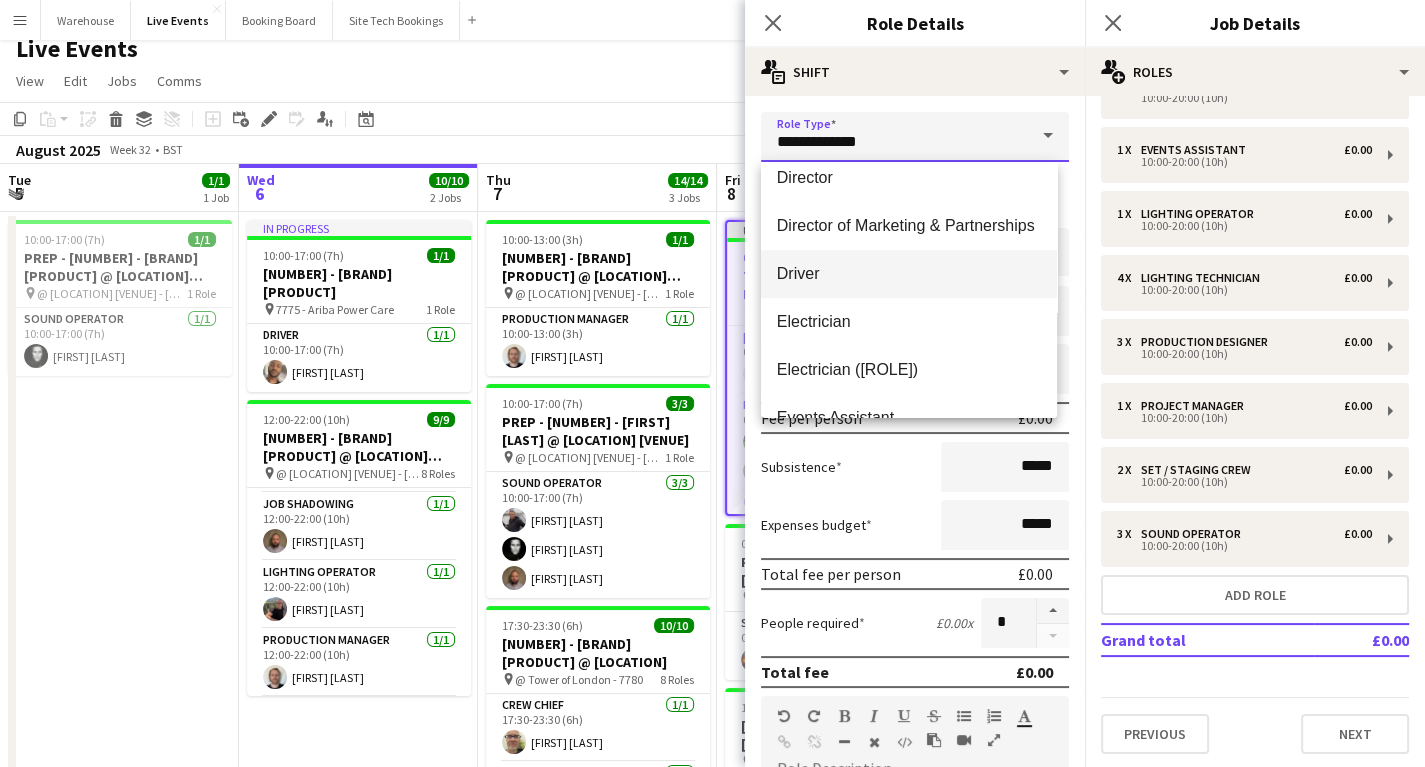 type on "******" 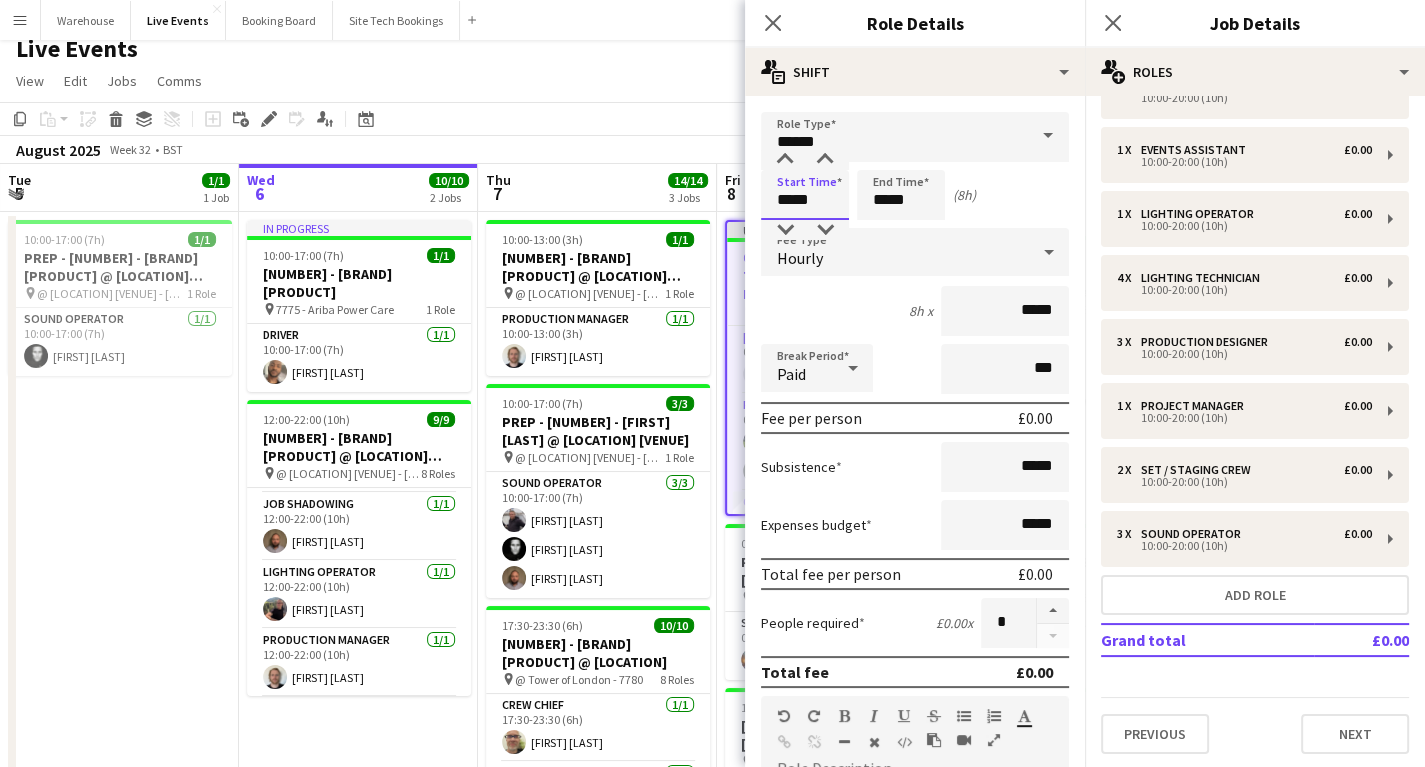 click on "*****" at bounding box center [805, 195] 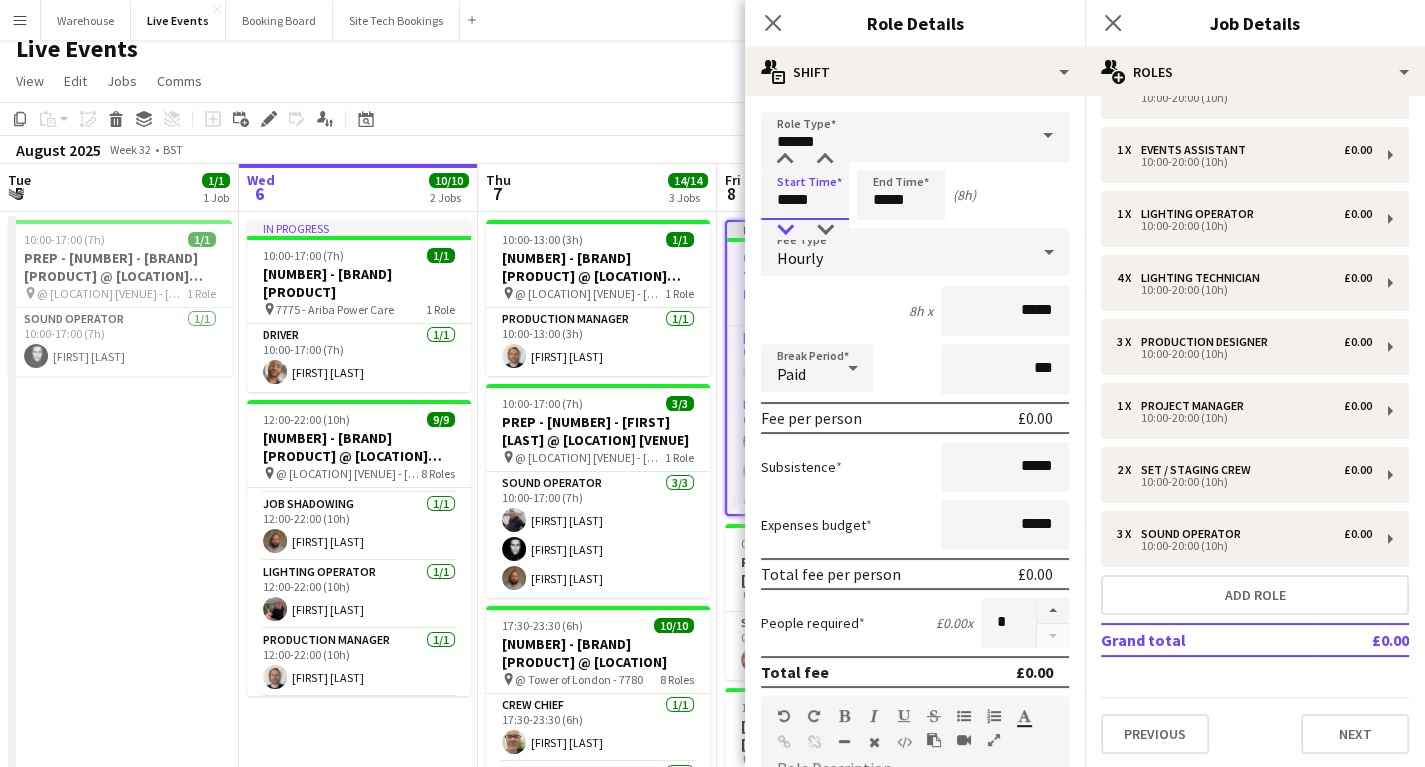 click at bounding box center [785, 230] 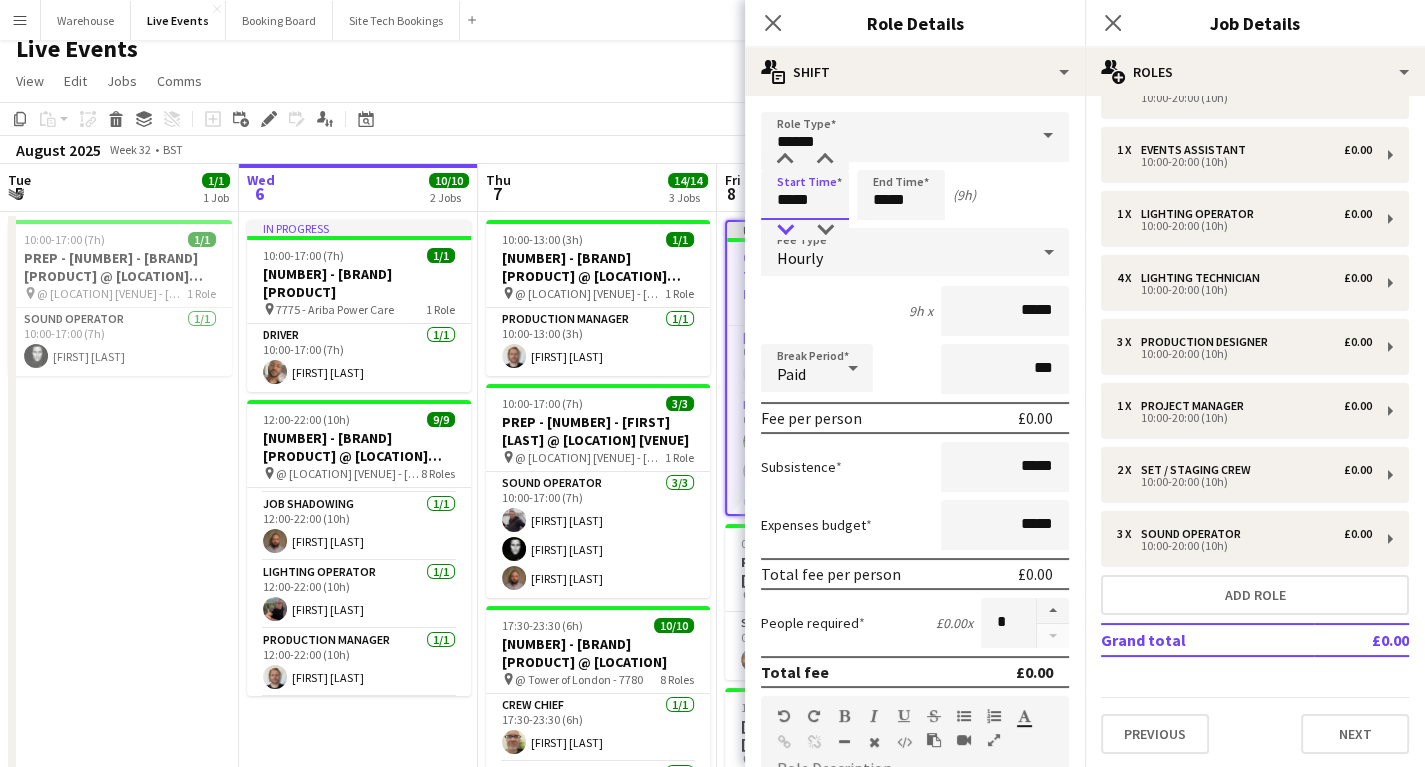 click at bounding box center (785, 230) 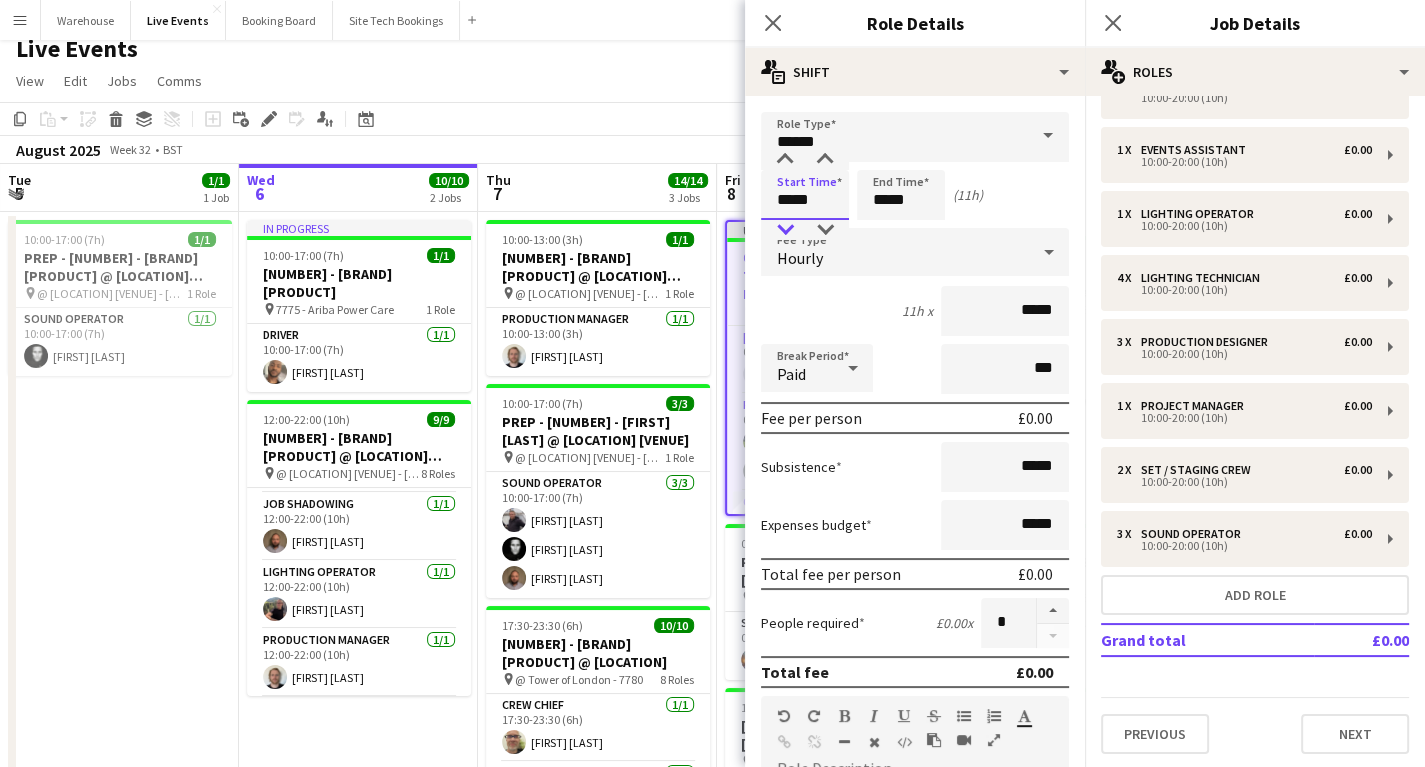click at bounding box center [785, 230] 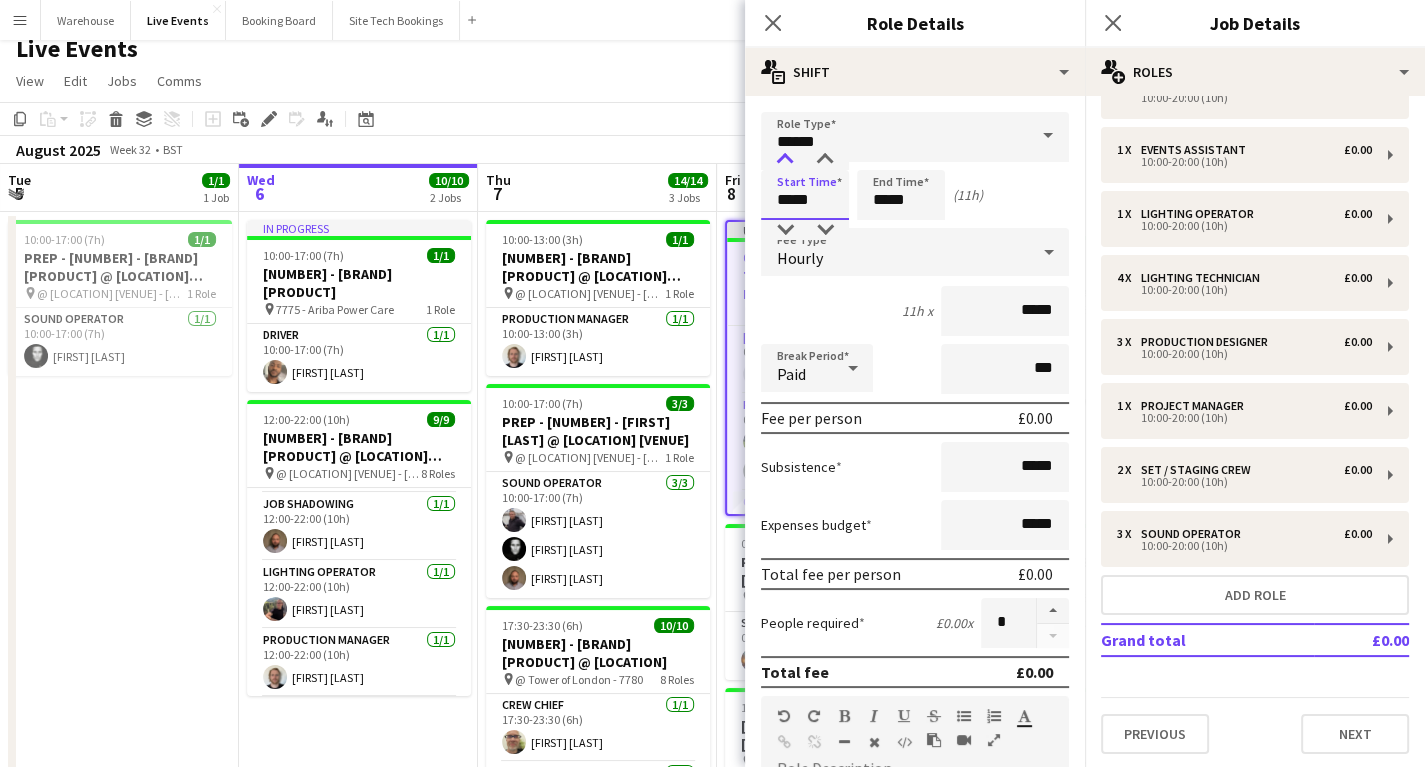 click at bounding box center (785, 160) 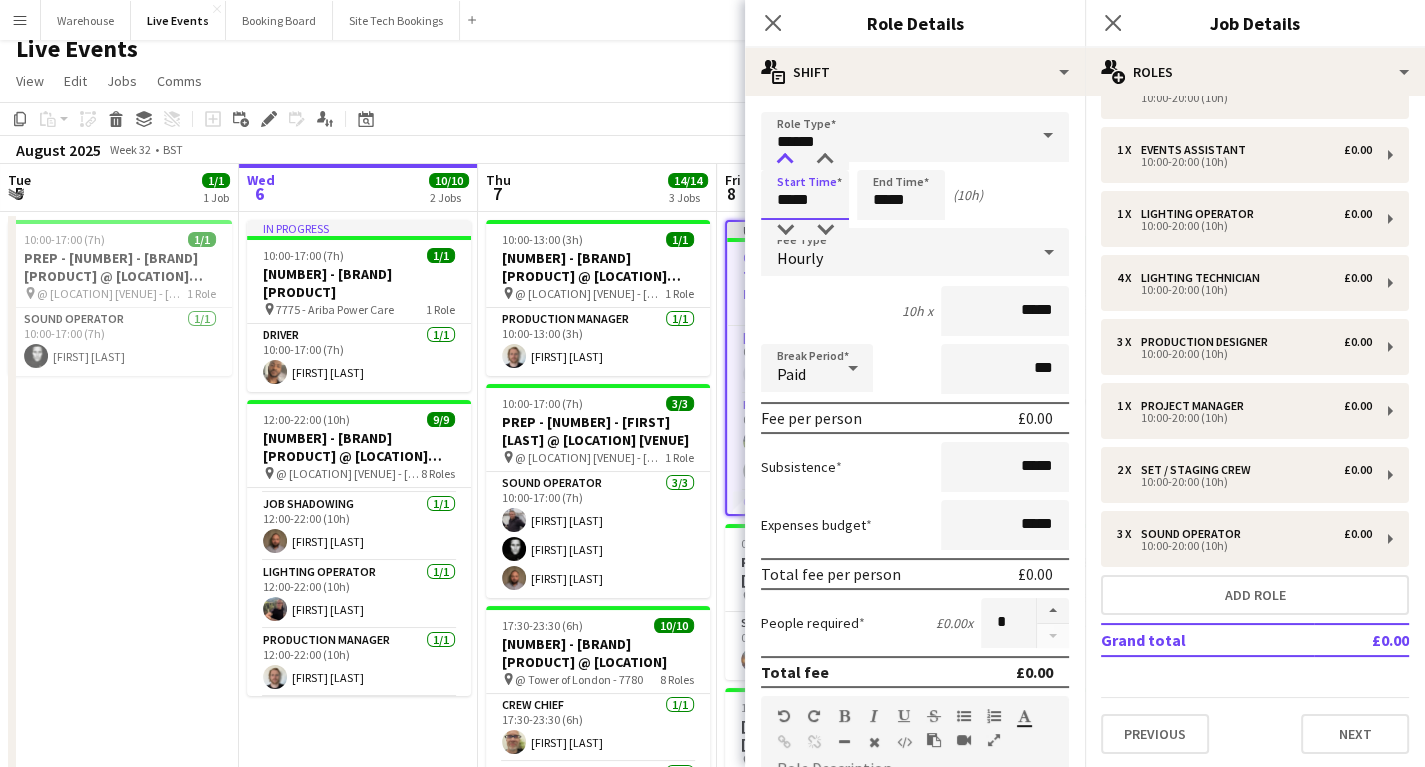 type on "*****" 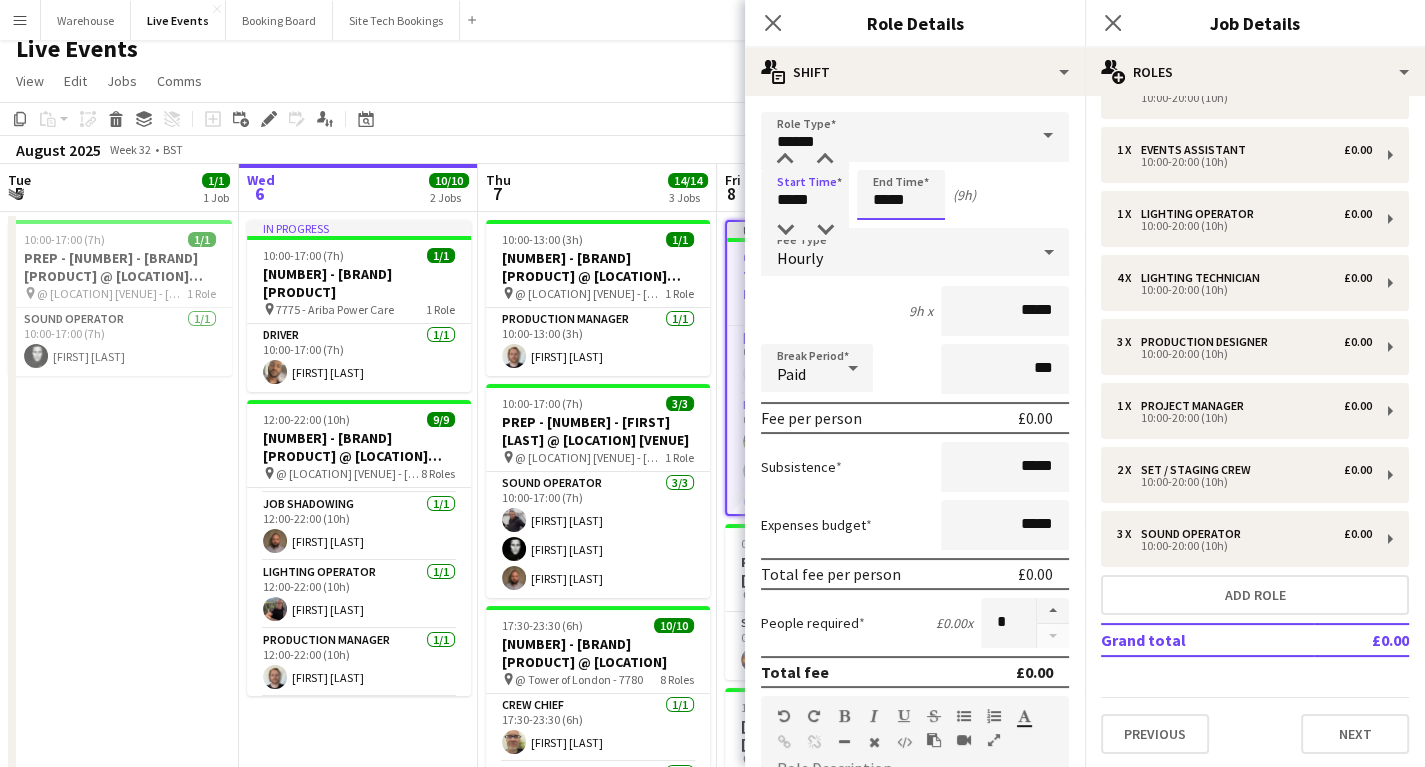 click on "*****" at bounding box center (901, 195) 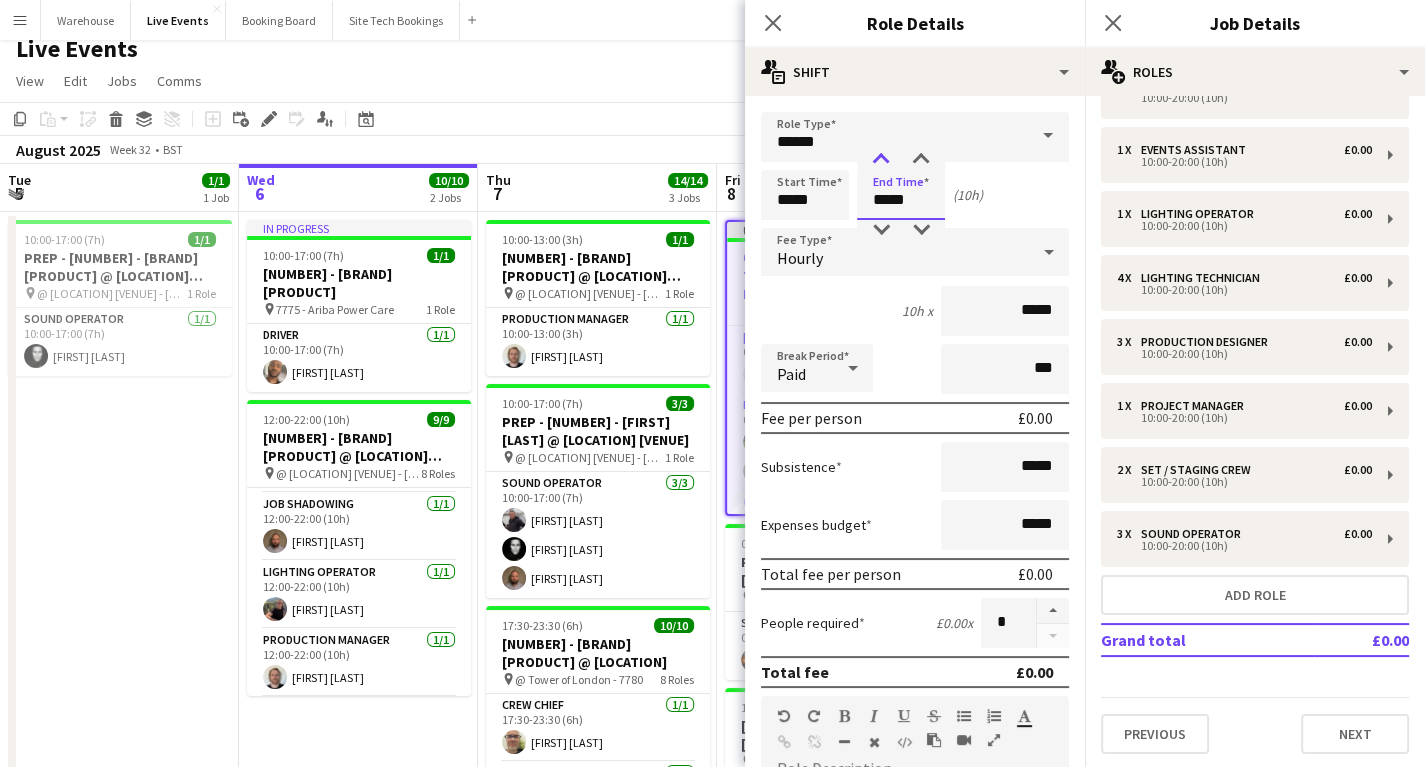 click at bounding box center [881, 160] 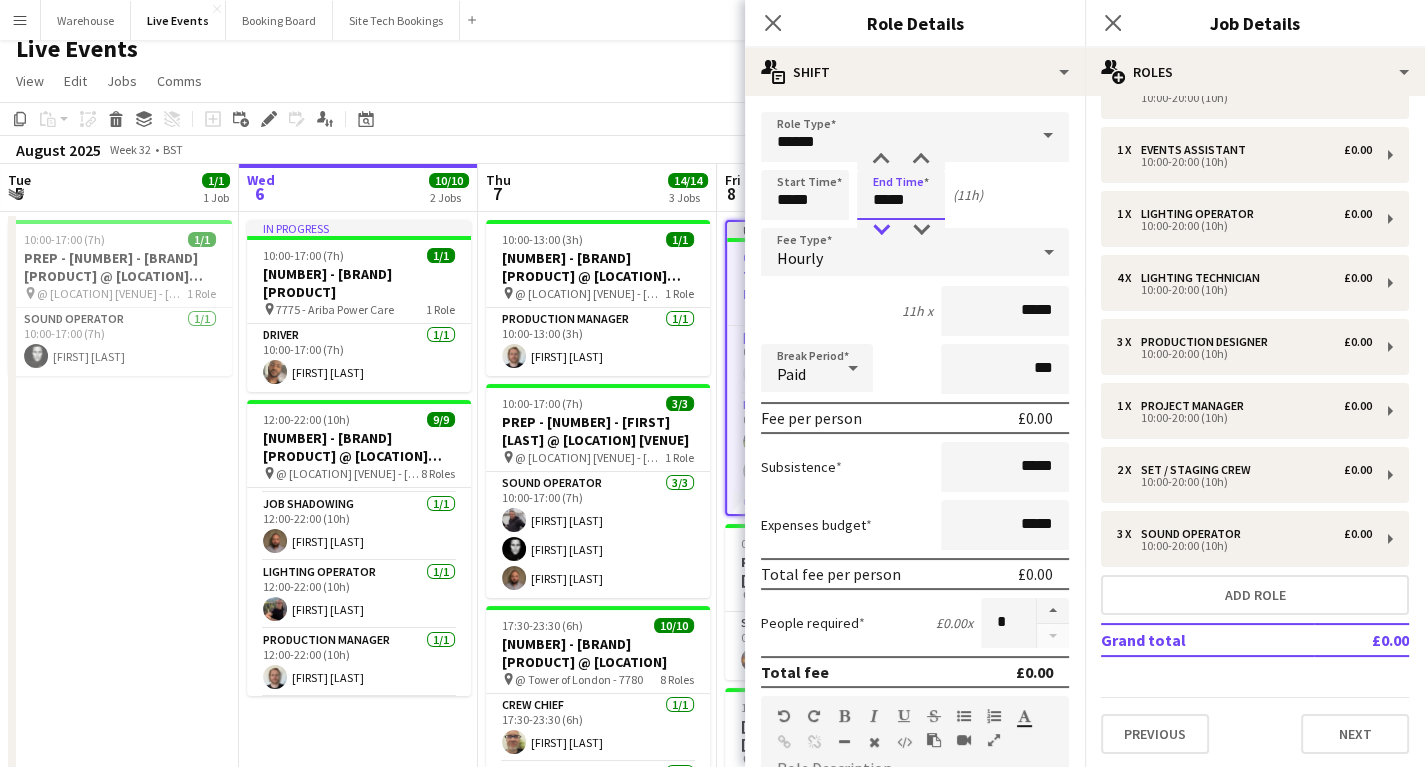 type on "*****" 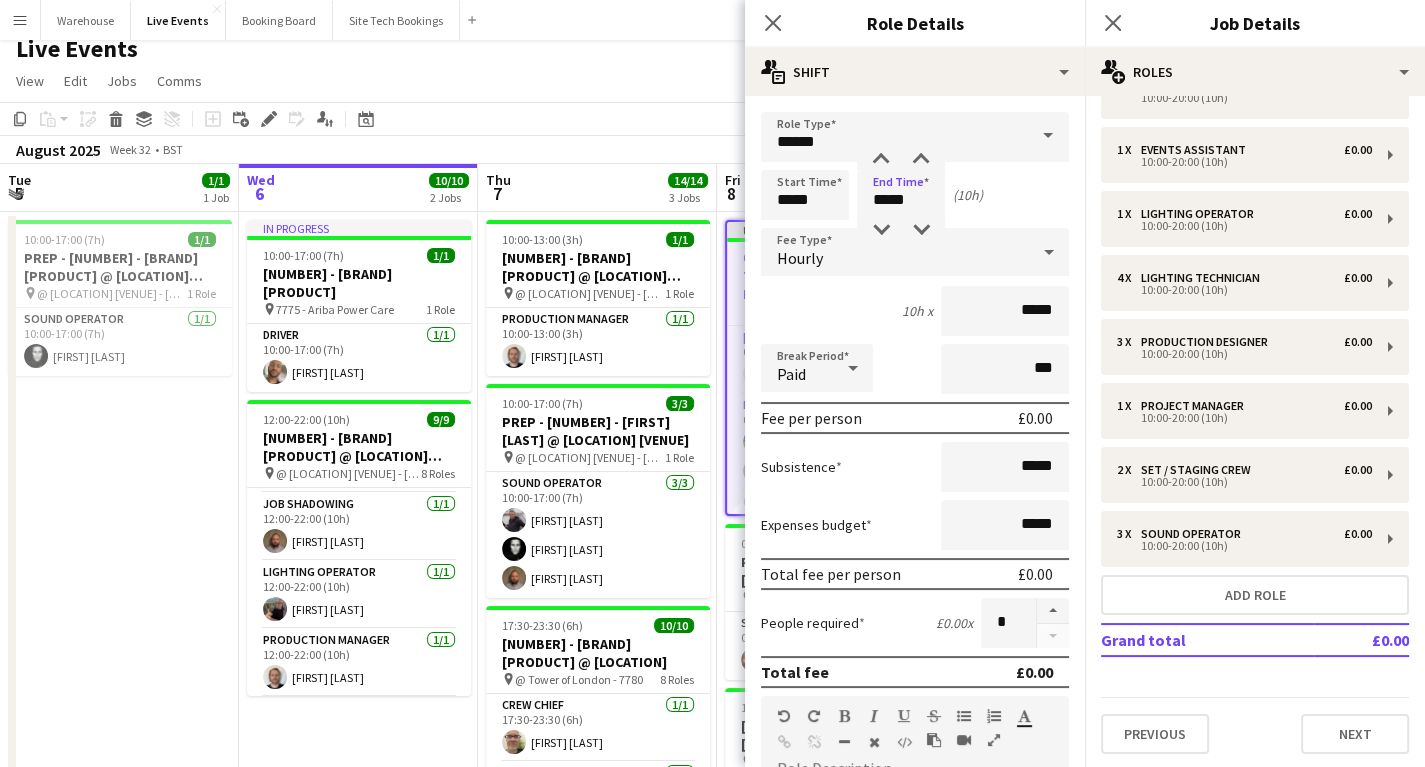 click on "Hourly" at bounding box center [800, 258] 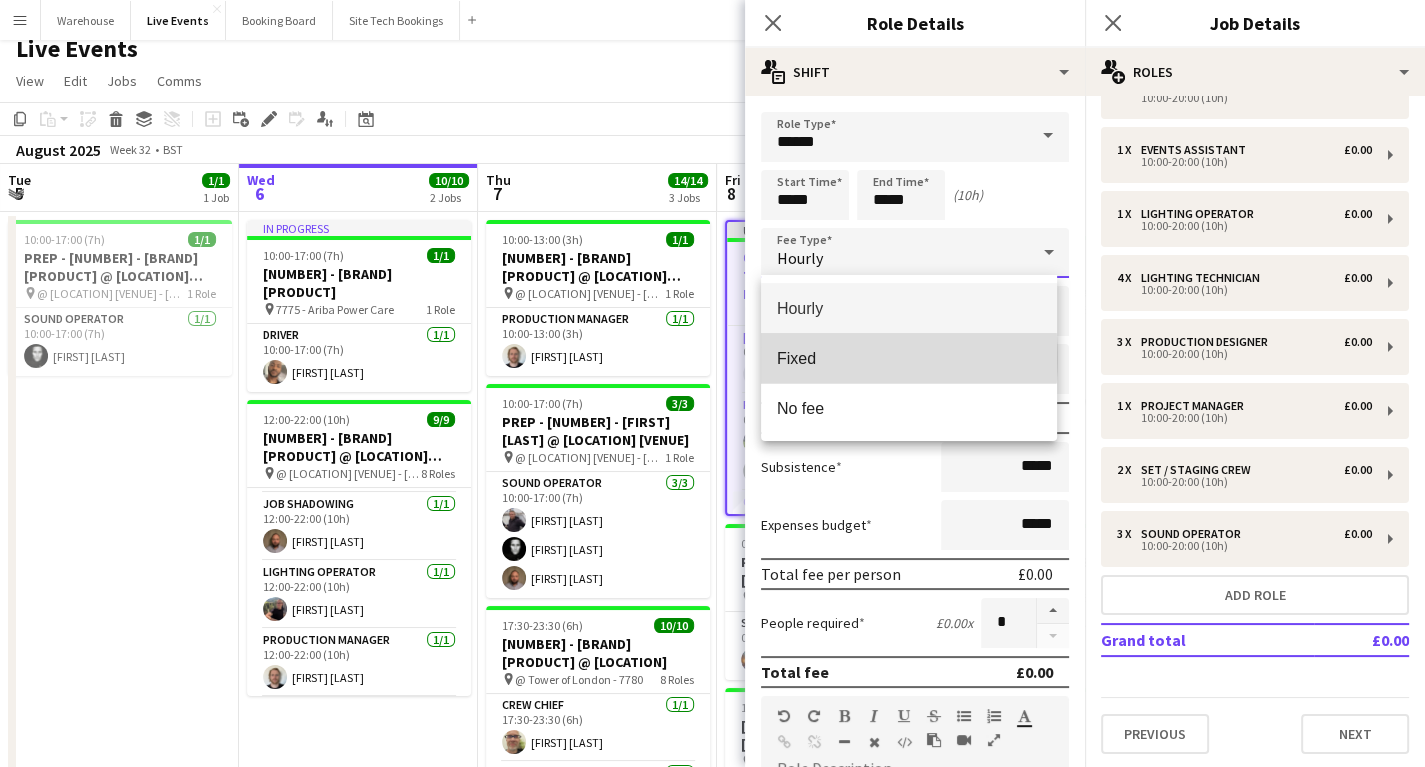 click on "Fixed" at bounding box center [909, 358] 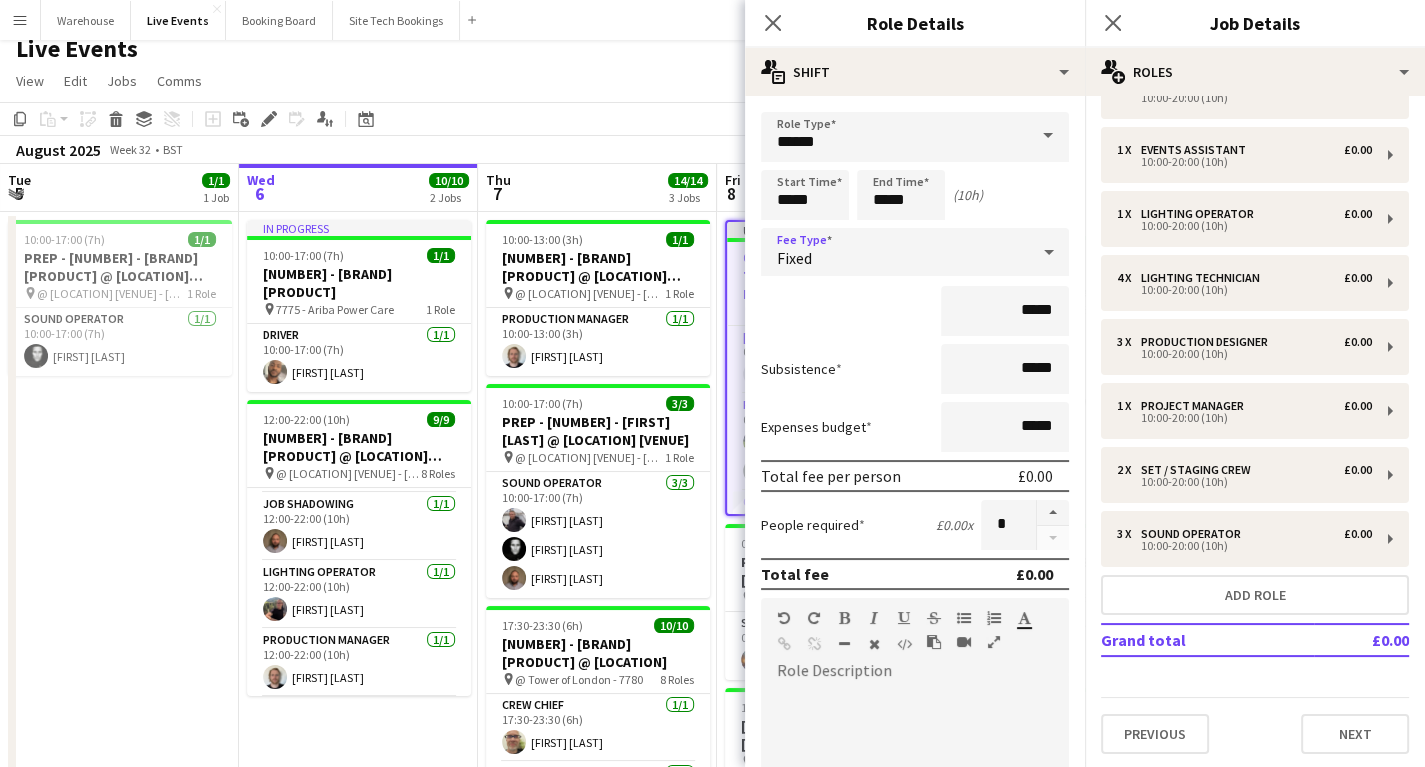 scroll, scrollTop: 240, scrollLeft: 0, axis: vertical 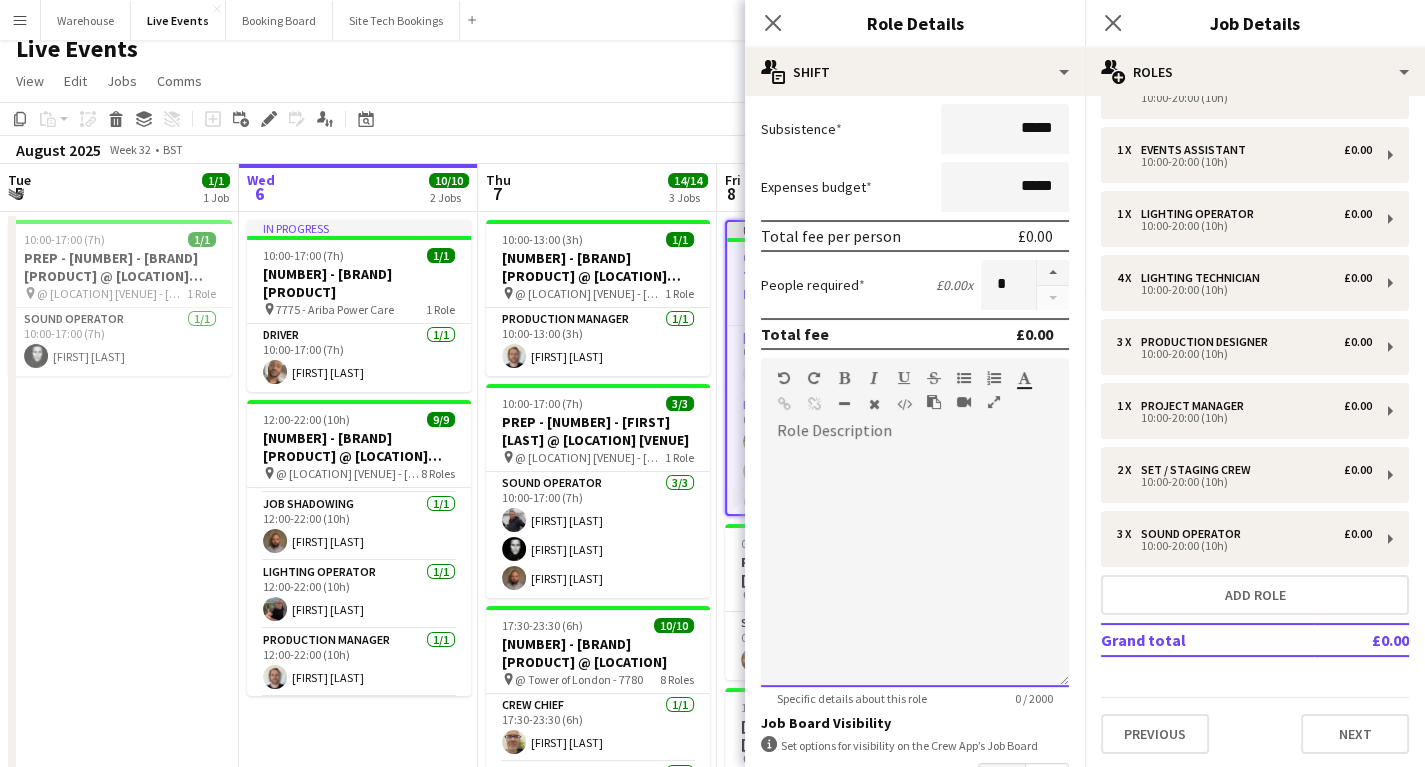 click at bounding box center (915, 567) 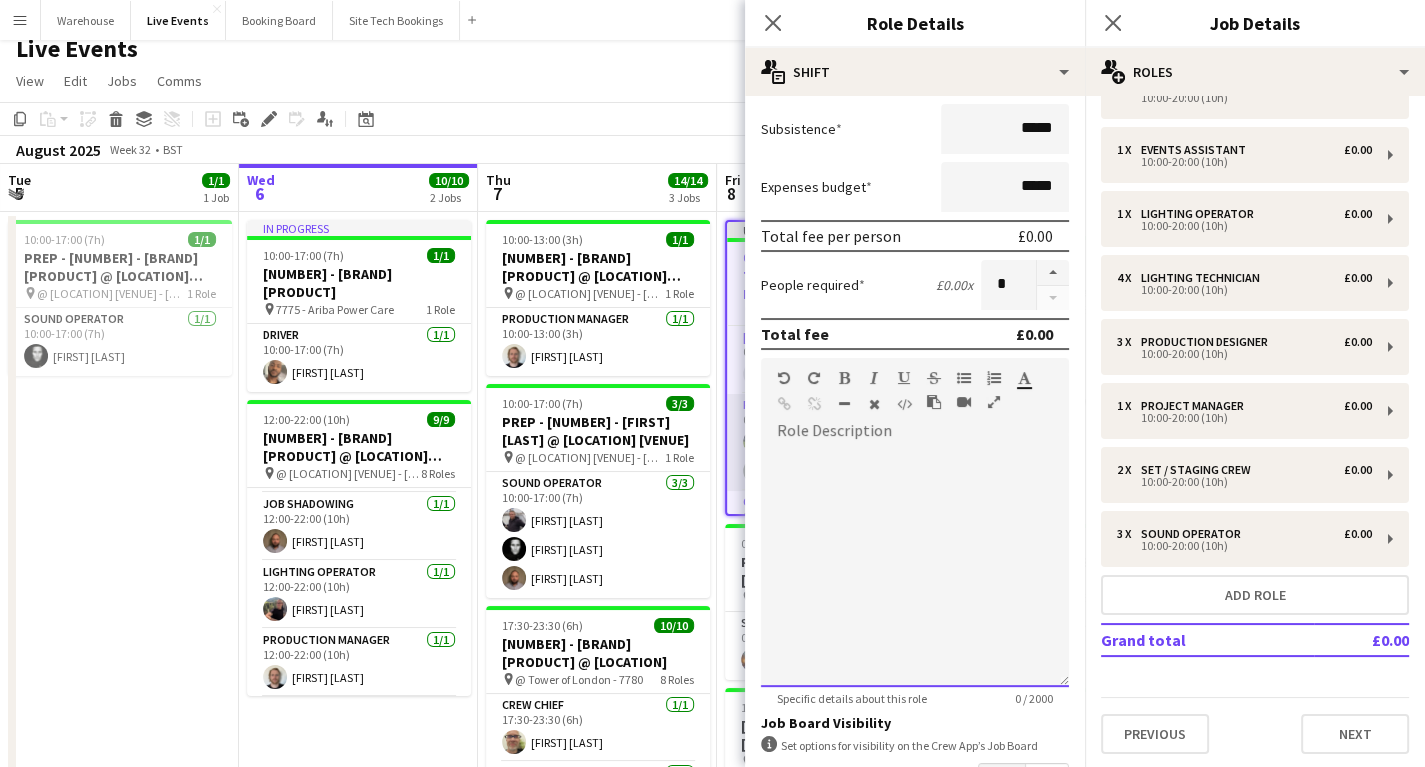 drag, startPoint x: 804, startPoint y: 487, endPoint x: 740, endPoint y: 461, distance: 69.079666 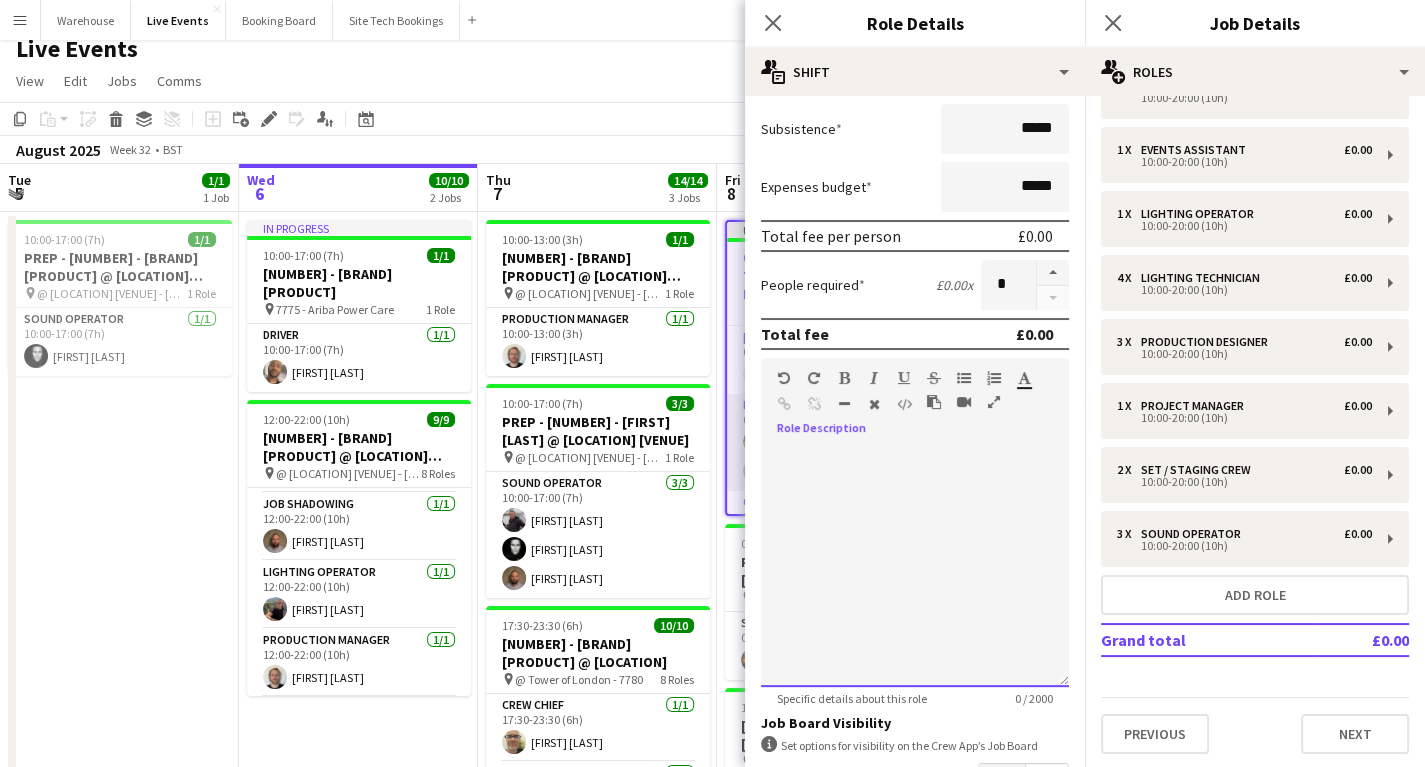 paste 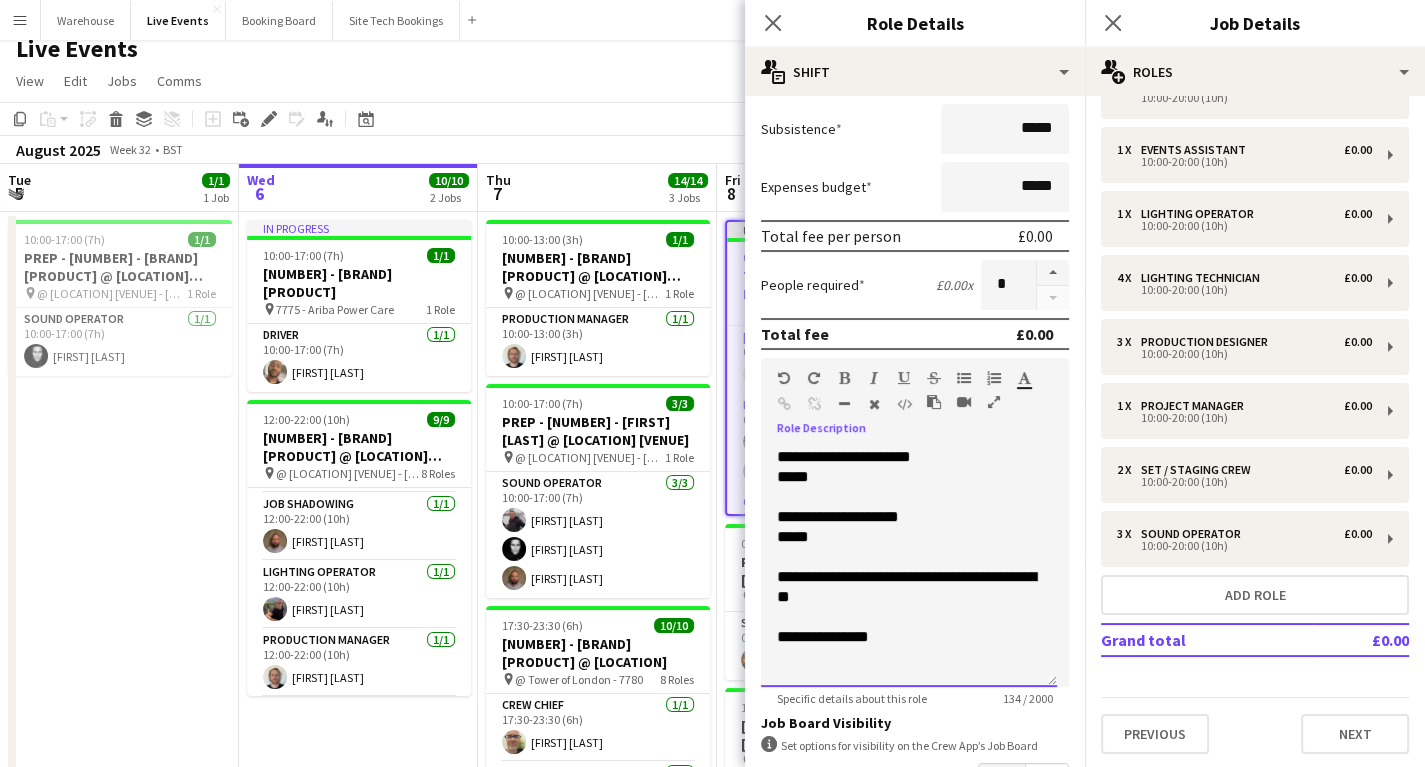 click on "**********" at bounding box center [844, 456] 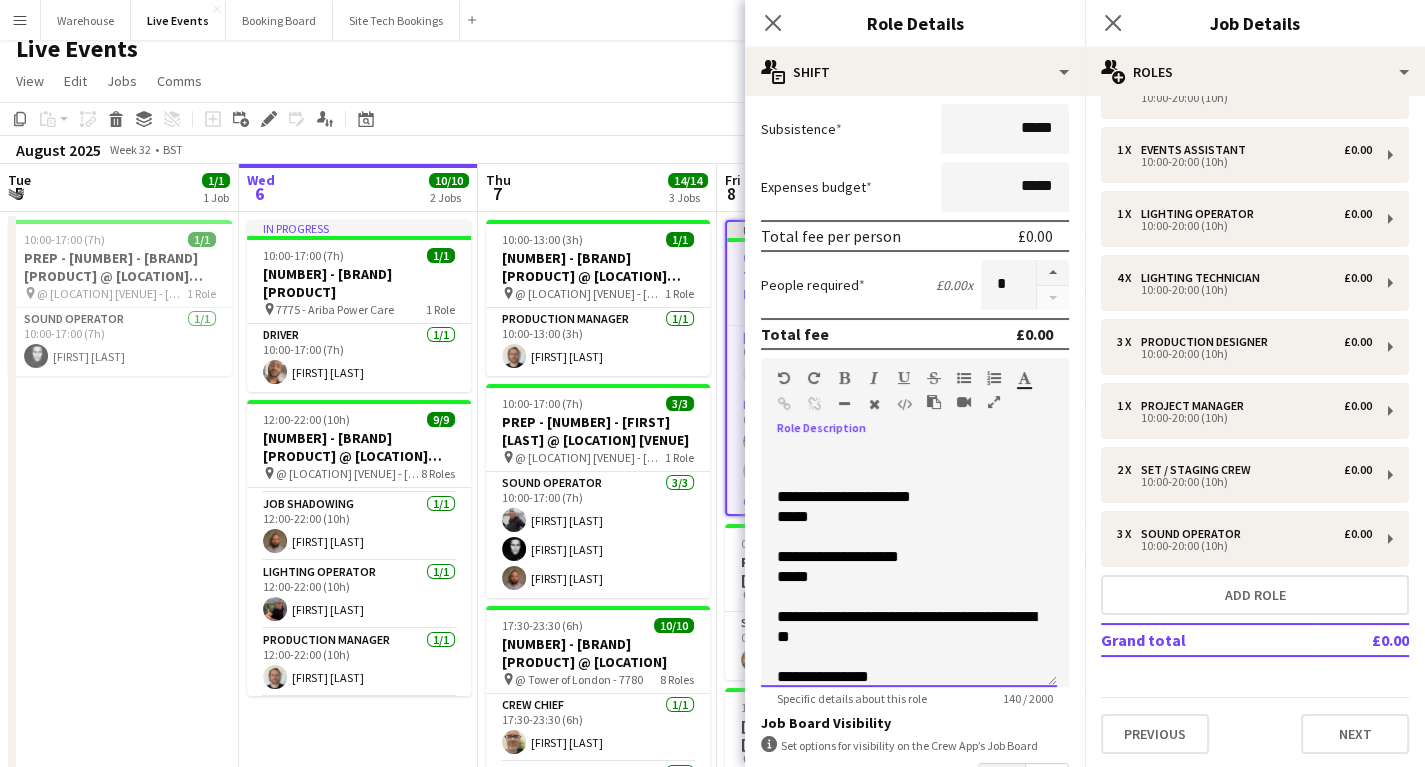 click at bounding box center (909, 457) 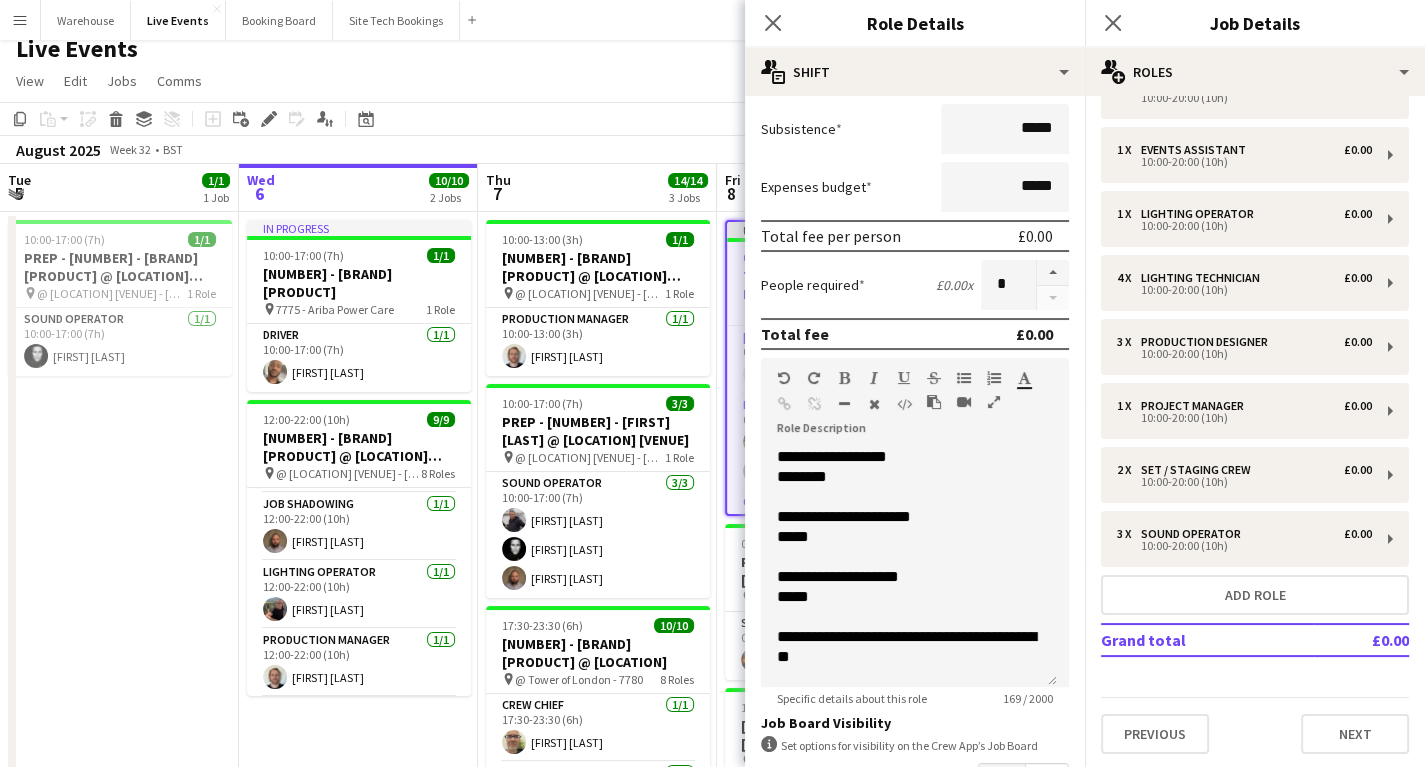 scroll, scrollTop: 35, scrollLeft: 0, axis: vertical 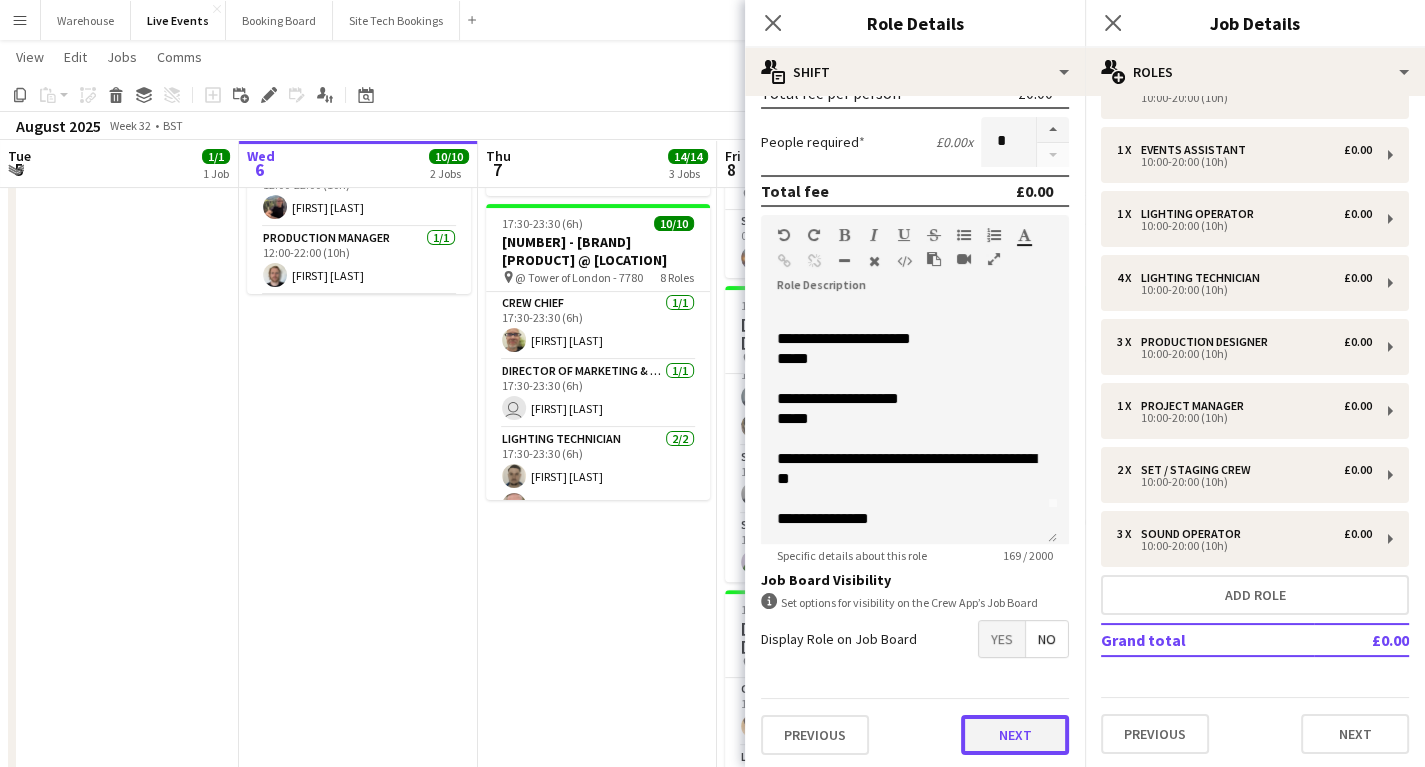 drag, startPoint x: 1012, startPoint y: 724, endPoint x: 1028, endPoint y: 714, distance: 18.867962 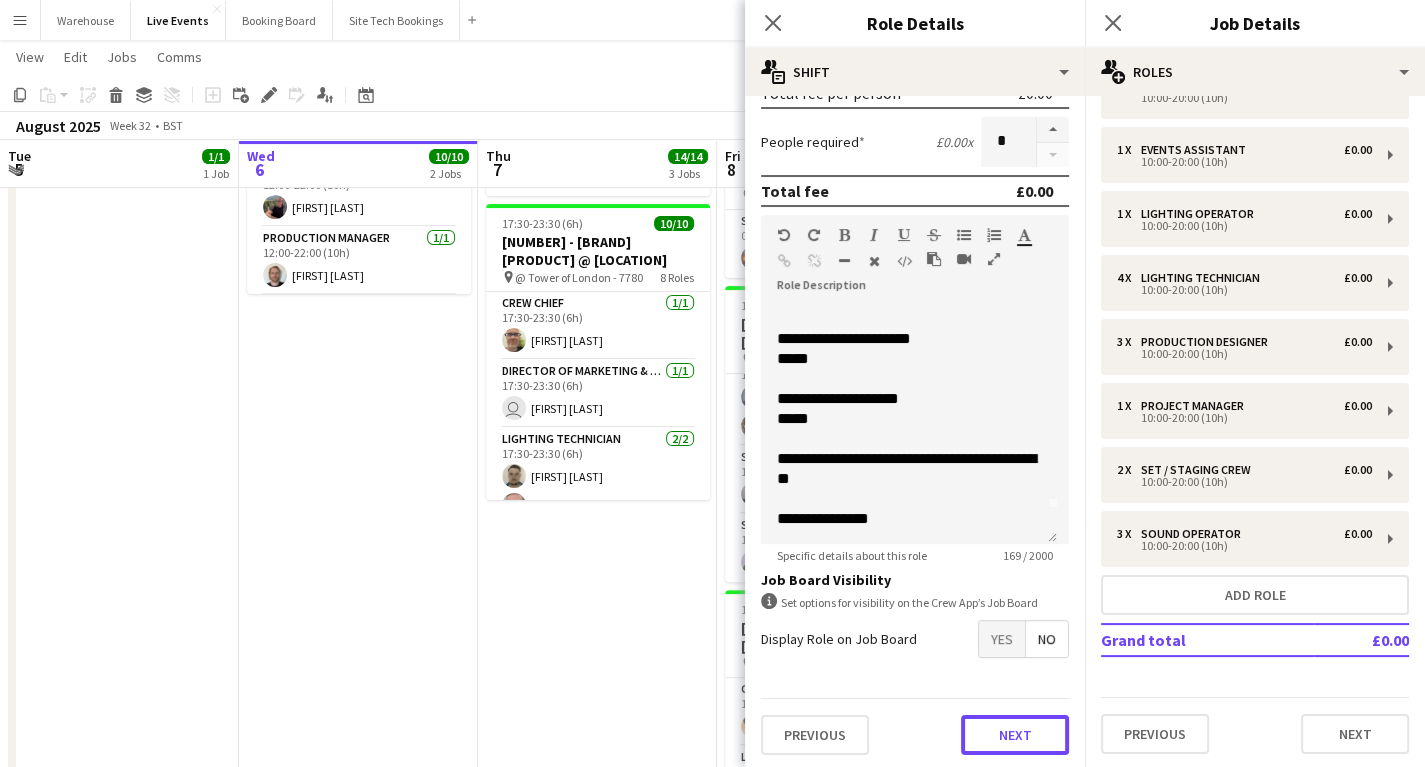 click on "Next" at bounding box center [1015, 735] 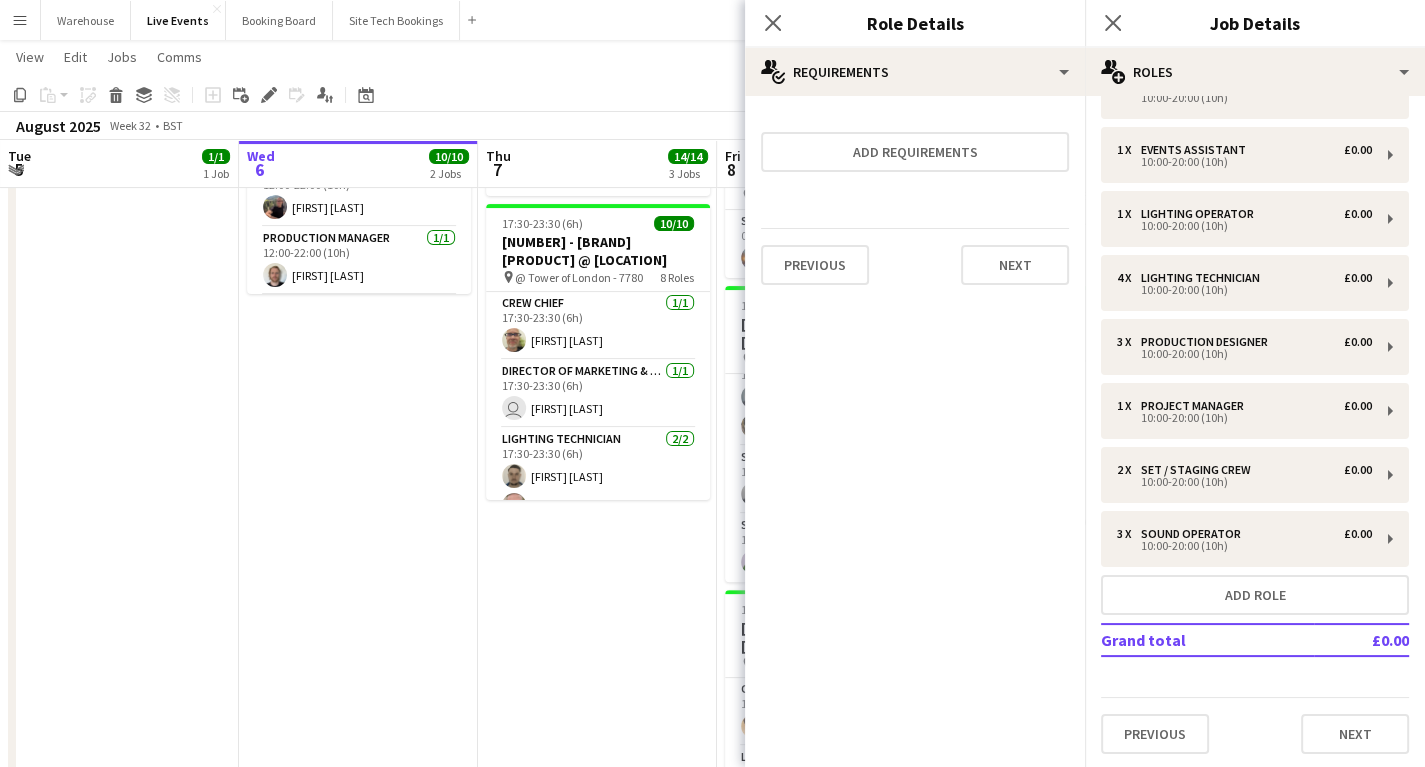 scroll, scrollTop: 0, scrollLeft: 0, axis: both 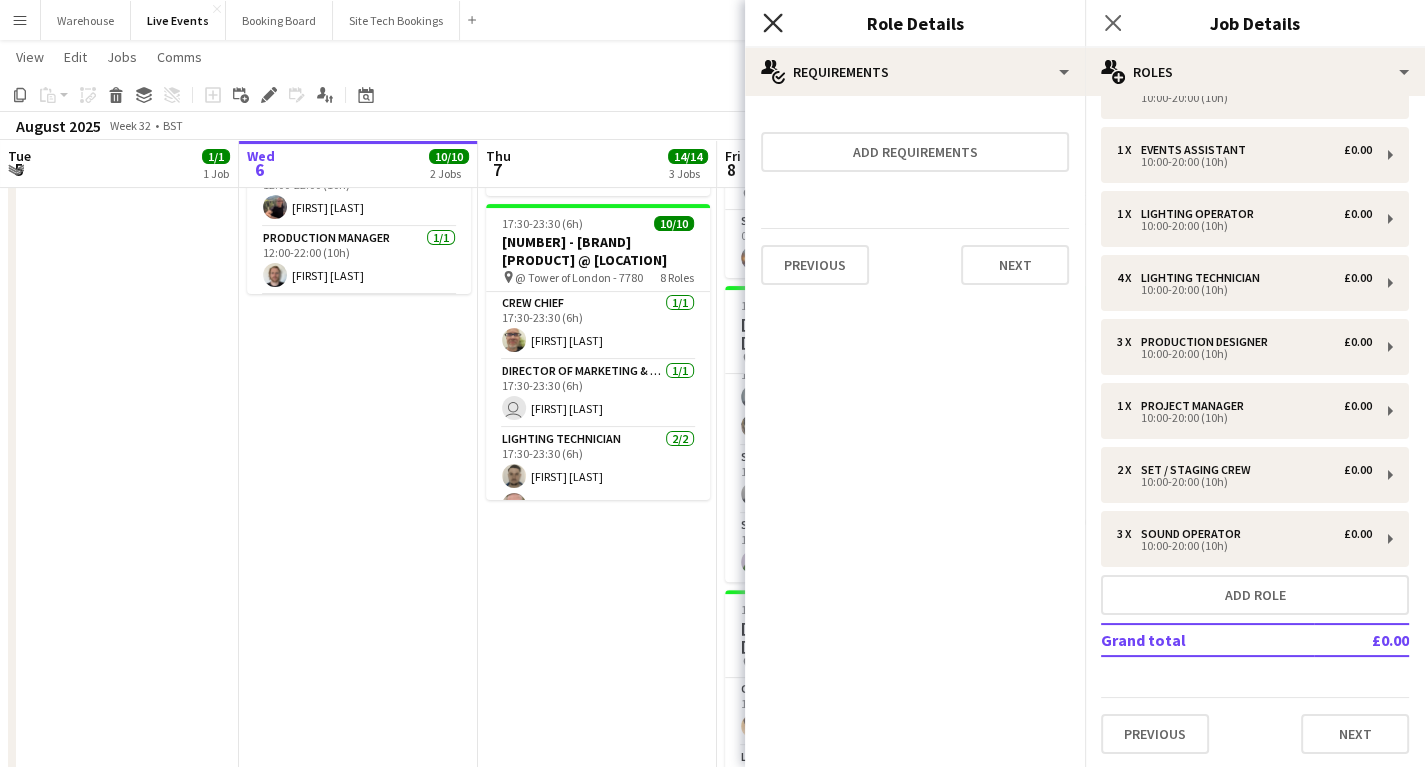 click on "Close pop-in" 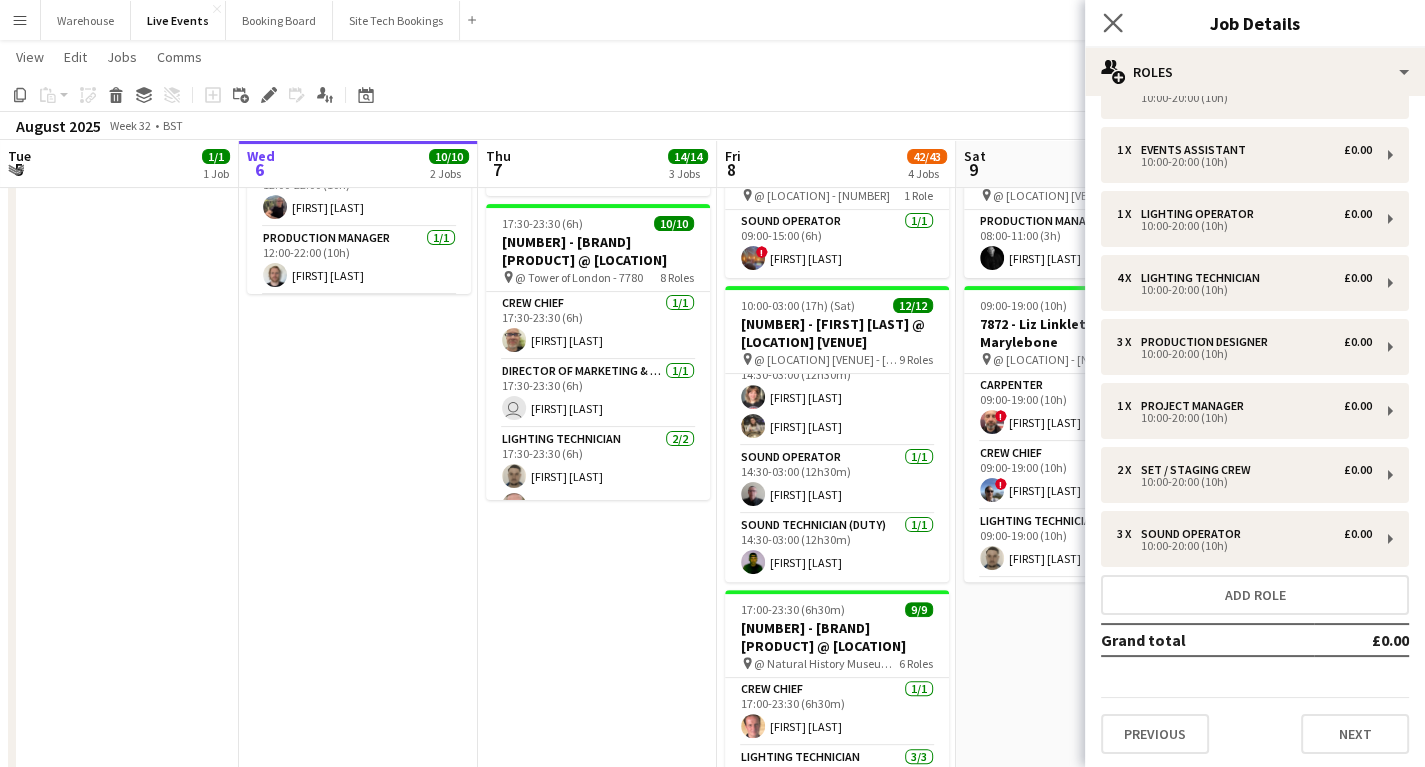 click on "Close pop-in" 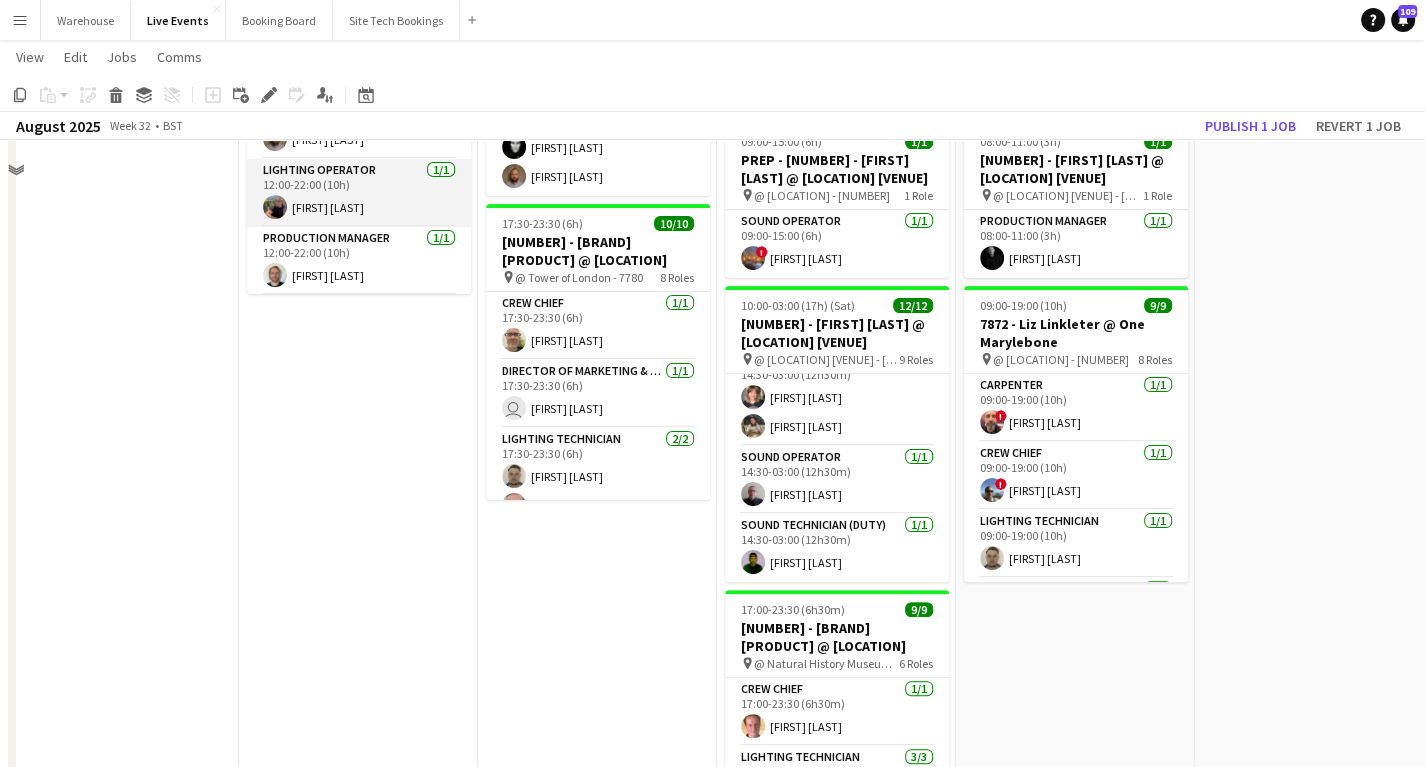 scroll, scrollTop: 0, scrollLeft: 0, axis: both 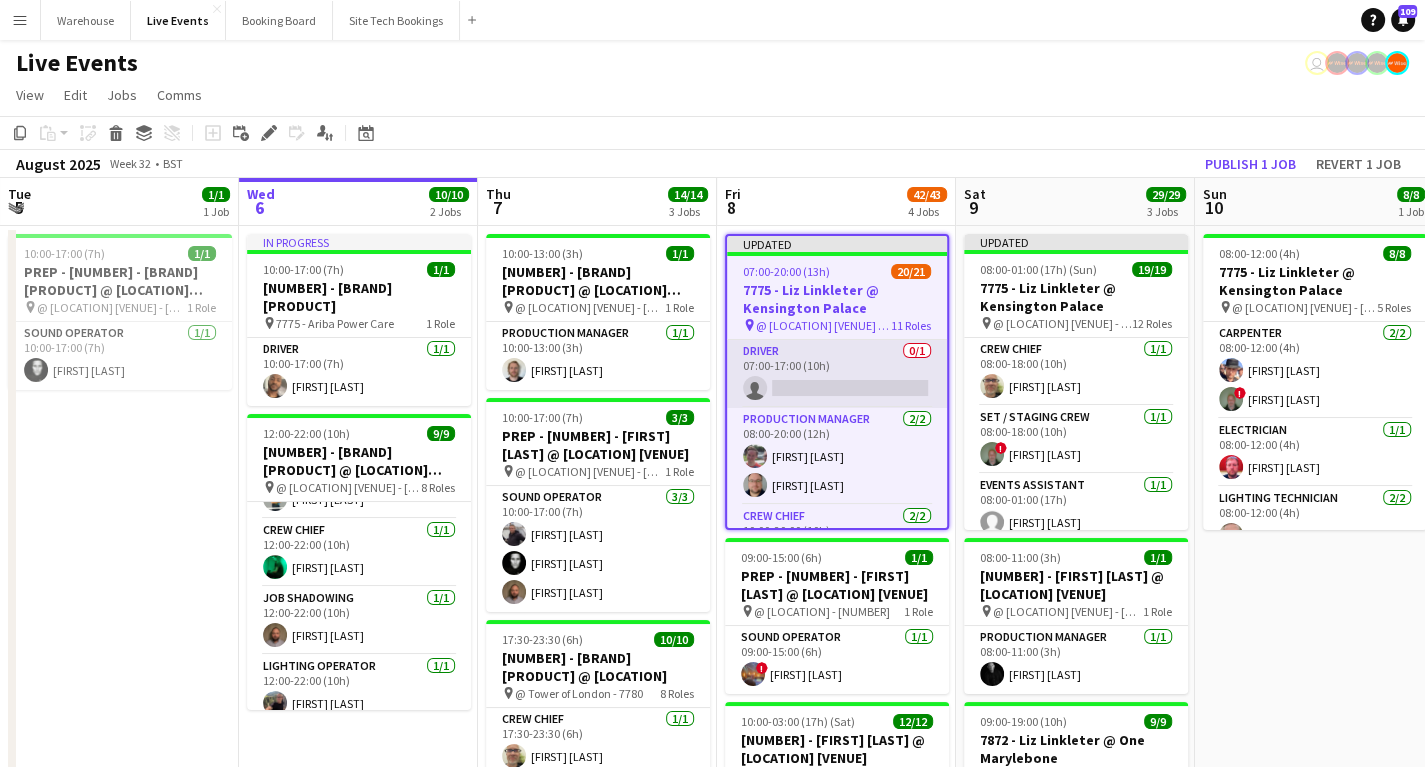 click on "[ROLE]   [NUMBER]/[NUMBER]   [TIME]-[TIME] ([DURATION])
single-neutral-actions" at bounding box center [837, 374] 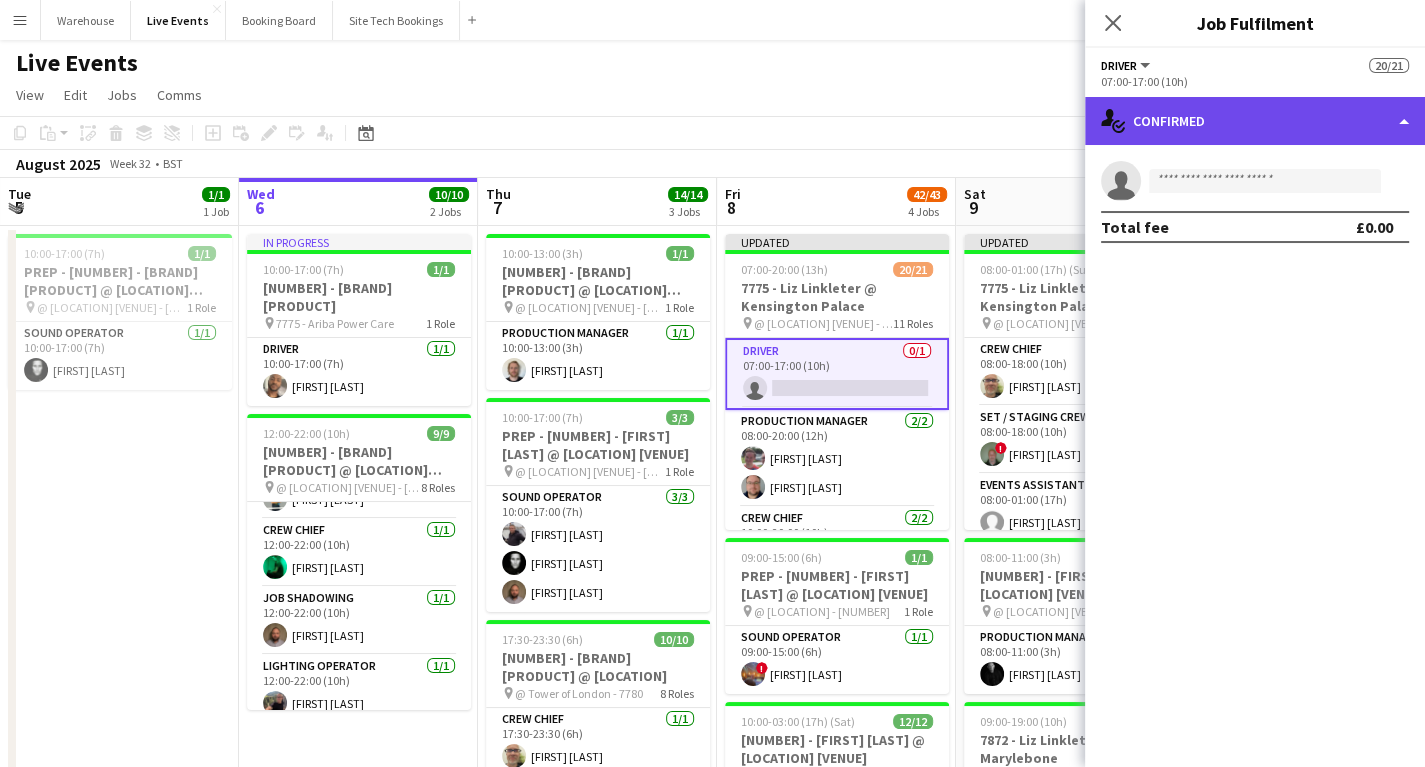 drag, startPoint x: 1219, startPoint y: 116, endPoint x: 1217, endPoint y: 126, distance: 10.198039 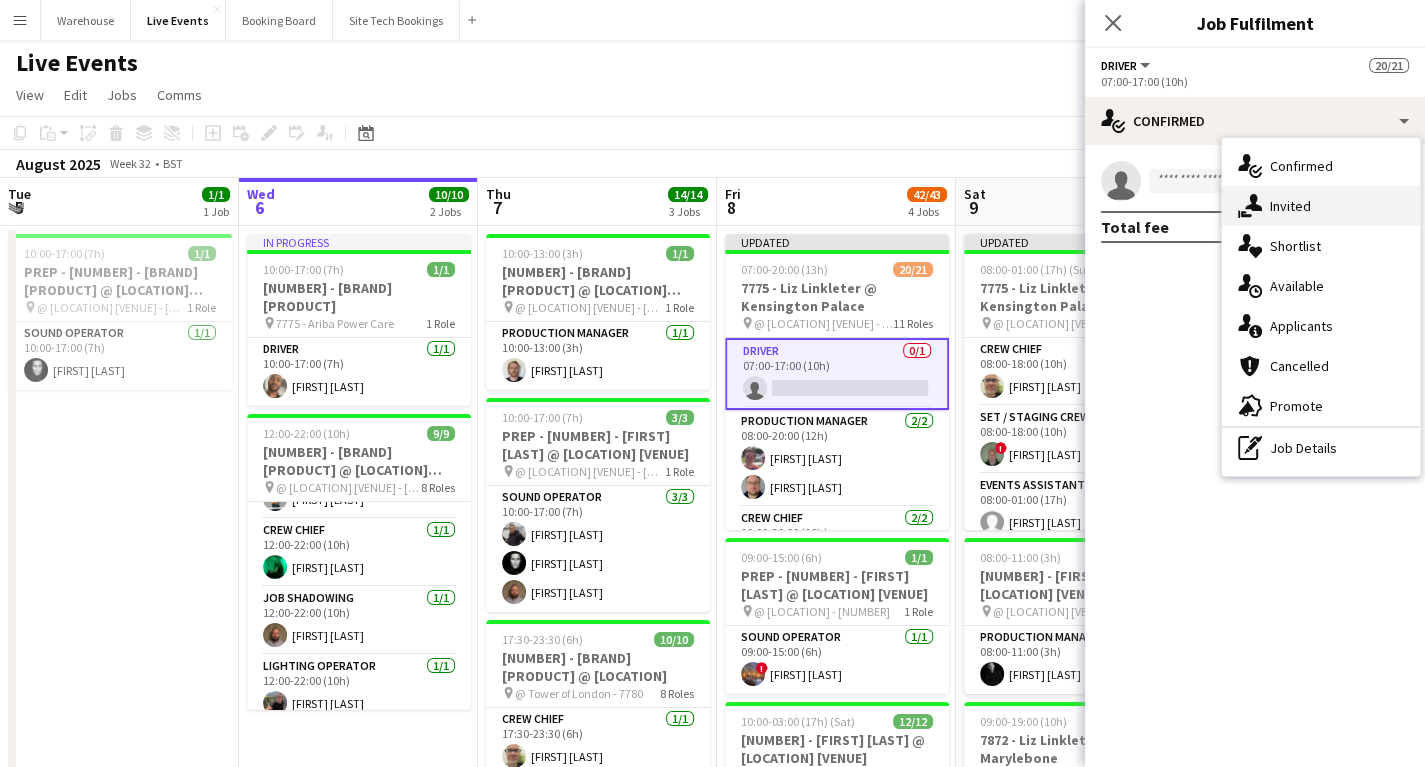 click on "single-neutral-actions-share-1
Invited" at bounding box center (1321, 206) 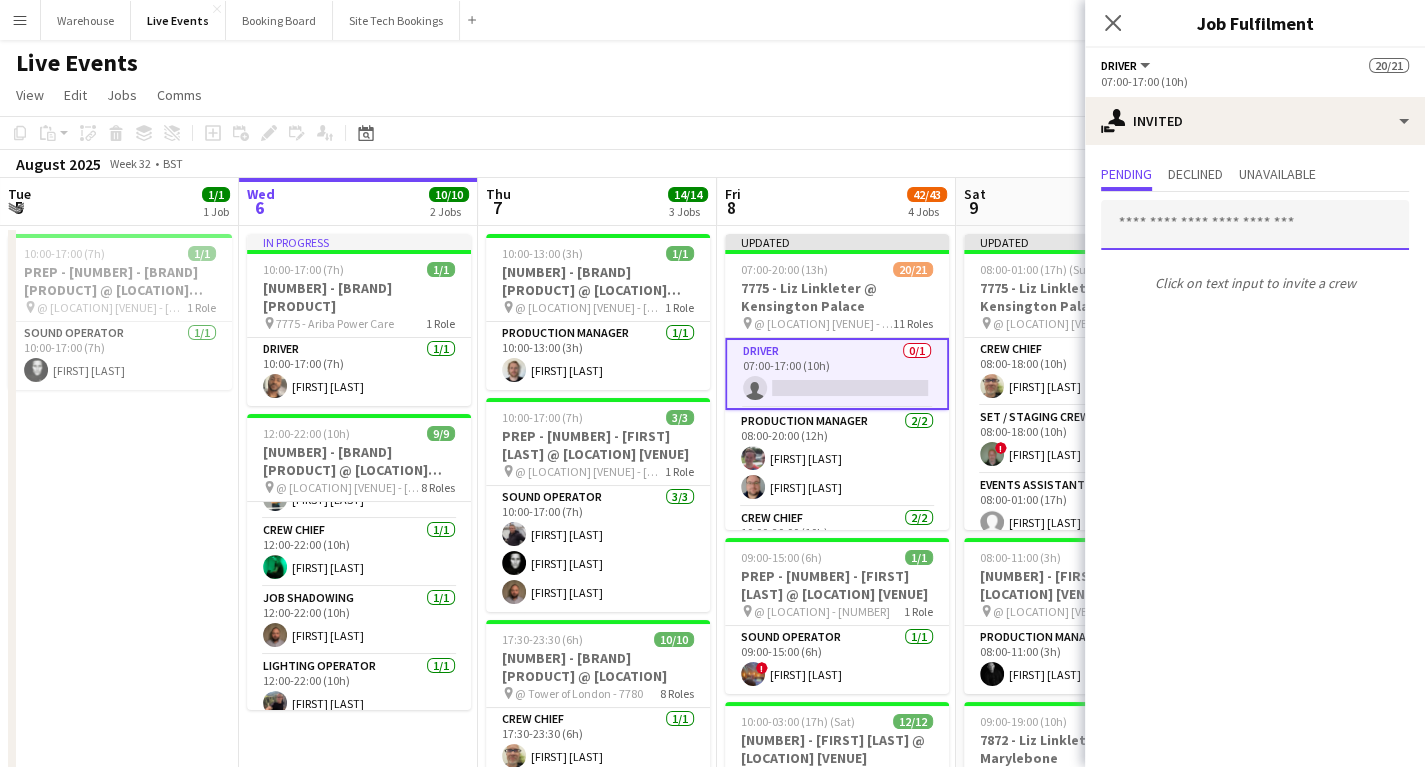 click at bounding box center (1255, 225) 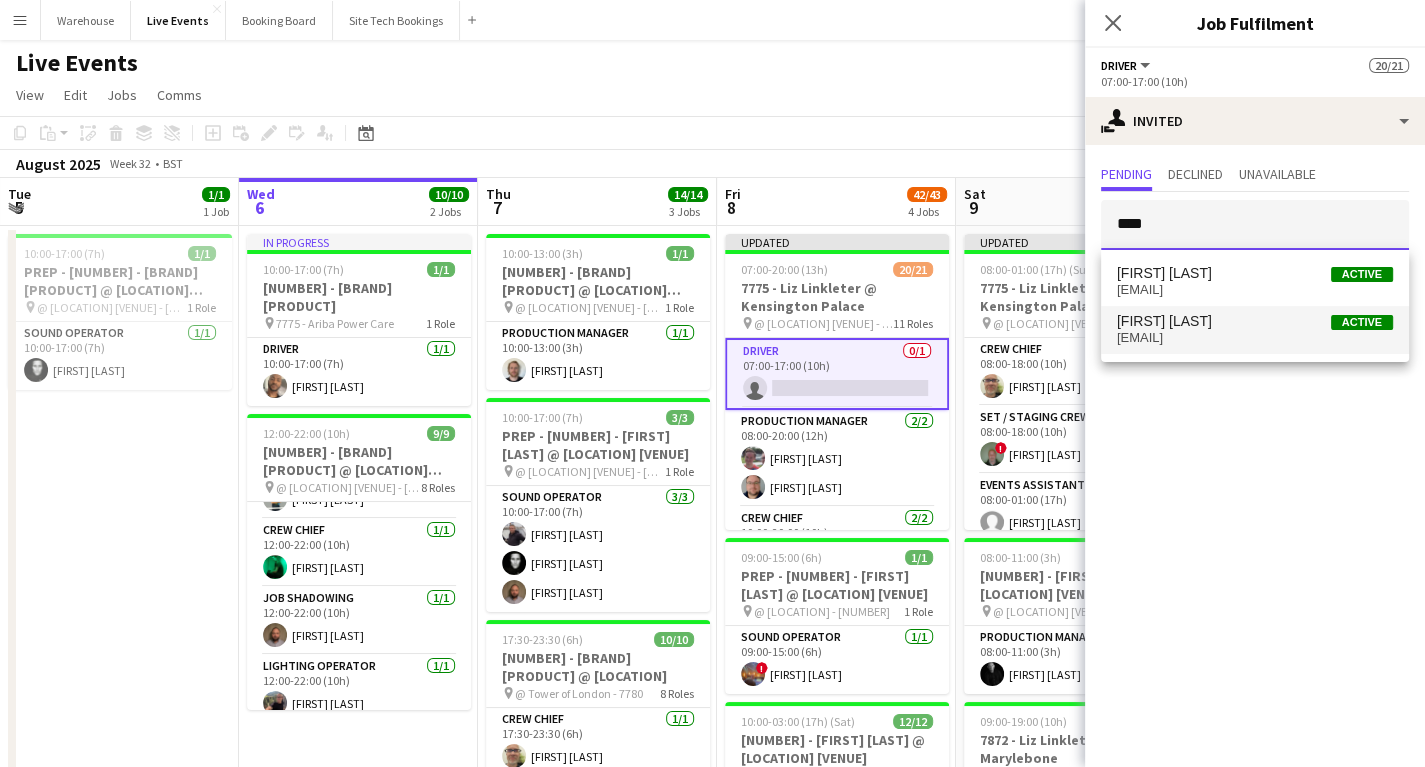 type on "****" 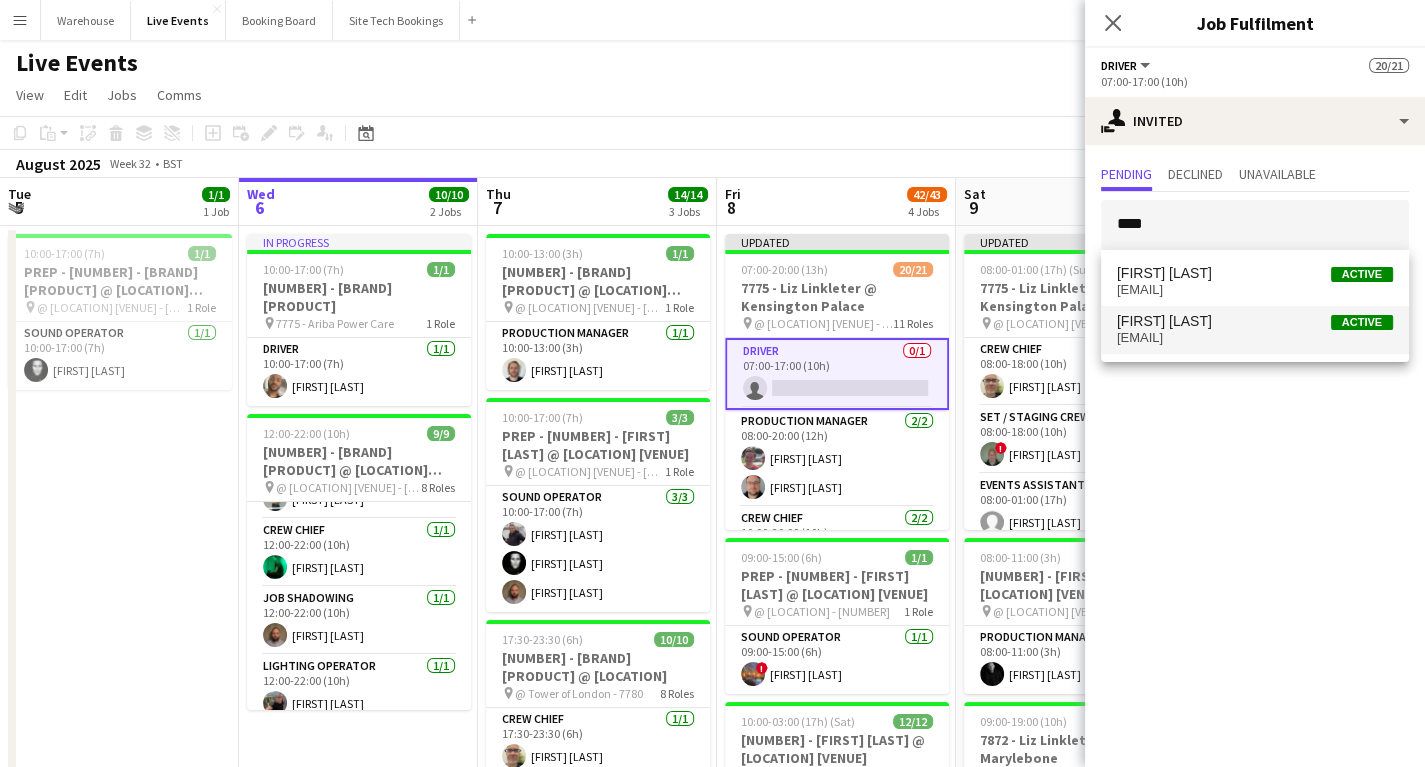 click on "[EMAIL]" at bounding box center (1255, 338) 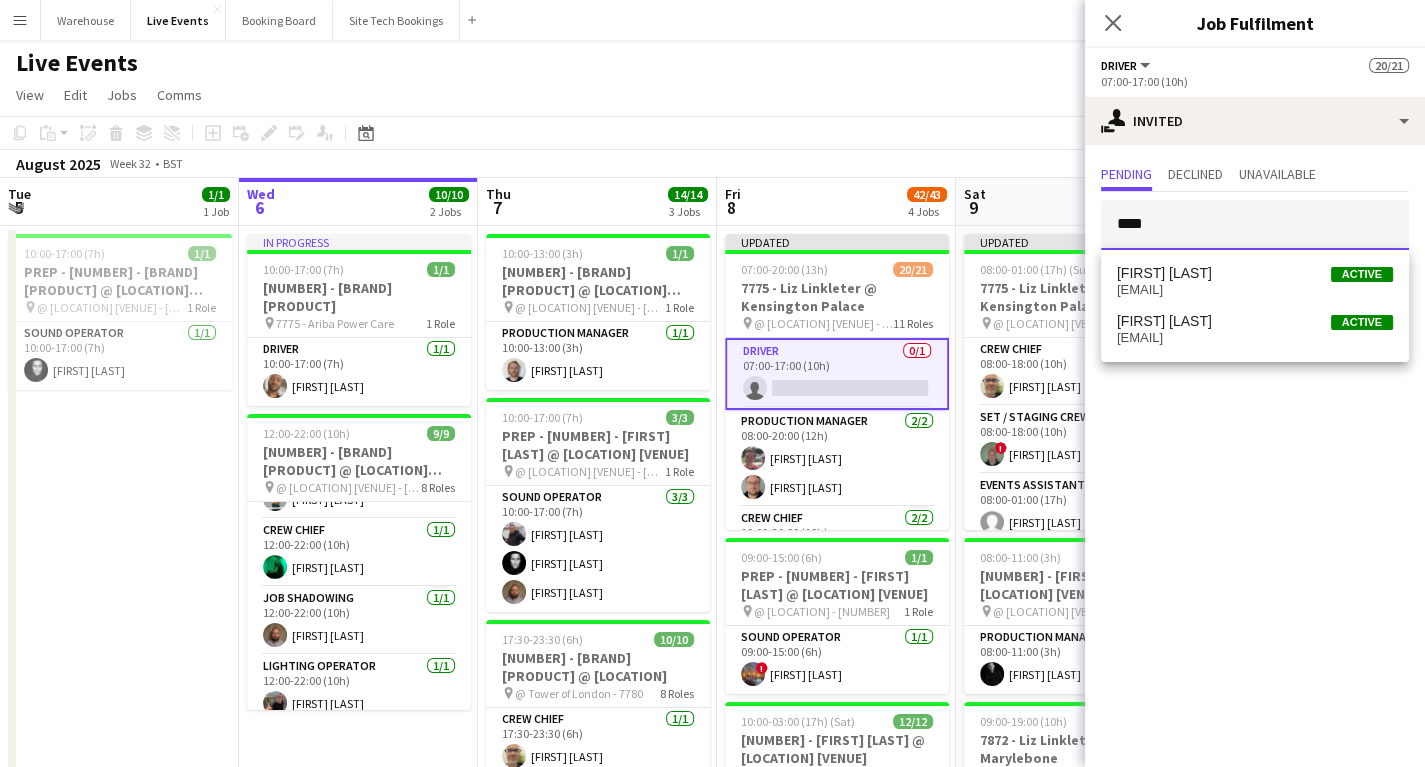 type 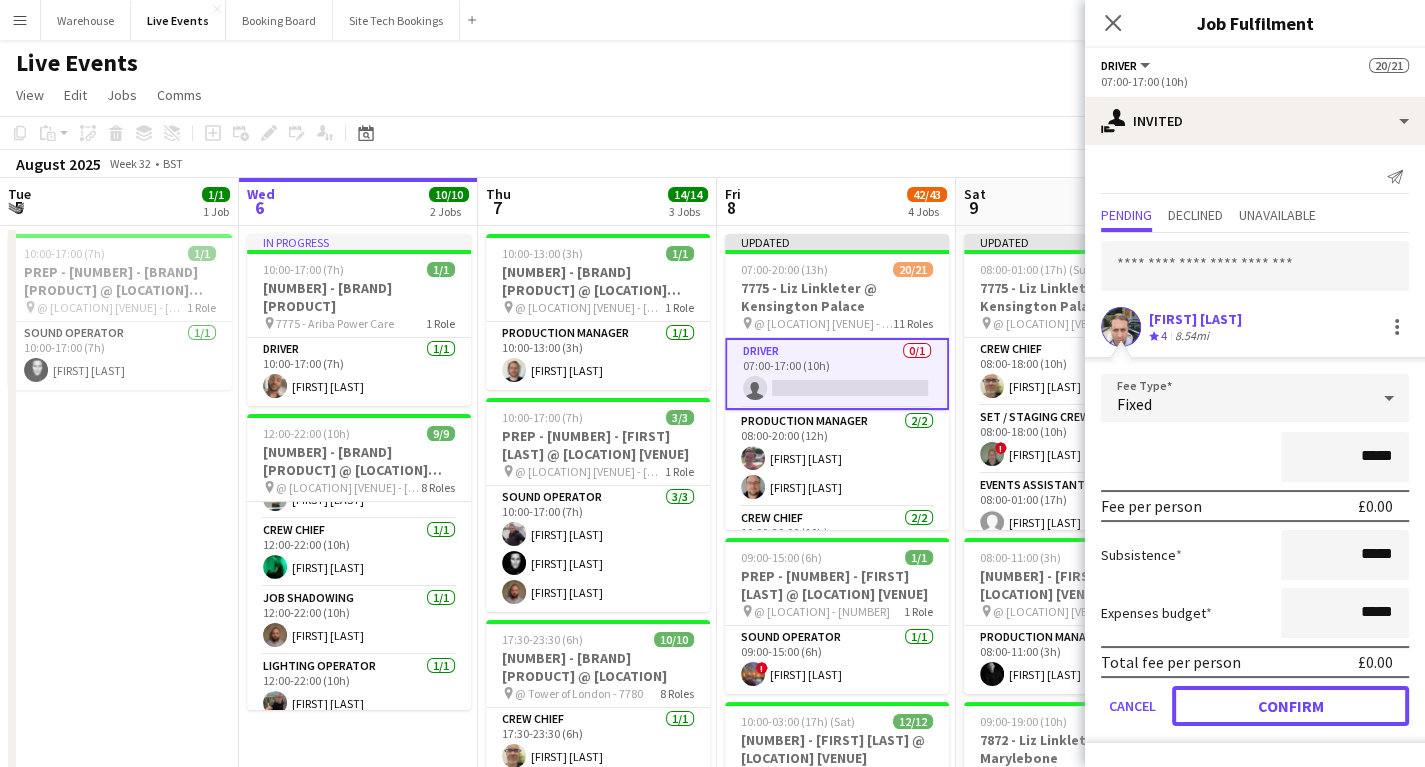 drag, startPoint x: 1238, startPoint y: 702, endPoint x: 1229, endPoint y: 710, distance: 12.0415945 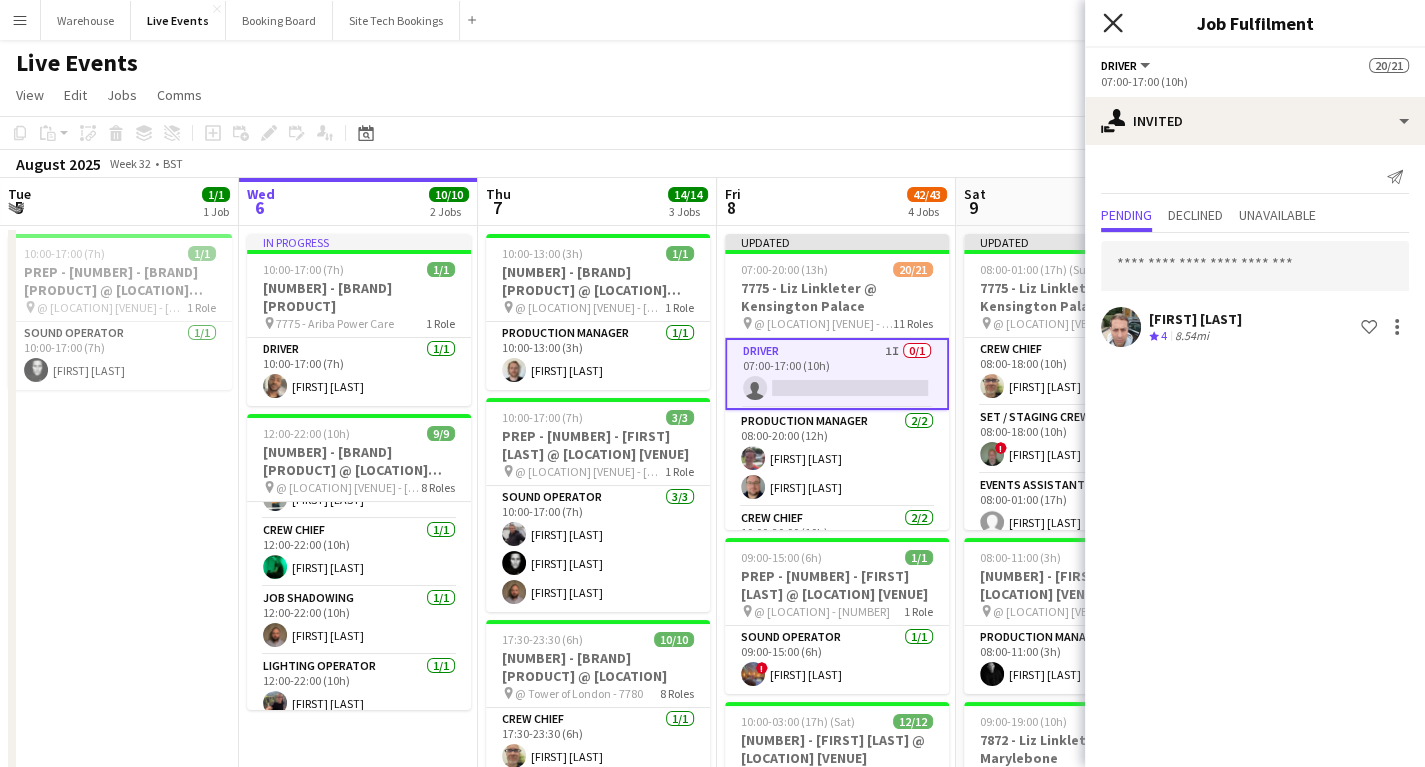 click 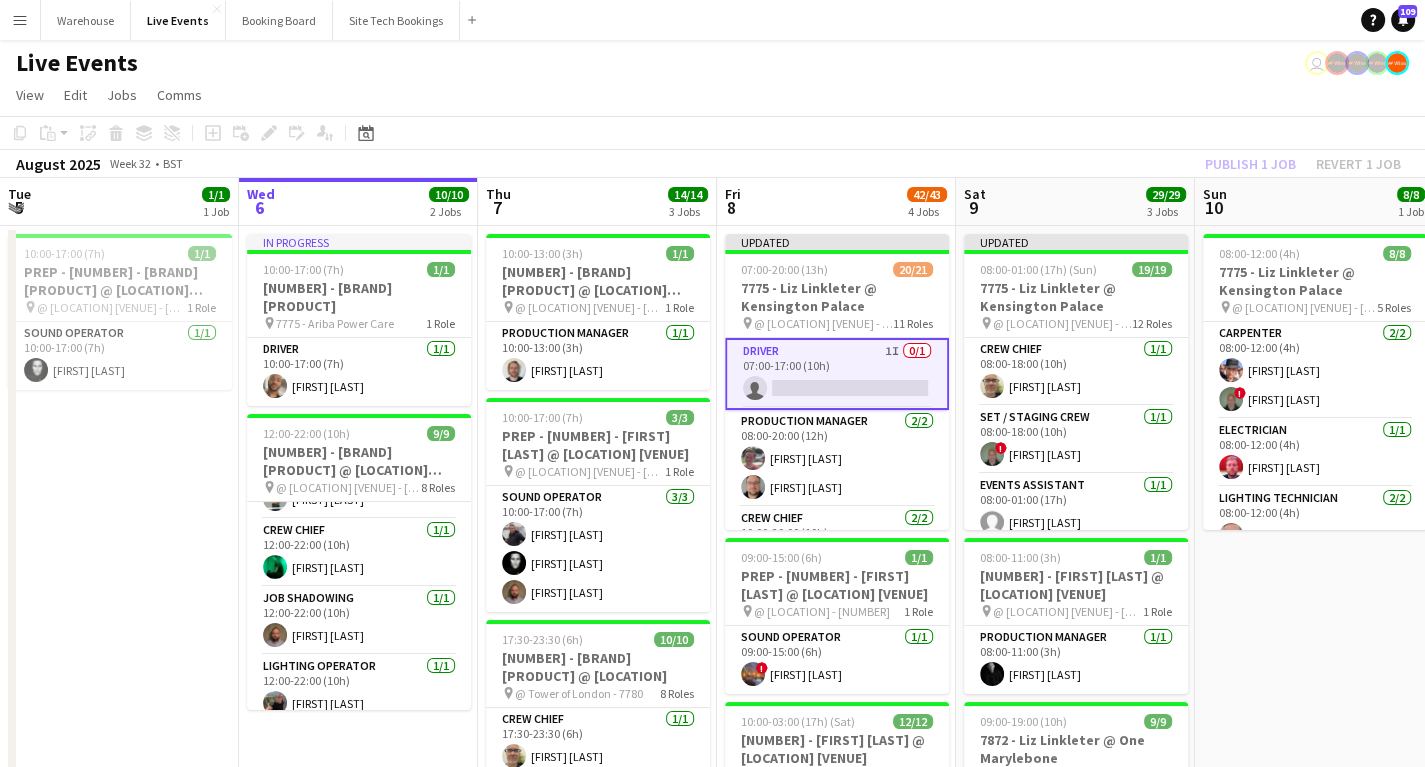 click on "View  Day view expanded Day view collapsed Month view Date picker Jump to today Expand Linked Jobs Collapse Linked Jobs  Edit  Copy Ctrl+C  Paste  Without Crew Ctrl+V With Crew Ctrl+Shift+V Paste as linked job  Group  Group Ungroup  Jobs  New Job Edit Job Delete Job New Linked Job Edit Linked Jobs Job fulfilment Promote Role Copy Role URL  Comms  Notify confirmed crew Create chat" 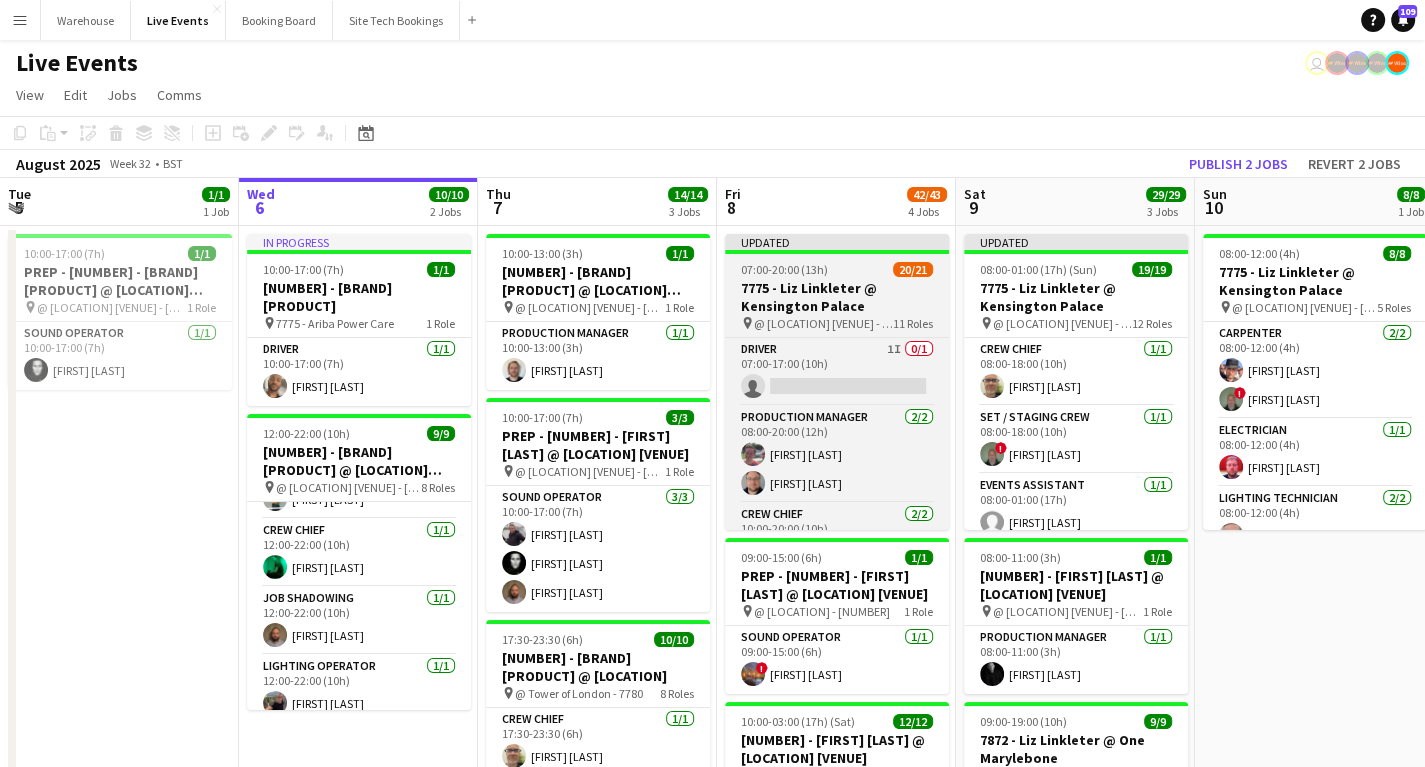 click on "7775 - Liz Linkleter @ Kensington Palace" at bounding box center [837, 297] 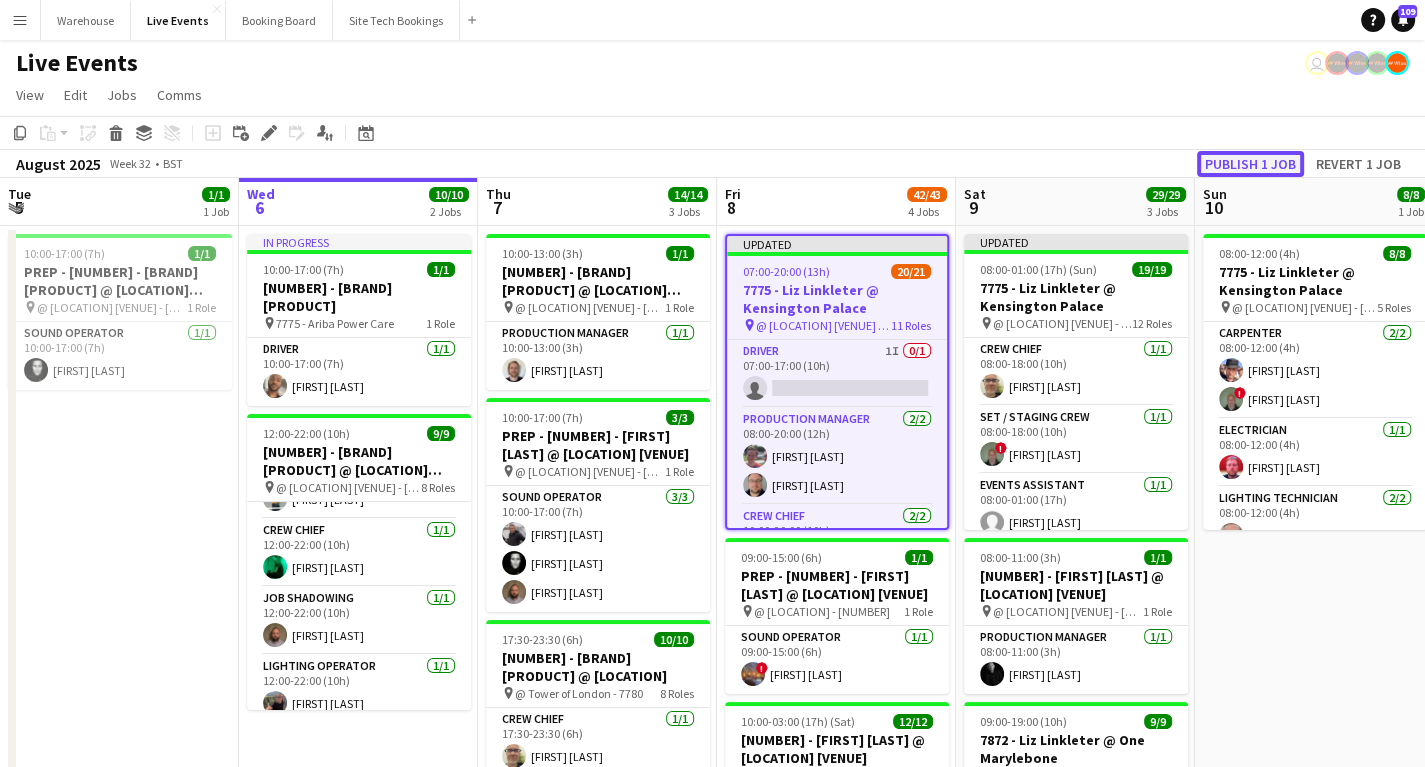 click on "Publish 1 job" 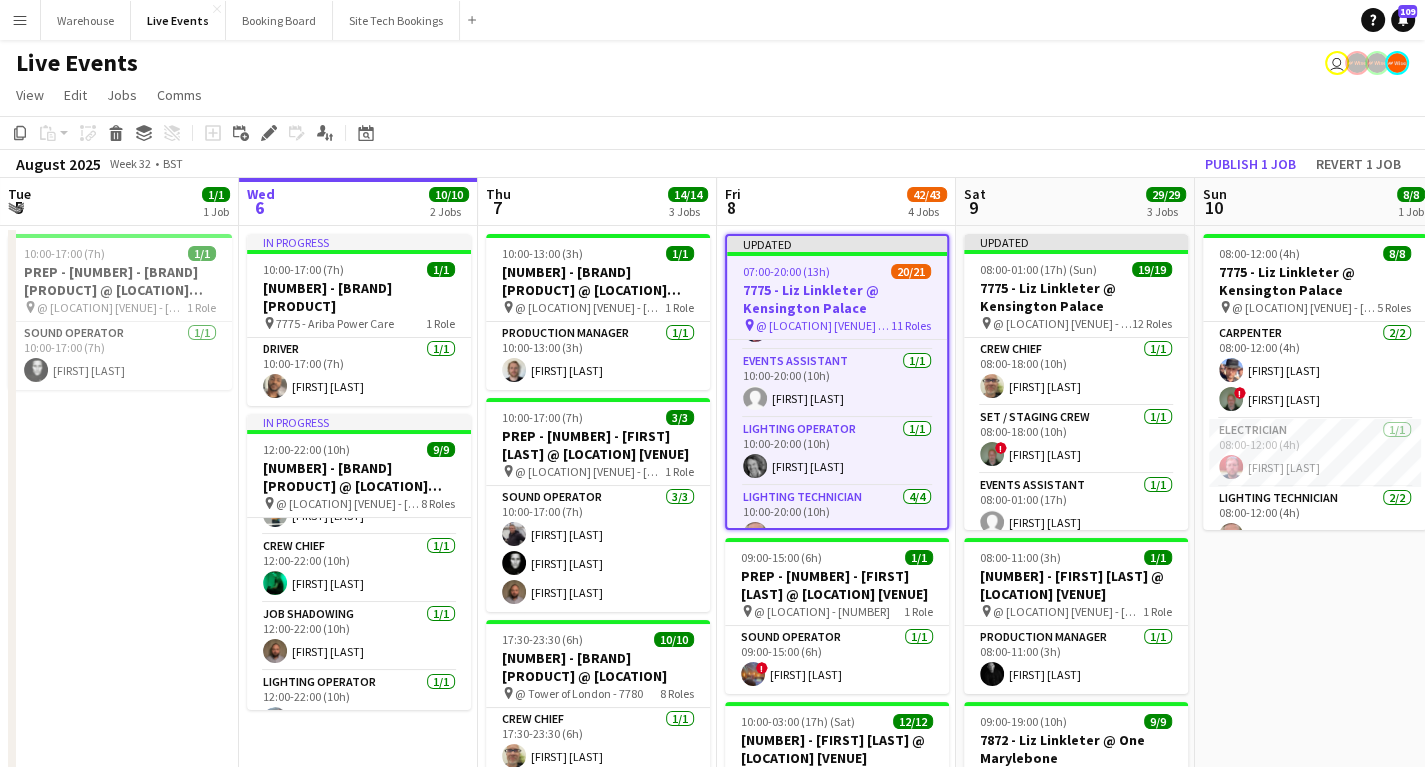 scroll, scrollTop: 0, scrollLeft: 0, axis: both 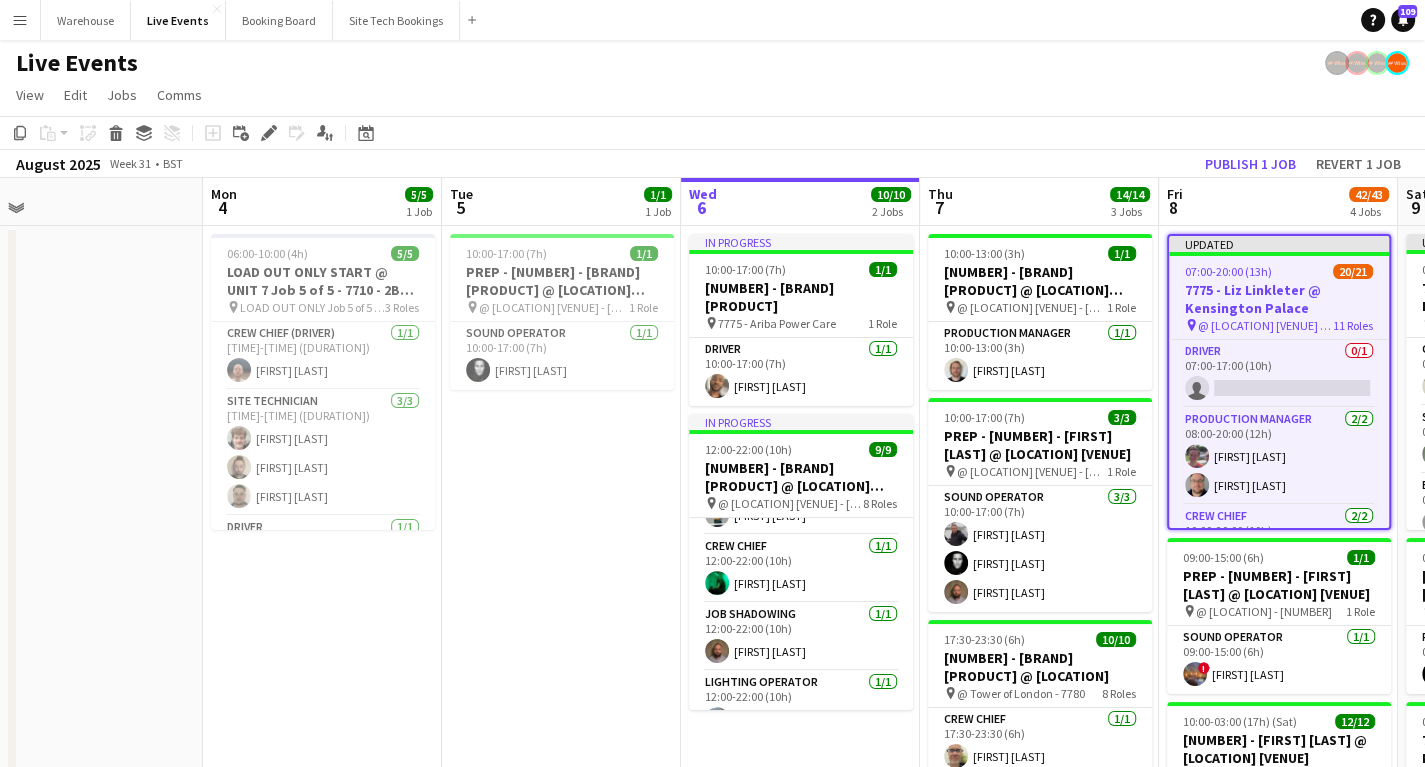 drag, startPoint x: 224, startPoint y: 459, endPoint x: 630, endPoint y: 458, distance: 406.00122 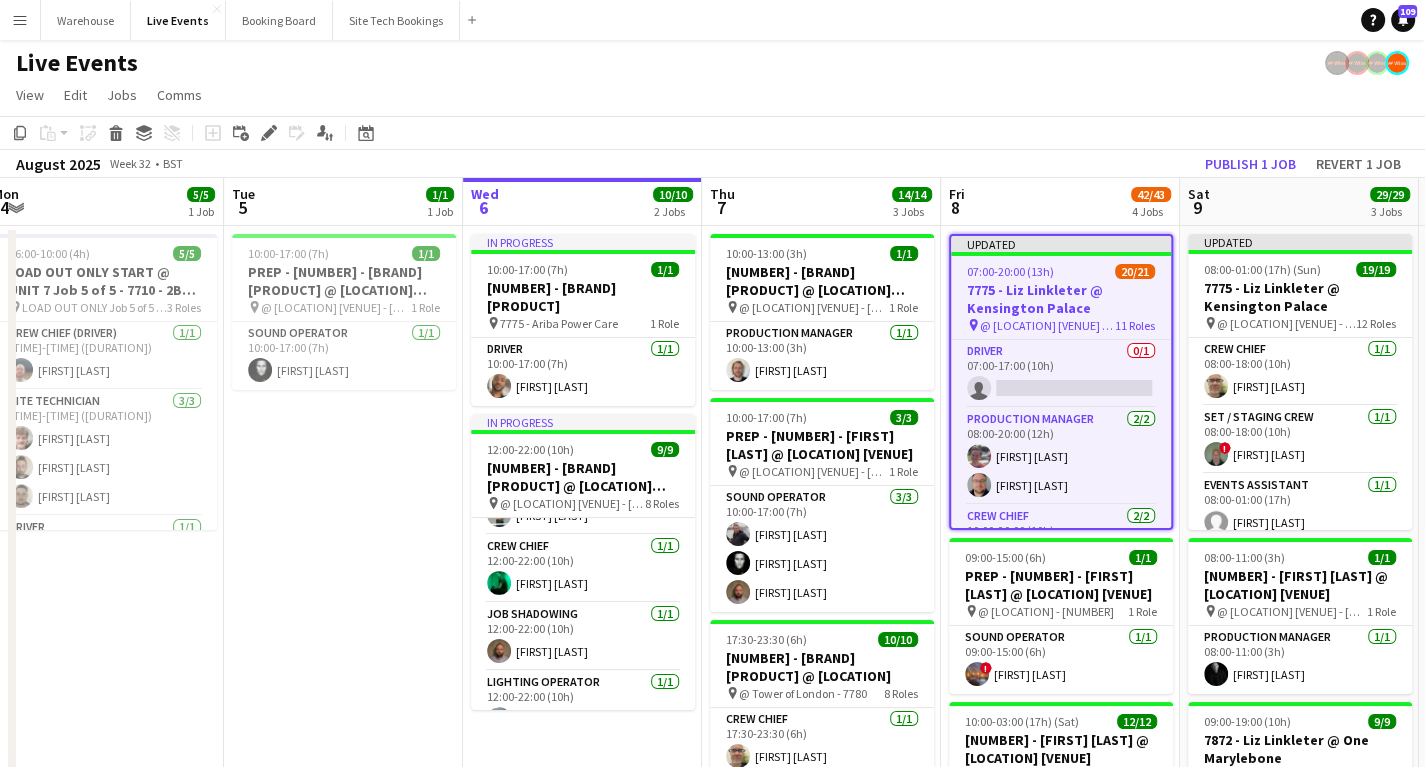 scroll, scrollTop: 0, scrollLeft: 754, axis: horizontal 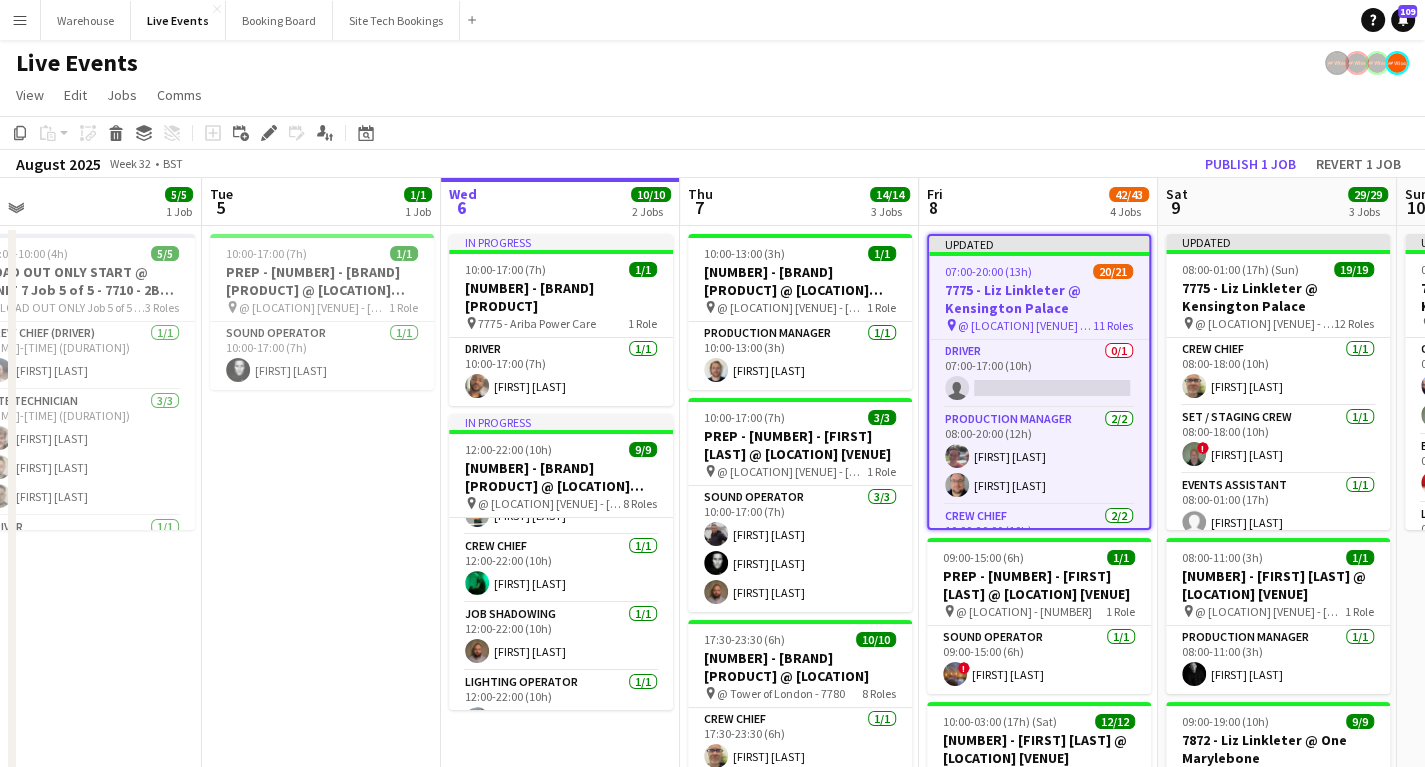 drag, startPoint x: 562, startPoint y: 522, endPoint x: 322, endPoint y: 495, distance: 241.51398 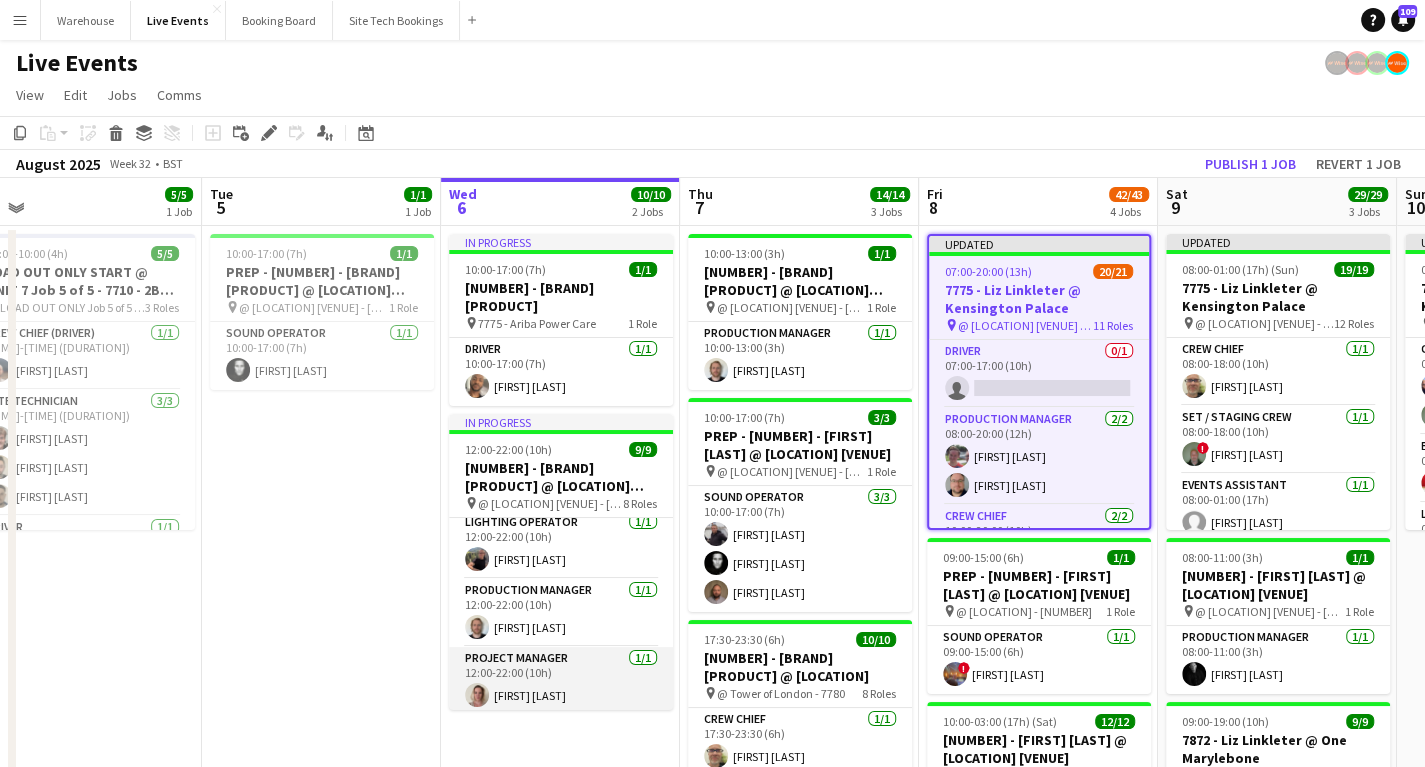scroll, scrollTop: 380, scrollLeft: 0, axis: vertical 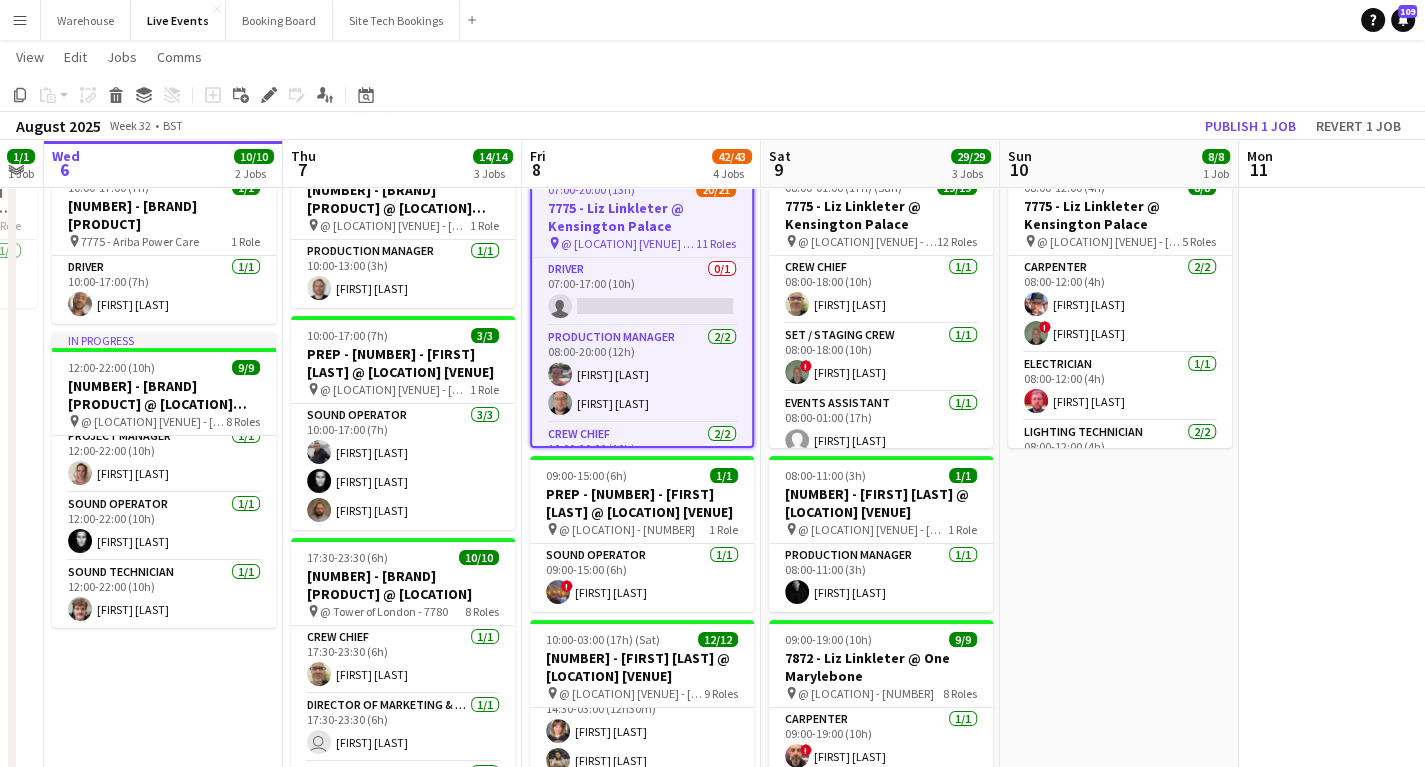 drag, startPoint x: 444, startPoint y: 673, endPoint x: 112, endPoint y: 616, distance: 336.85754 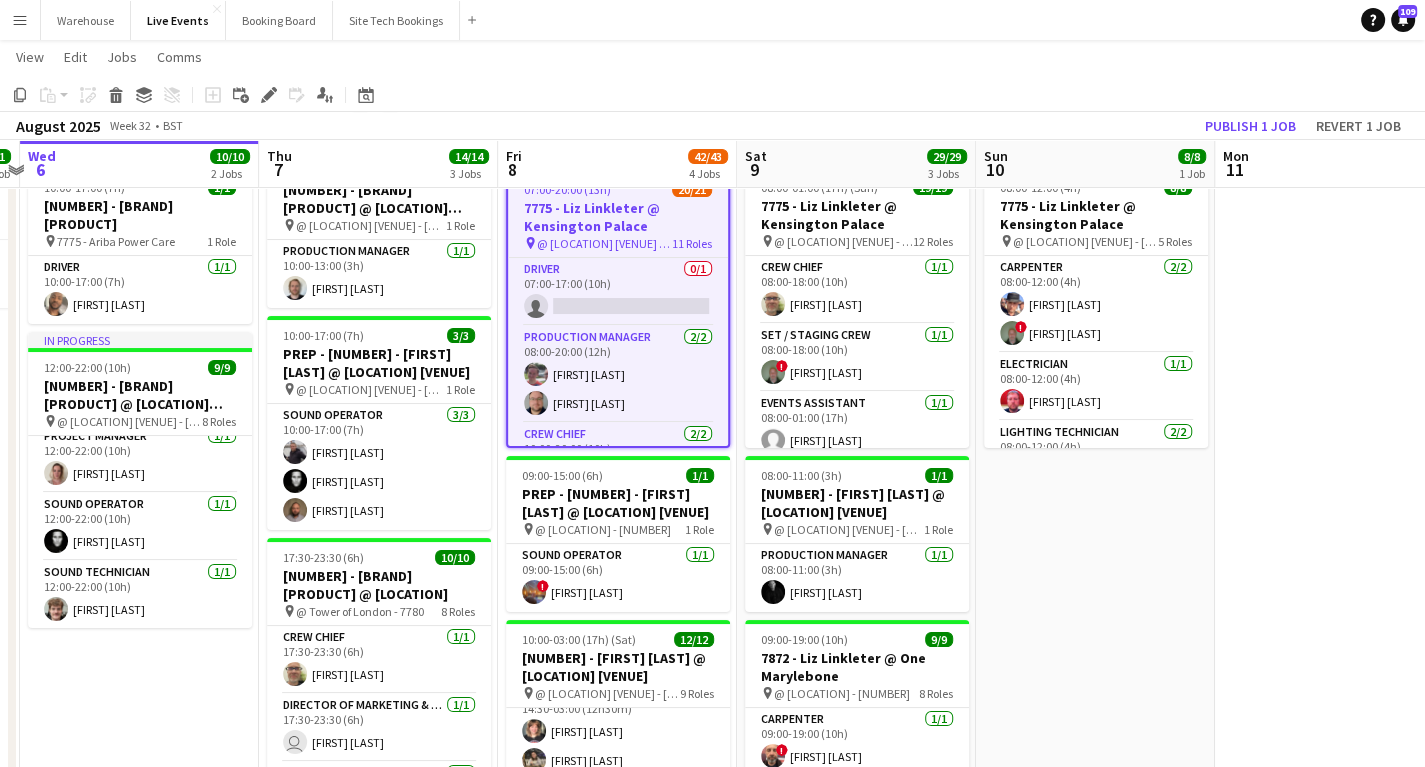 scroll, scrollTop: 0, scrollLeft: 0, axis: both 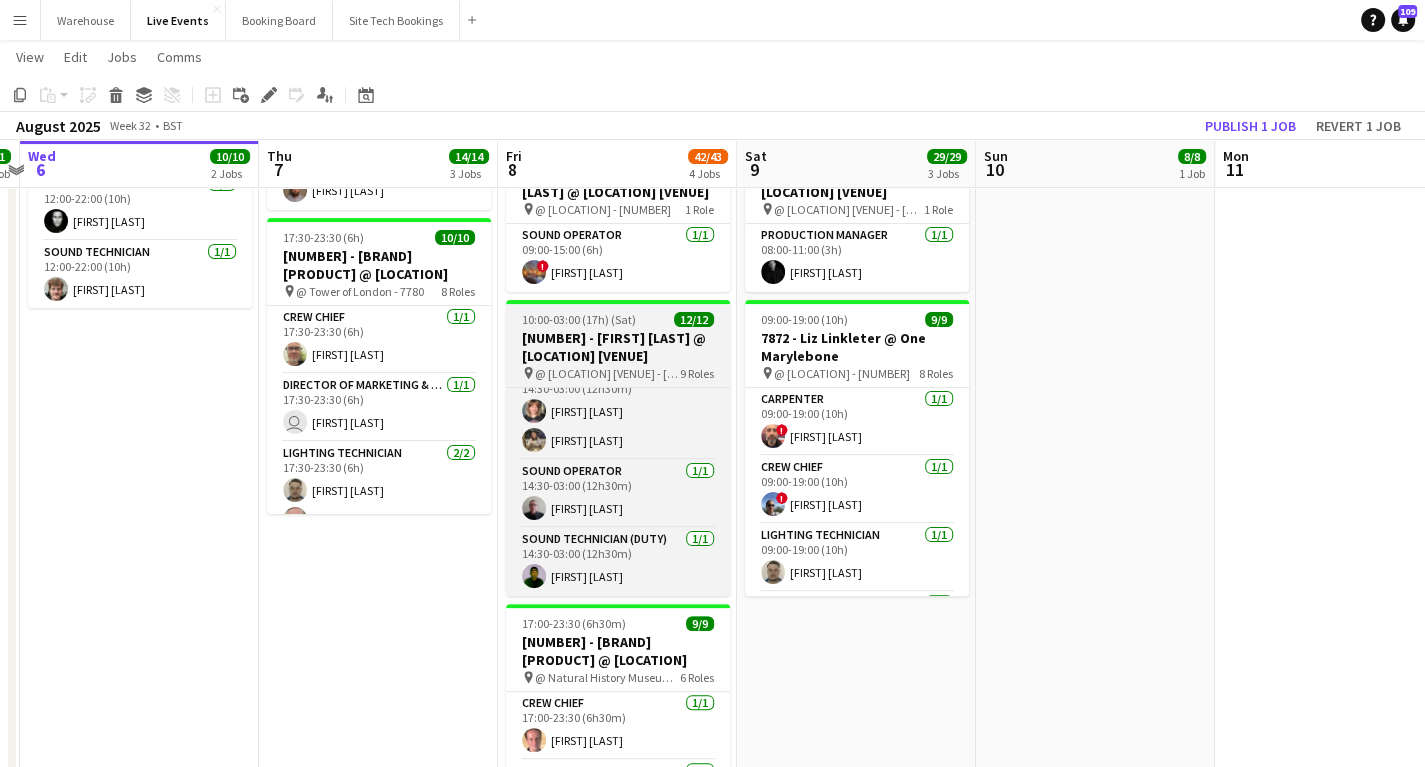 click on "[NUMBER] - [FIRST] [LAST] @ [LOCATION] [VENUE]" at bounding box center (618, 347) 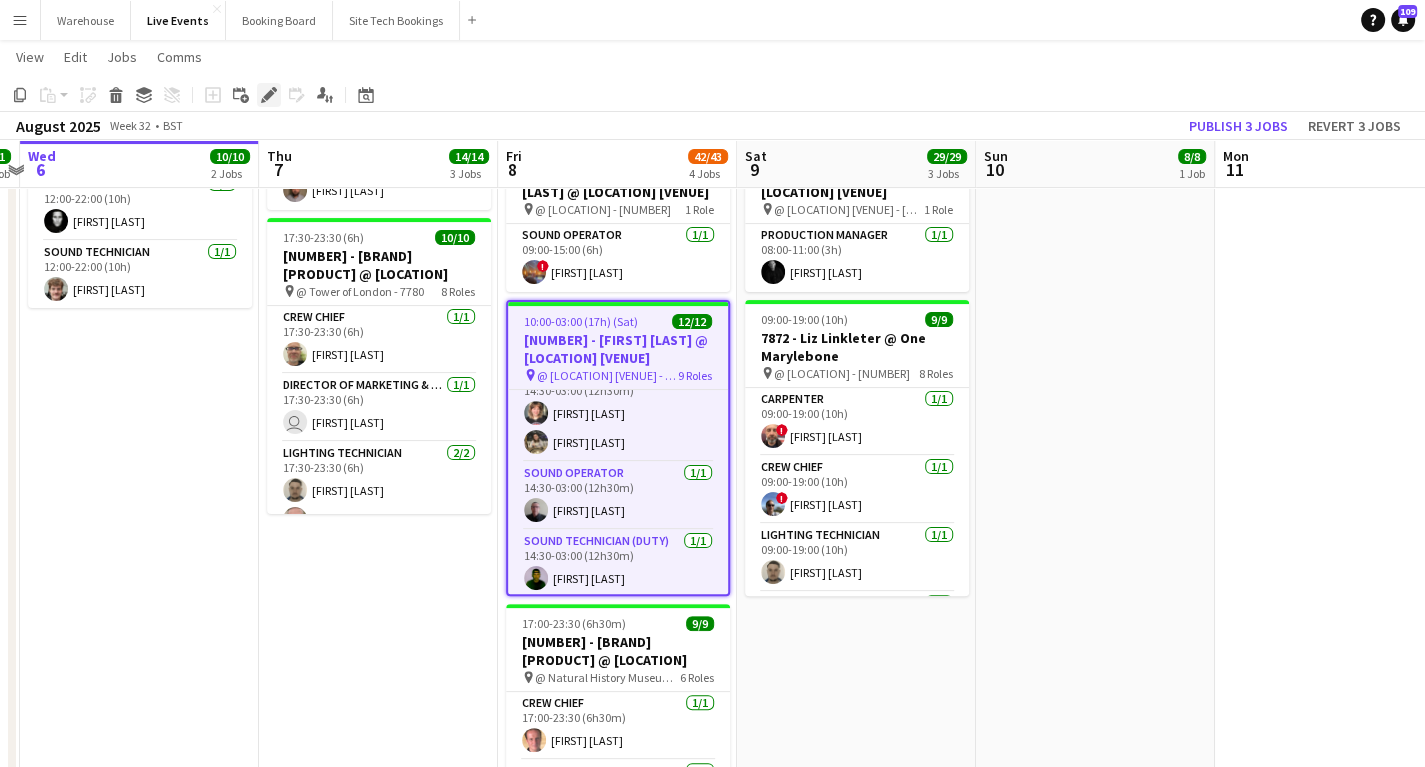 click 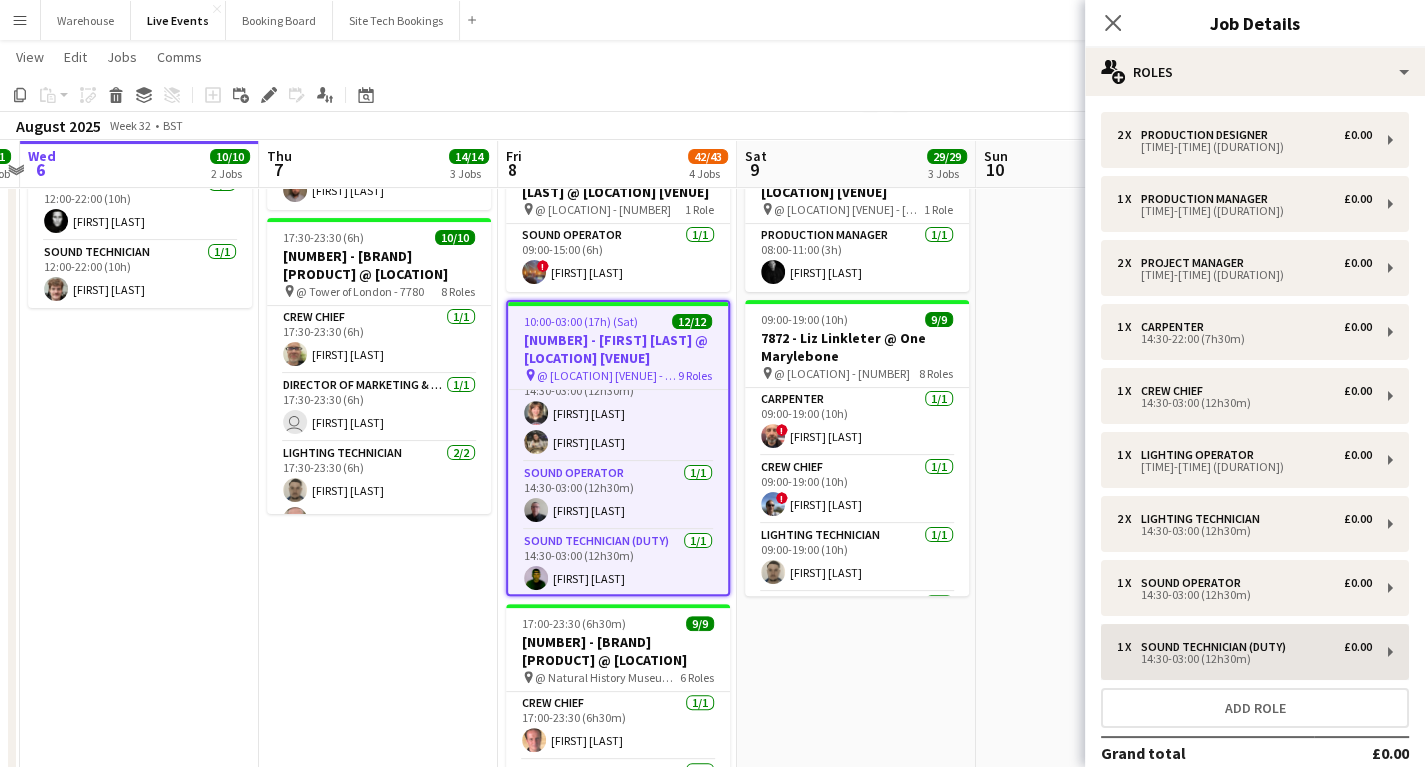 scroll, scrollTop: 113, scrollLeft: 0, axis: vertical 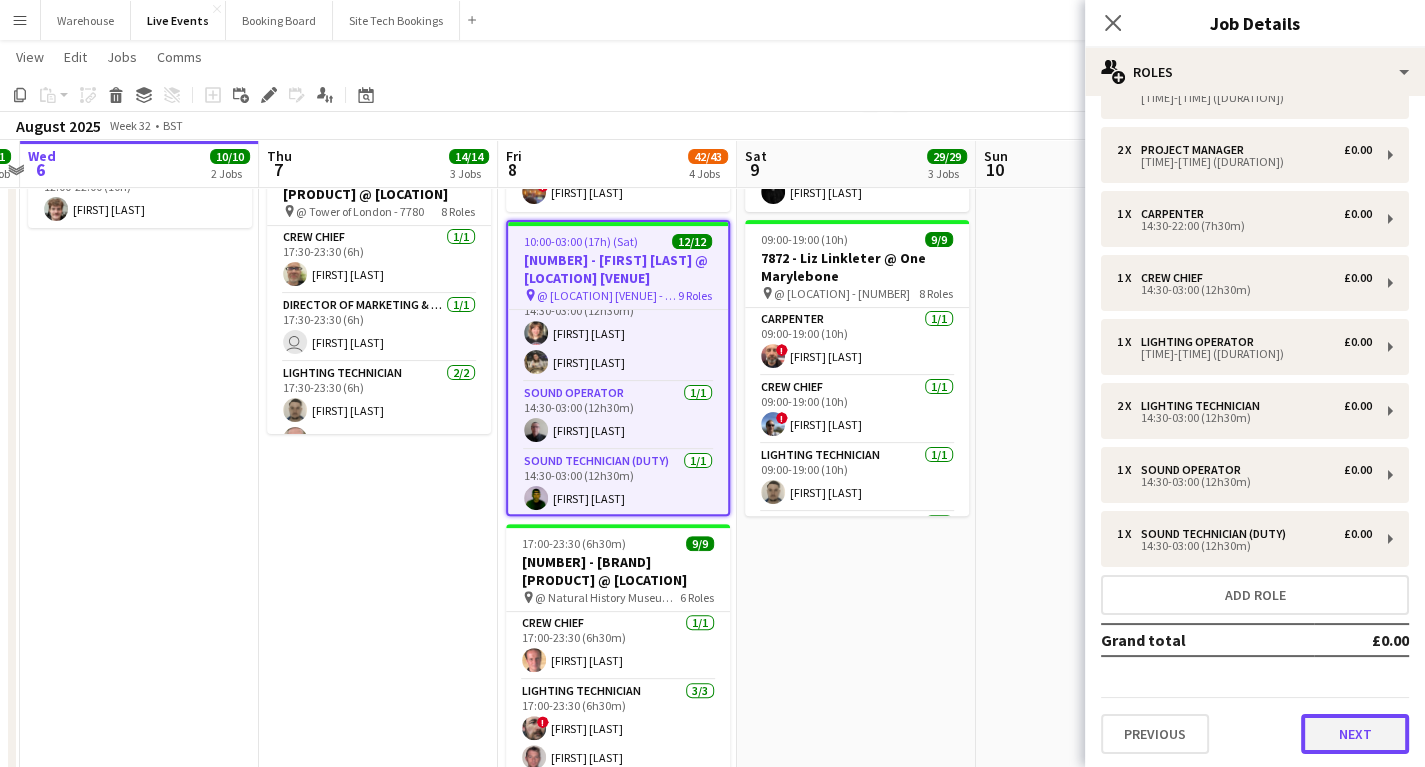 click on "Next" at bounding box center [1355, 734] 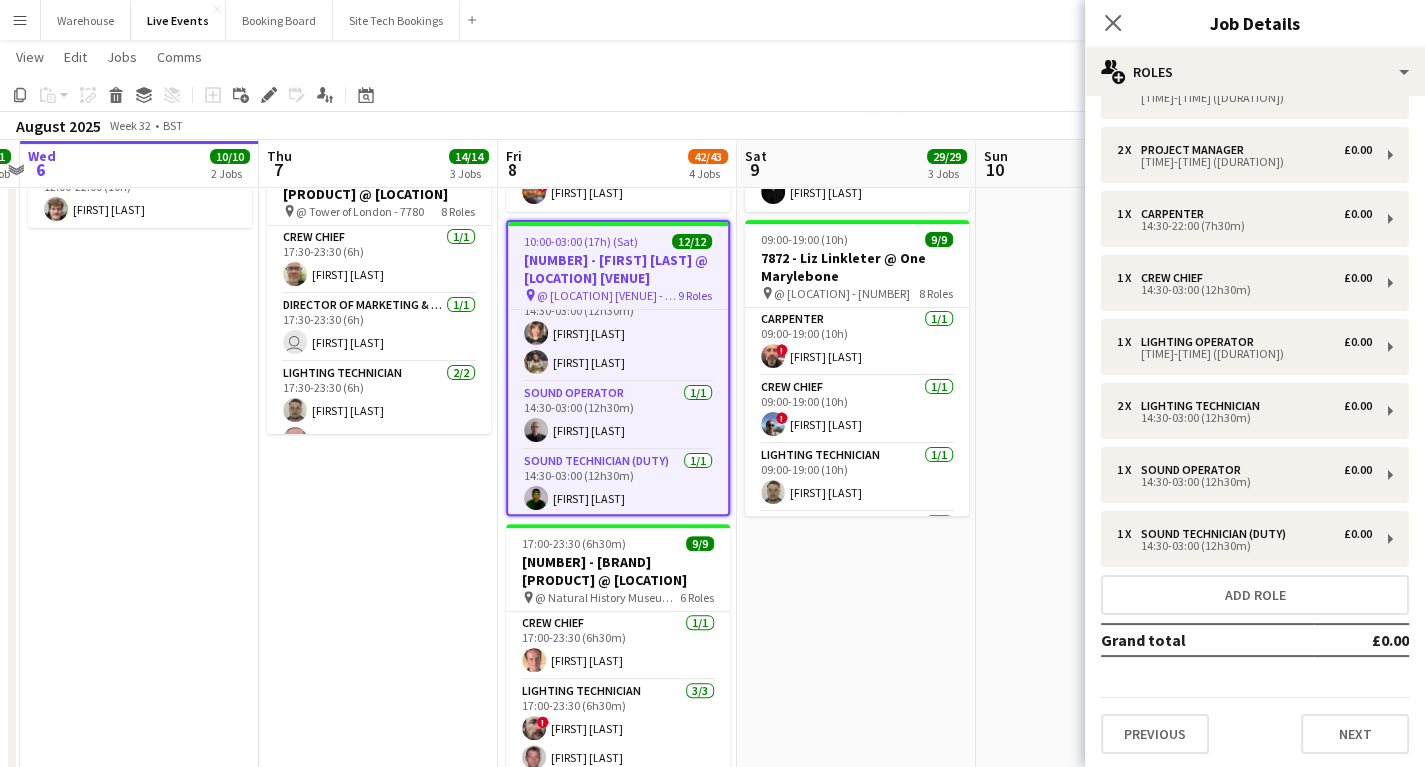 scroll, scrollTop: 0, scrollLeft: 0, axis: both 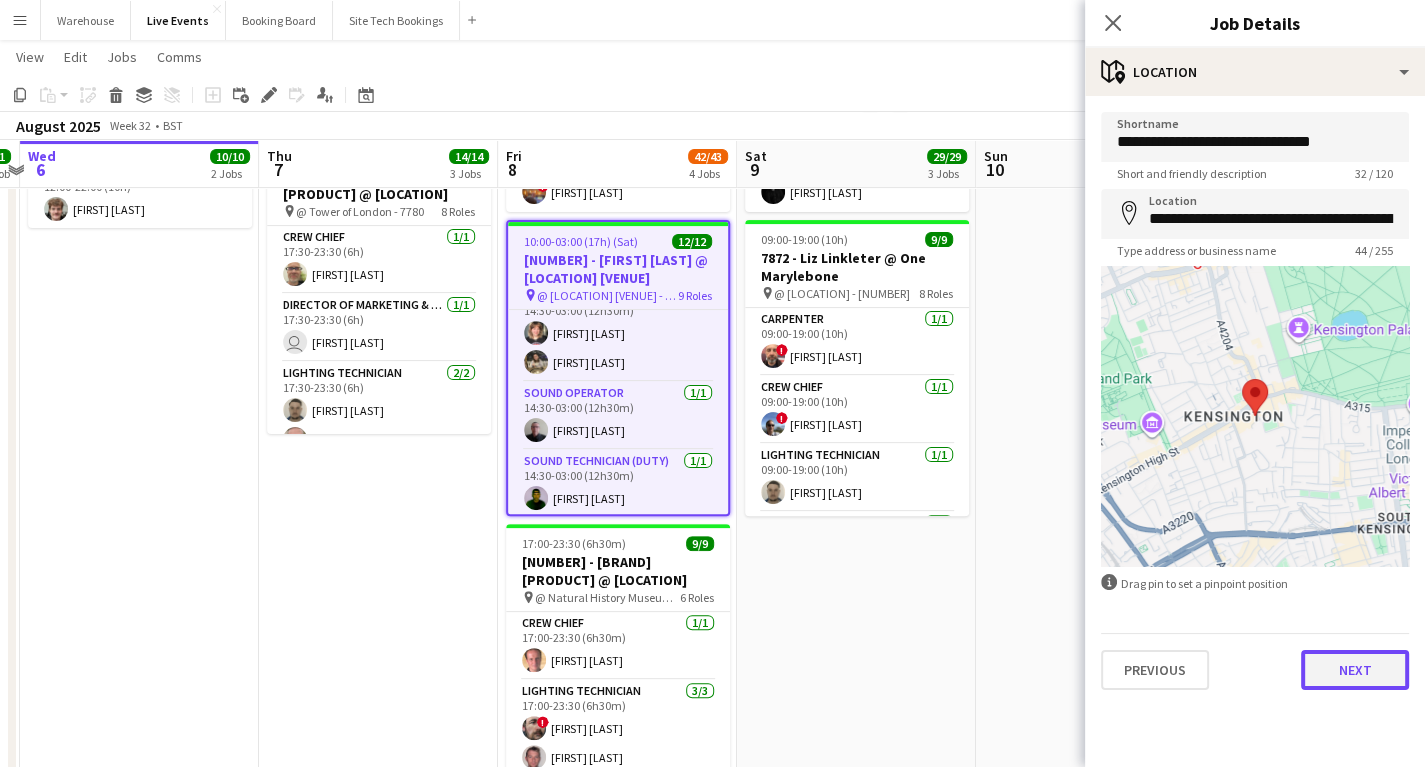 click on "Next" at bounding box center (1355, 670) 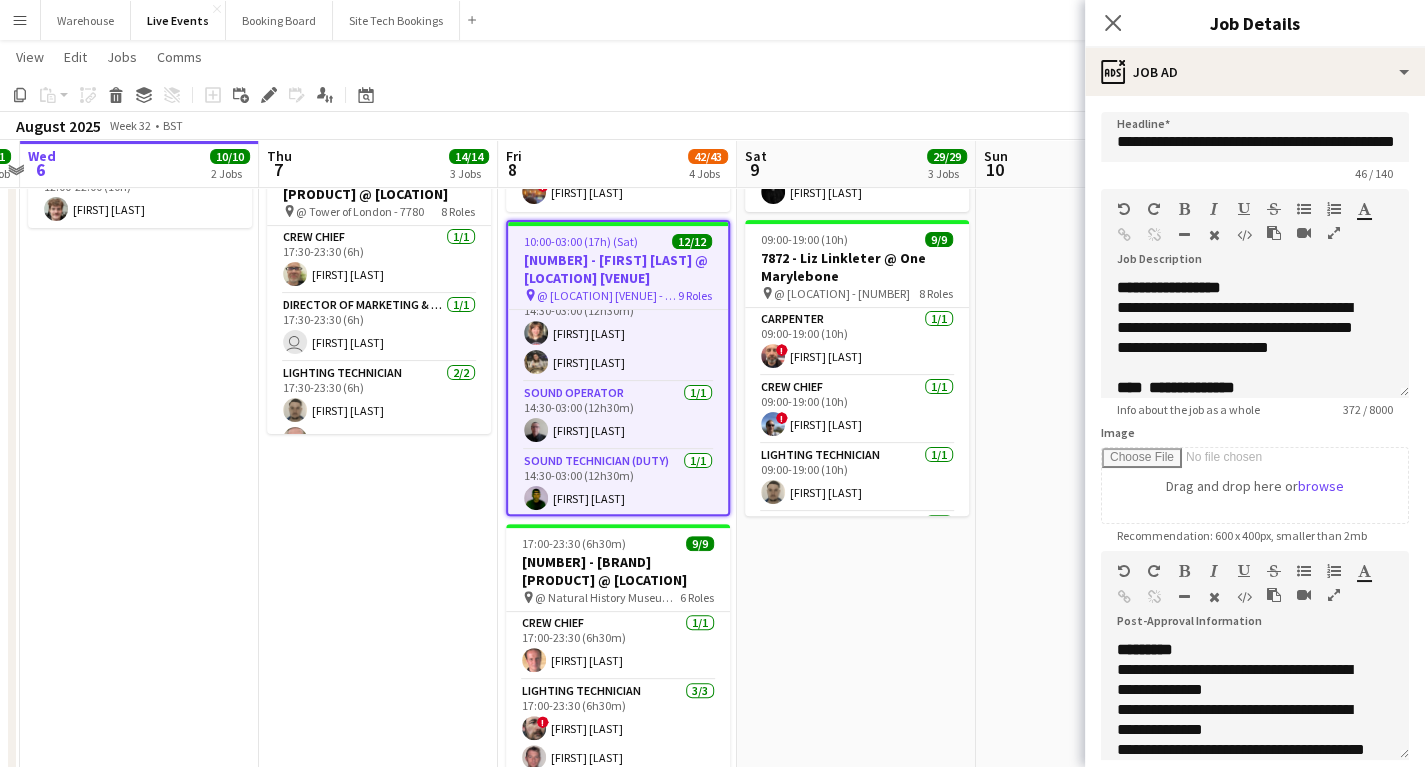 scroll, scrollTop: 376, scrollLeft: 0, axis: vertical 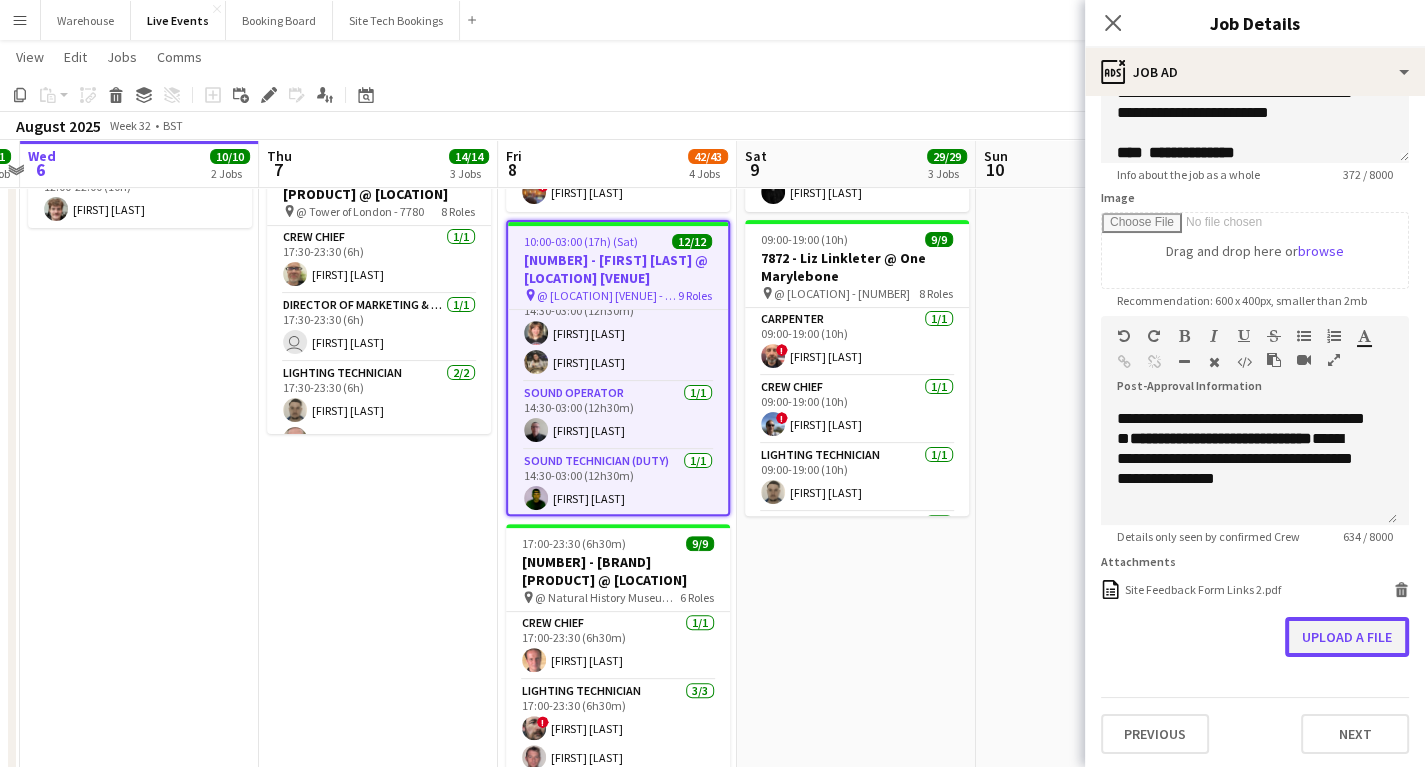 click on "Upload a file" at bounding box center (1347, 637) 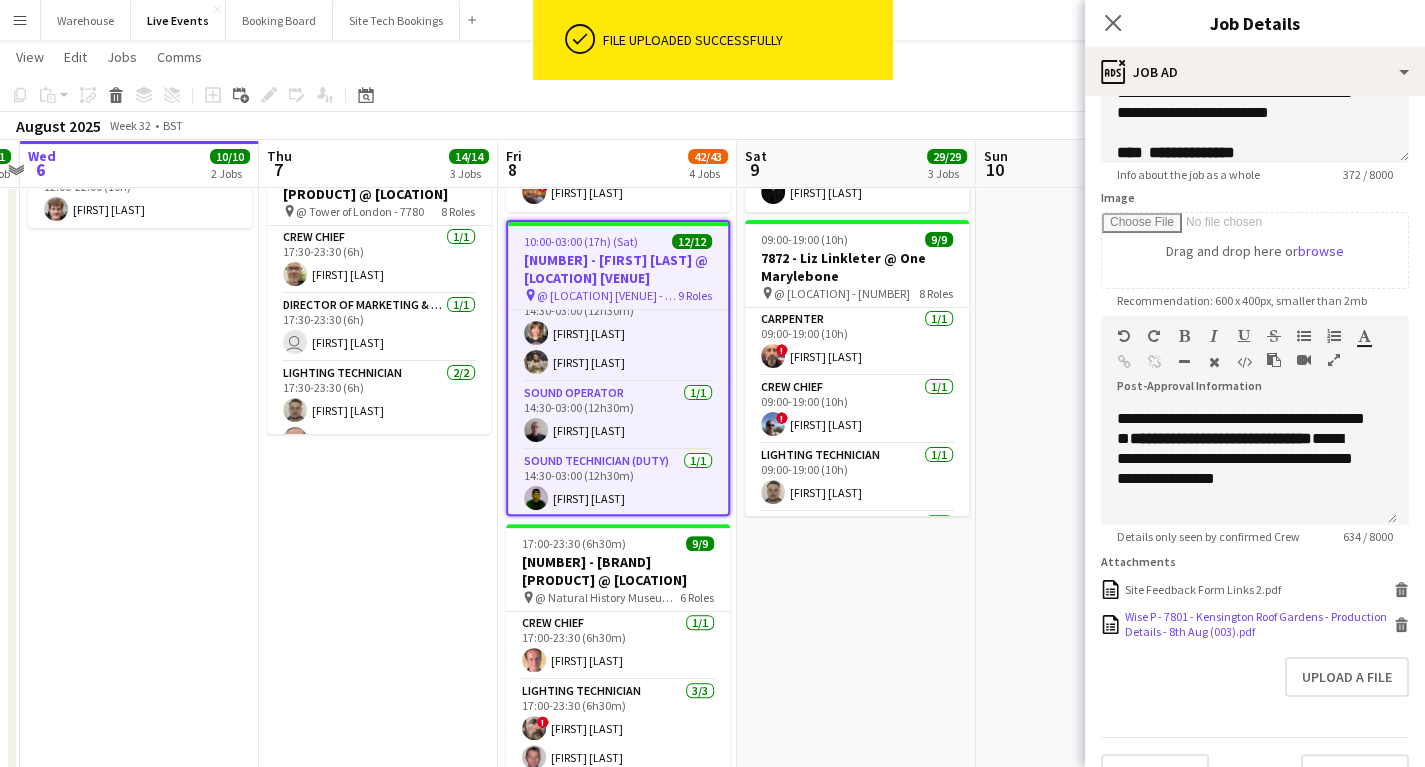 click on "Wise P - 7801 - Kensington Roof Gardens - Production Details  - 8th Aug (003).pdf" at bounding box center [1257, 624] 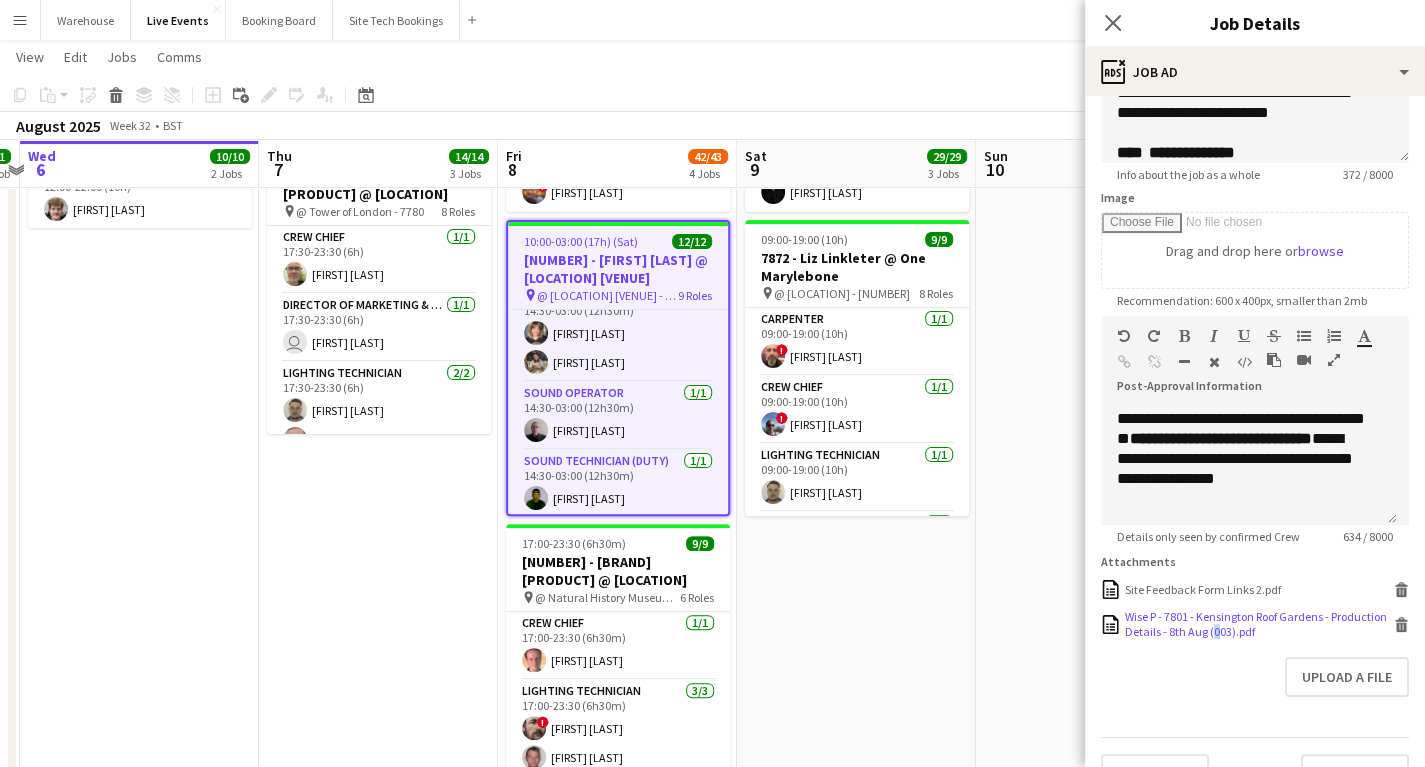 click on "Wise P - 7801 - Kensington Roof Gardens - Production Details  - 8th Aug (003).pdf" at bounding box center (1257, 624) 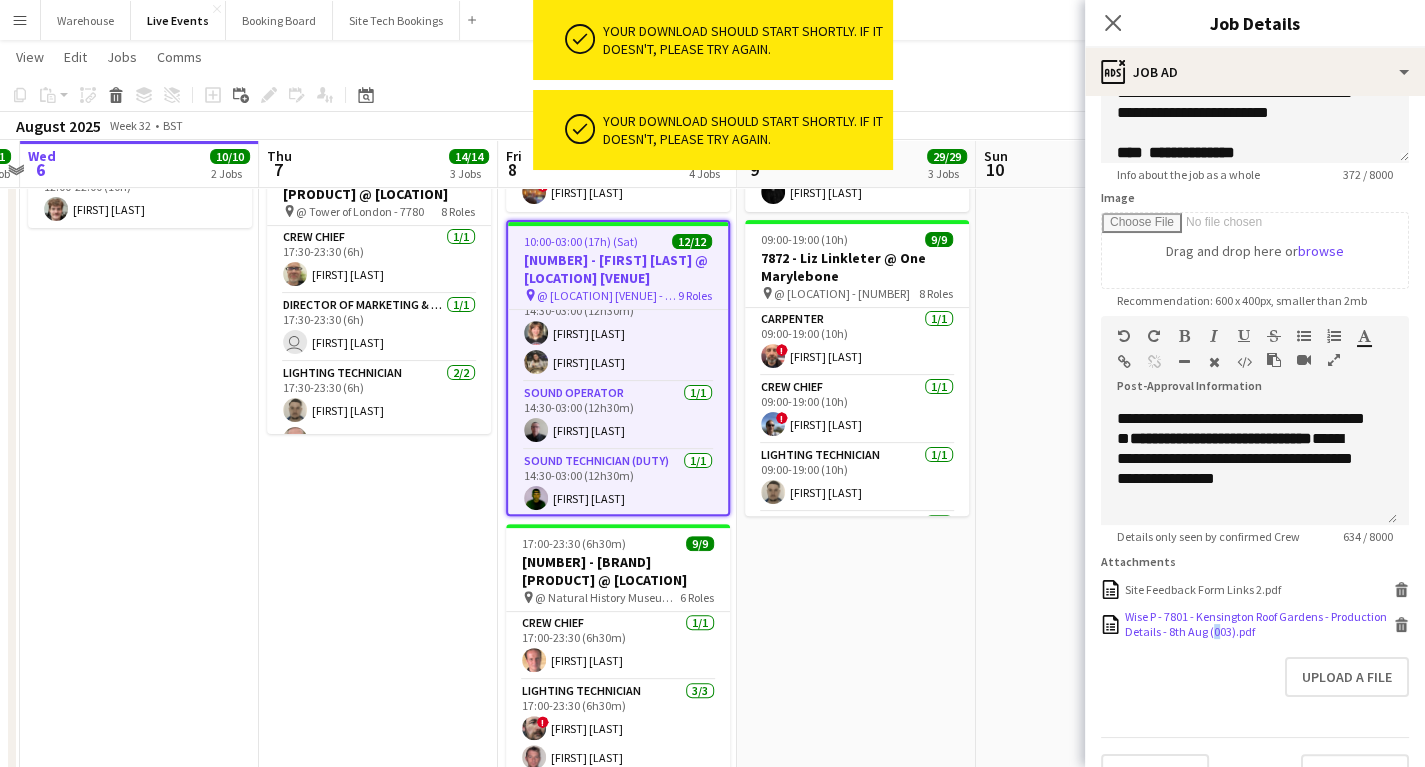 click on "Wise P - 7801 - Kensington Roof Gardens - Production Details  - 8th Aug (003).pdf" at bounding box center [1257, 624] 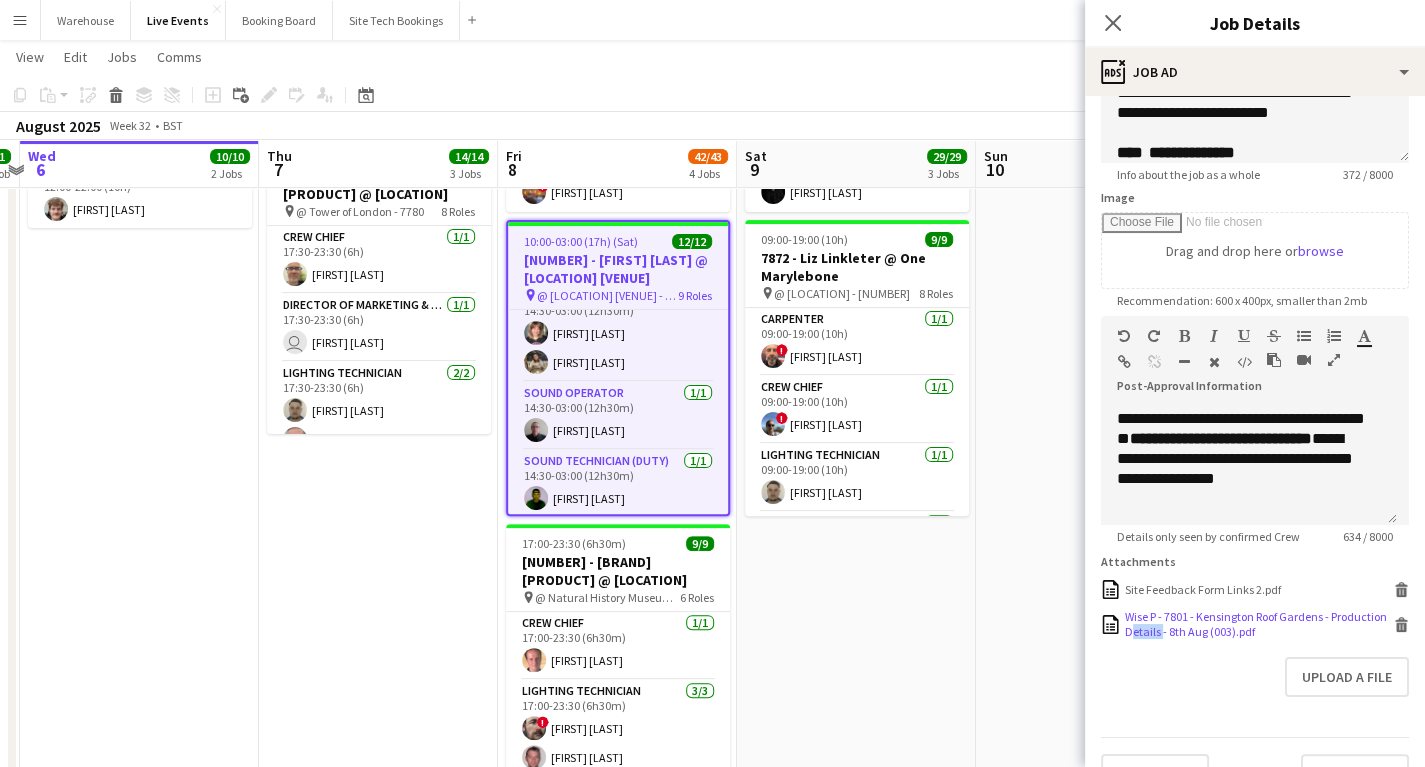 click on "Wise P - 7801 - Kensington Roof Gardens - Production Details  - 8th Aug (003).pdf" at bounding box center (1257, 624) 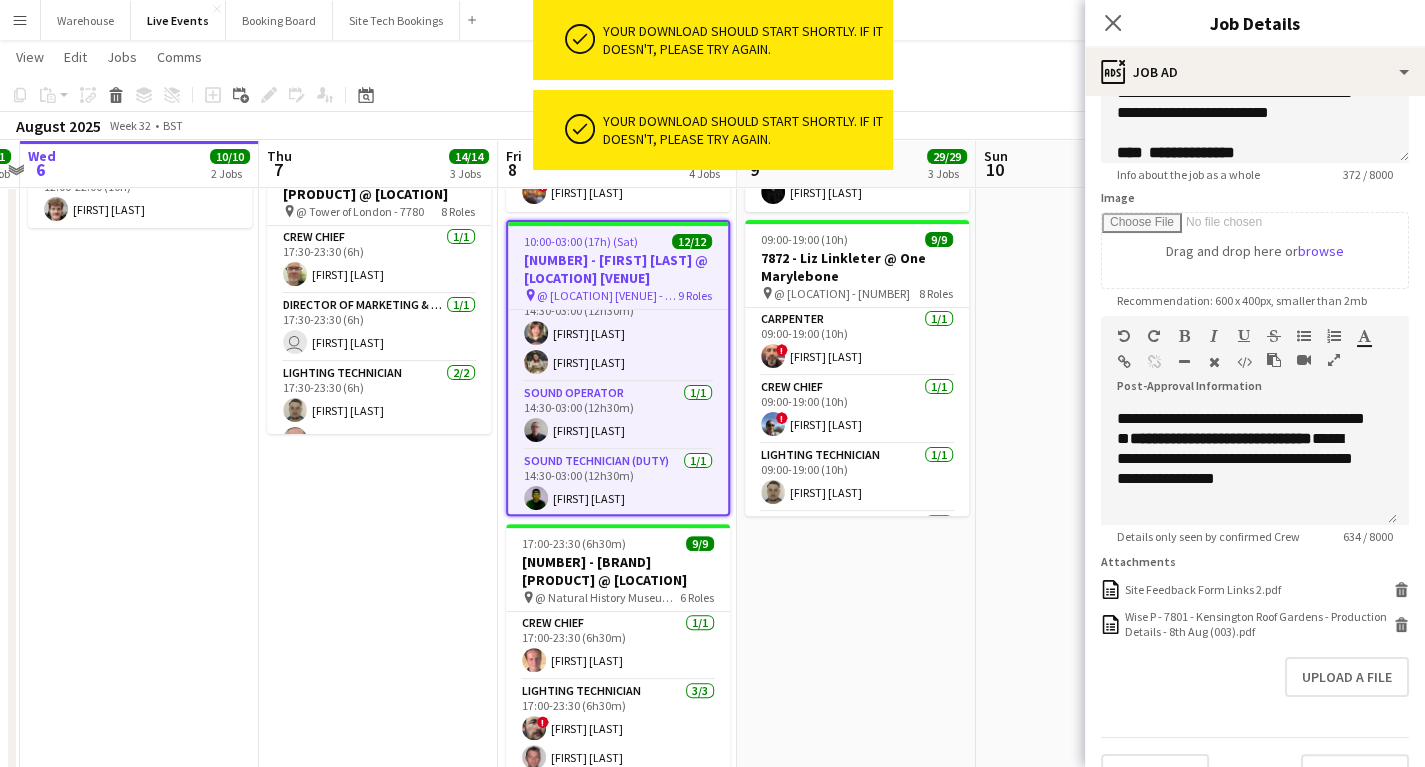 click on "**********" at bounding box center (1255, 335) 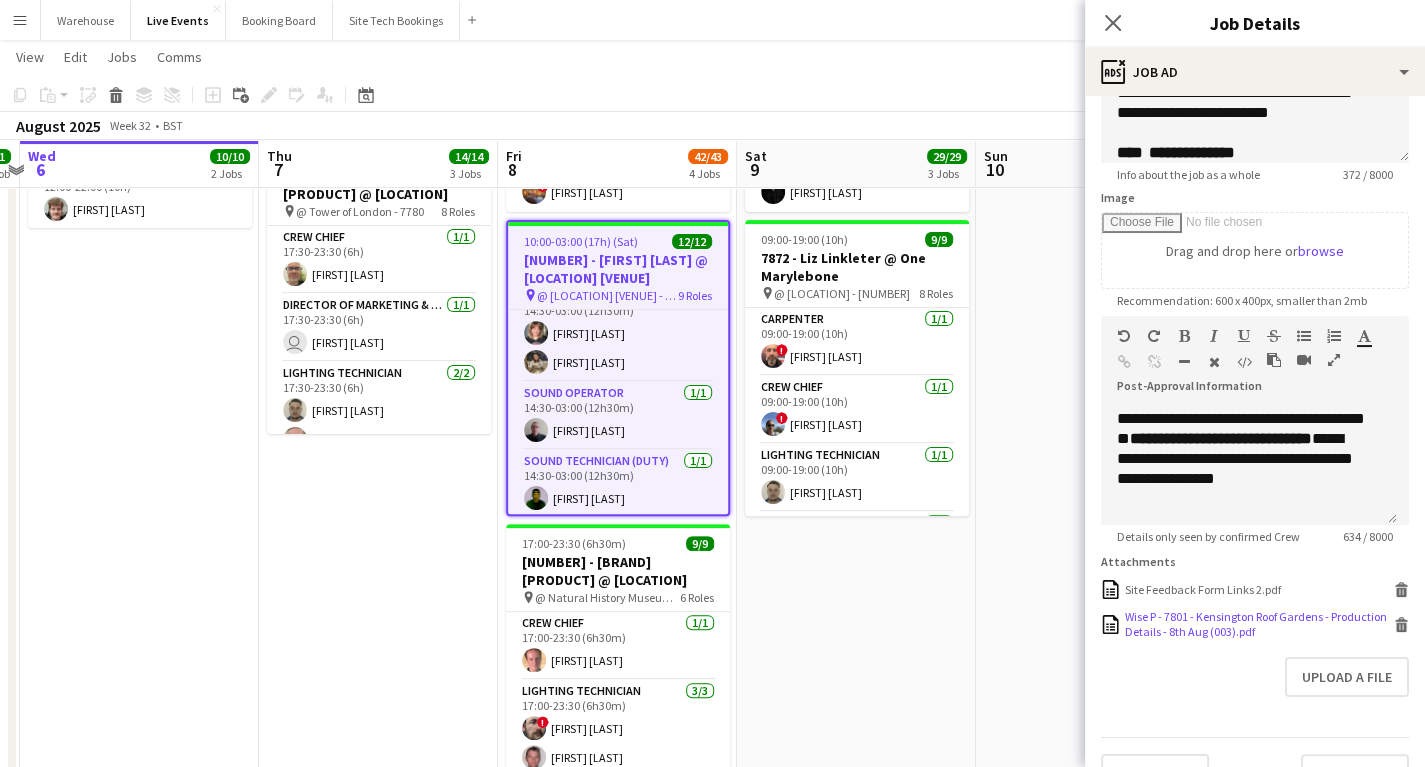 click on "Wise P - 7801 - Kensington Roof Gardens - Production Details  - 8th Aug (003).pdf" at bounding box center [1257, 624] 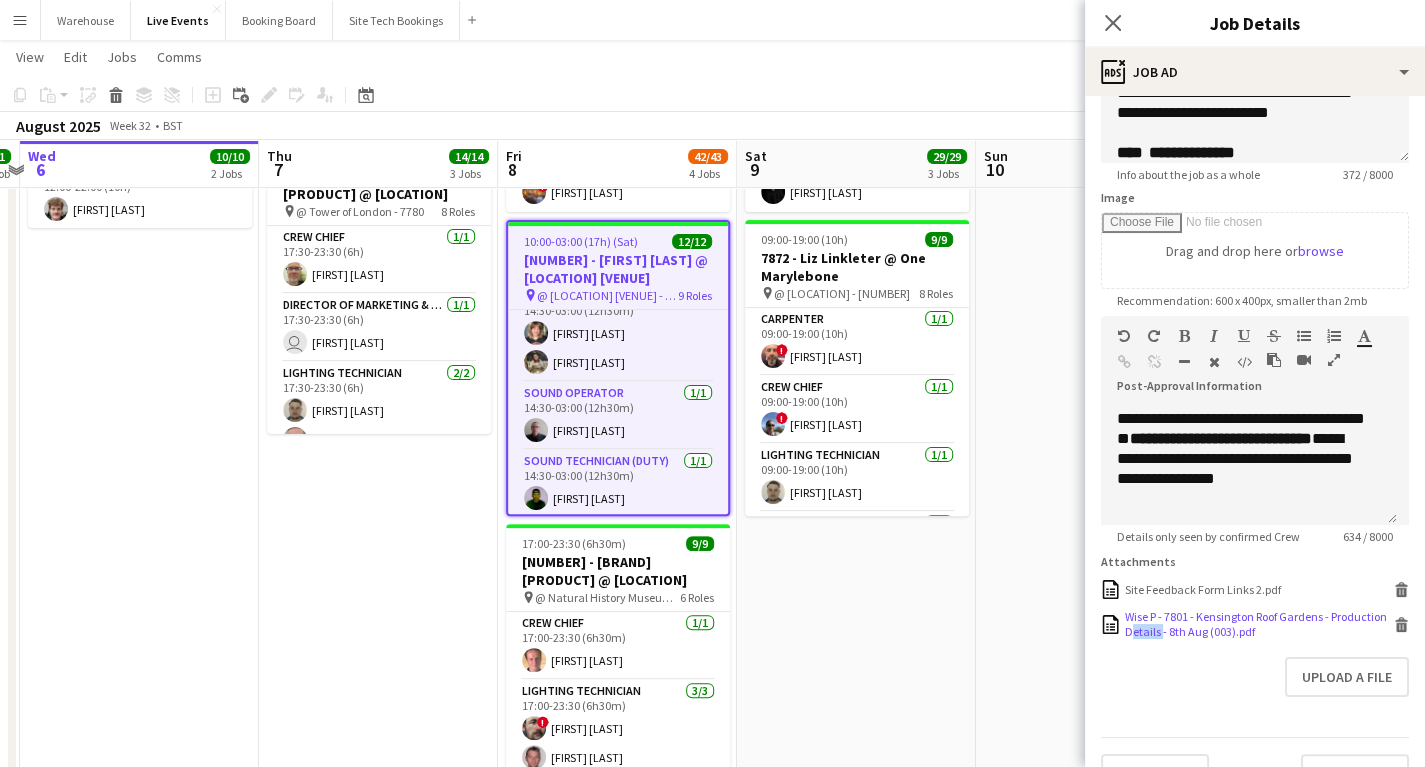 click on "Wise P - 7801 - Kensington Roof Gardens - Production Details  - 8th Aug (003).pdf" at bounding box center [1257, 624] 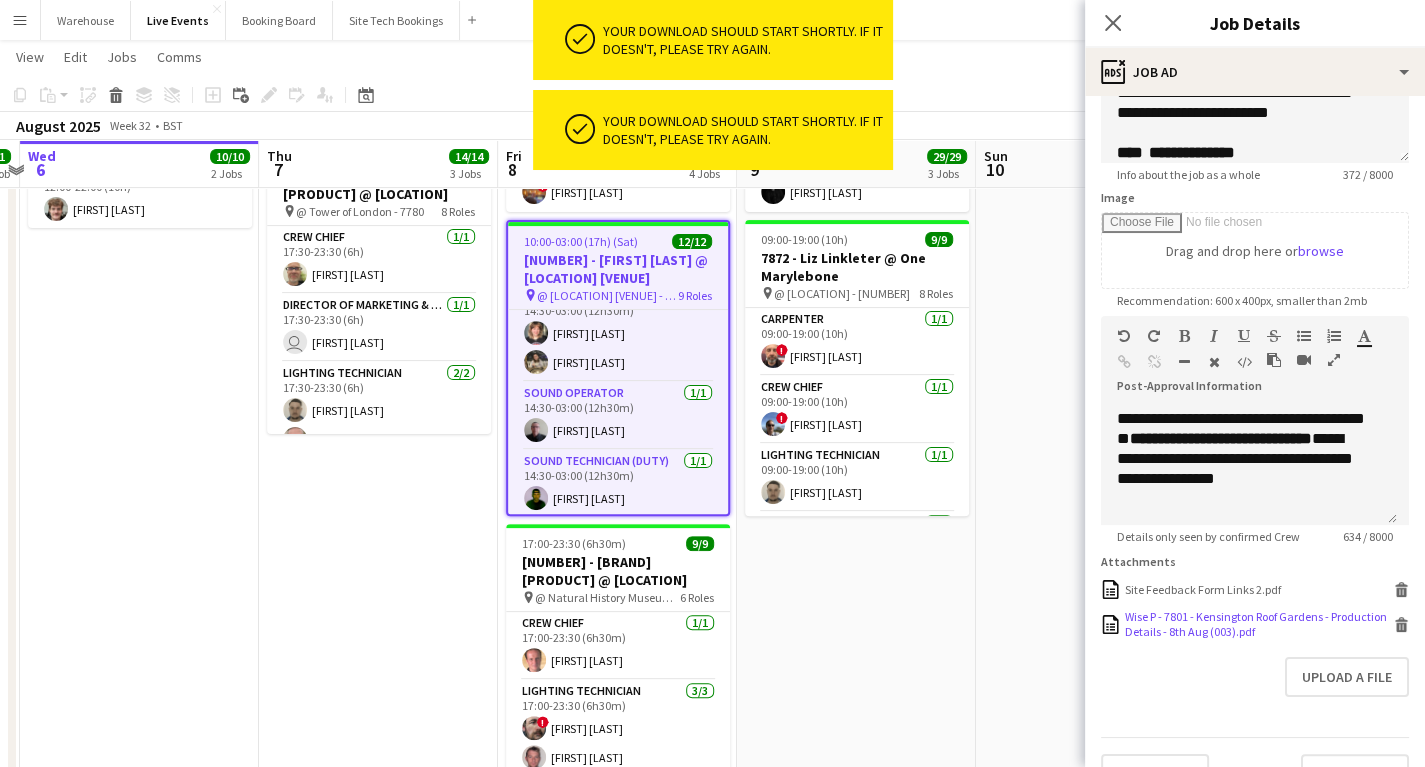 click on "Wise P - 7801 - Kensington Roof Gardens - Production Details  - 8th Aug (003).pdf
Wise P - 7801 - Kensington Roof Gardens - Production Details  - 8th Aug (003).pdf
Delete" at bounding box center (1255, 624) 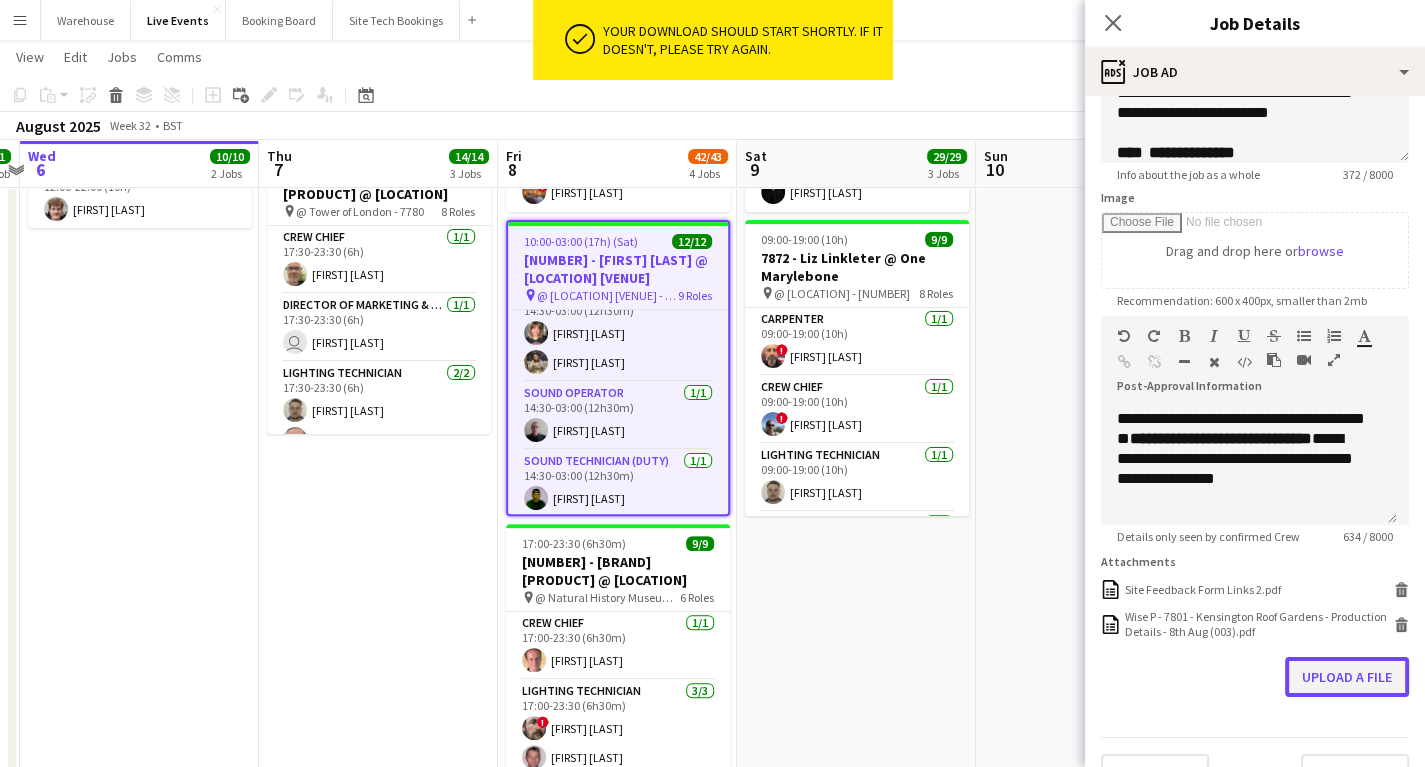 click on "Upload a file" at bounding box center (1347, 677) 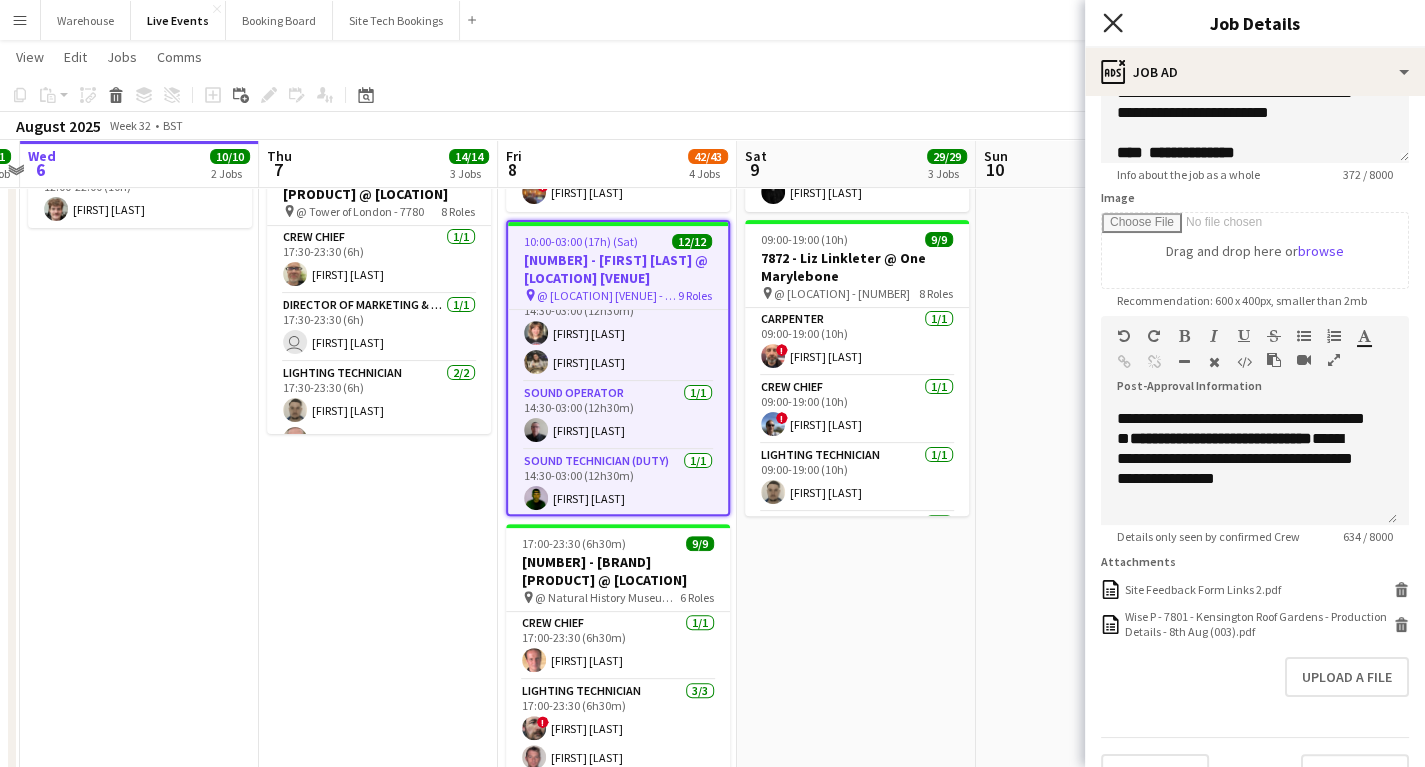 click on "Close pop-in" 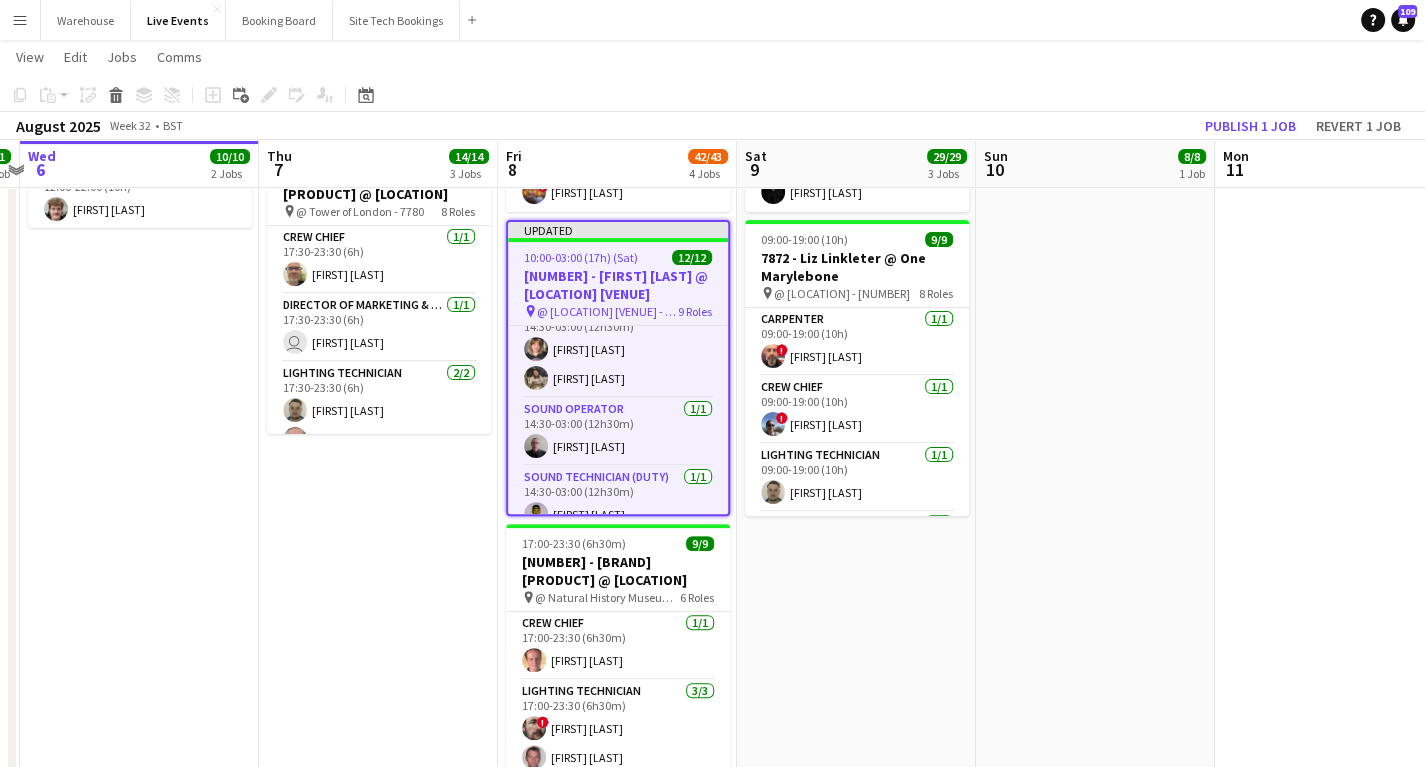 drag, startPoint x: 988, startPoint y: 692, endPoint x: 904, endPoint y: 653, distance: 92.61209 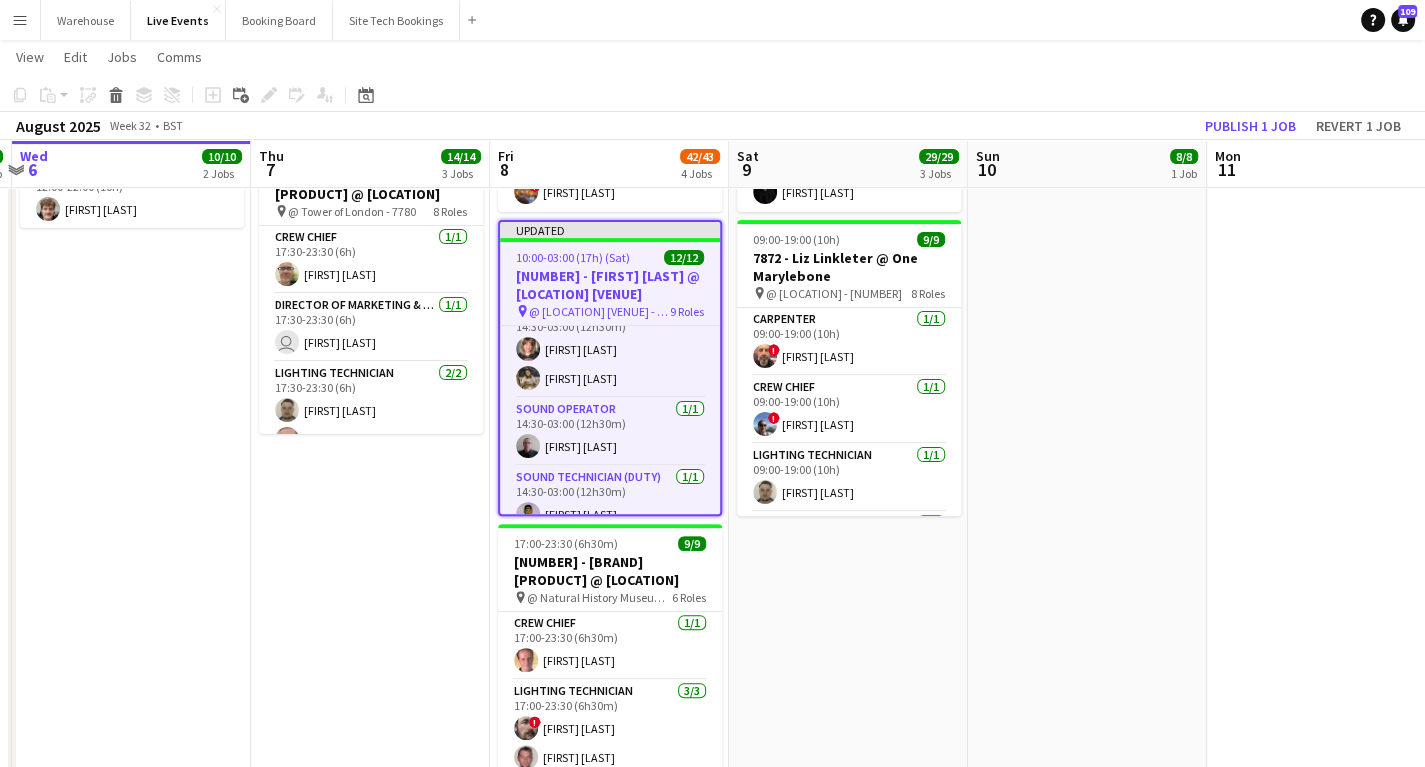 click on "10:00-03:00 (17h) (Sat)" at bounding box center (573, 257) 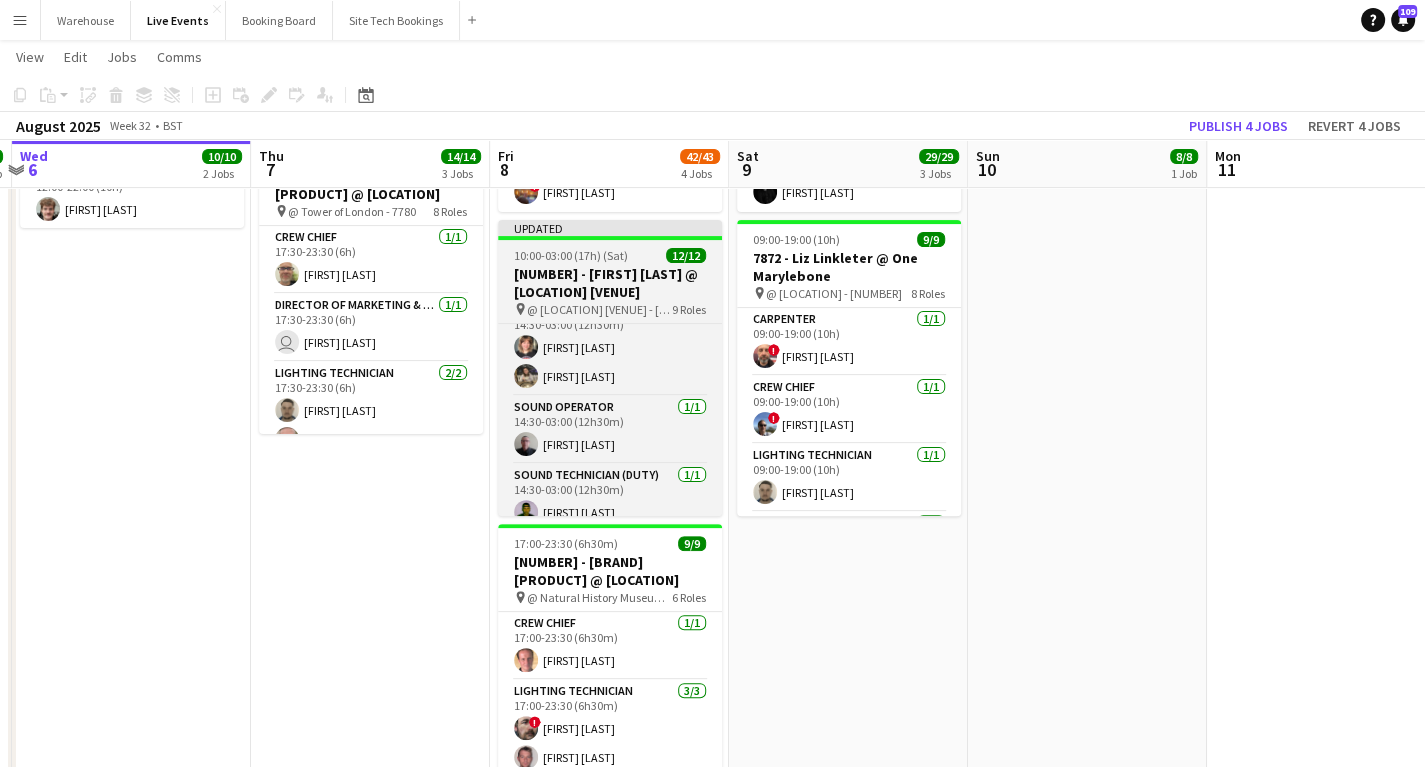 click on "[NUMBER] - [FIRST] [LAST] @ [LOCATION] [VENUE]" at bounding box center [610, 283] 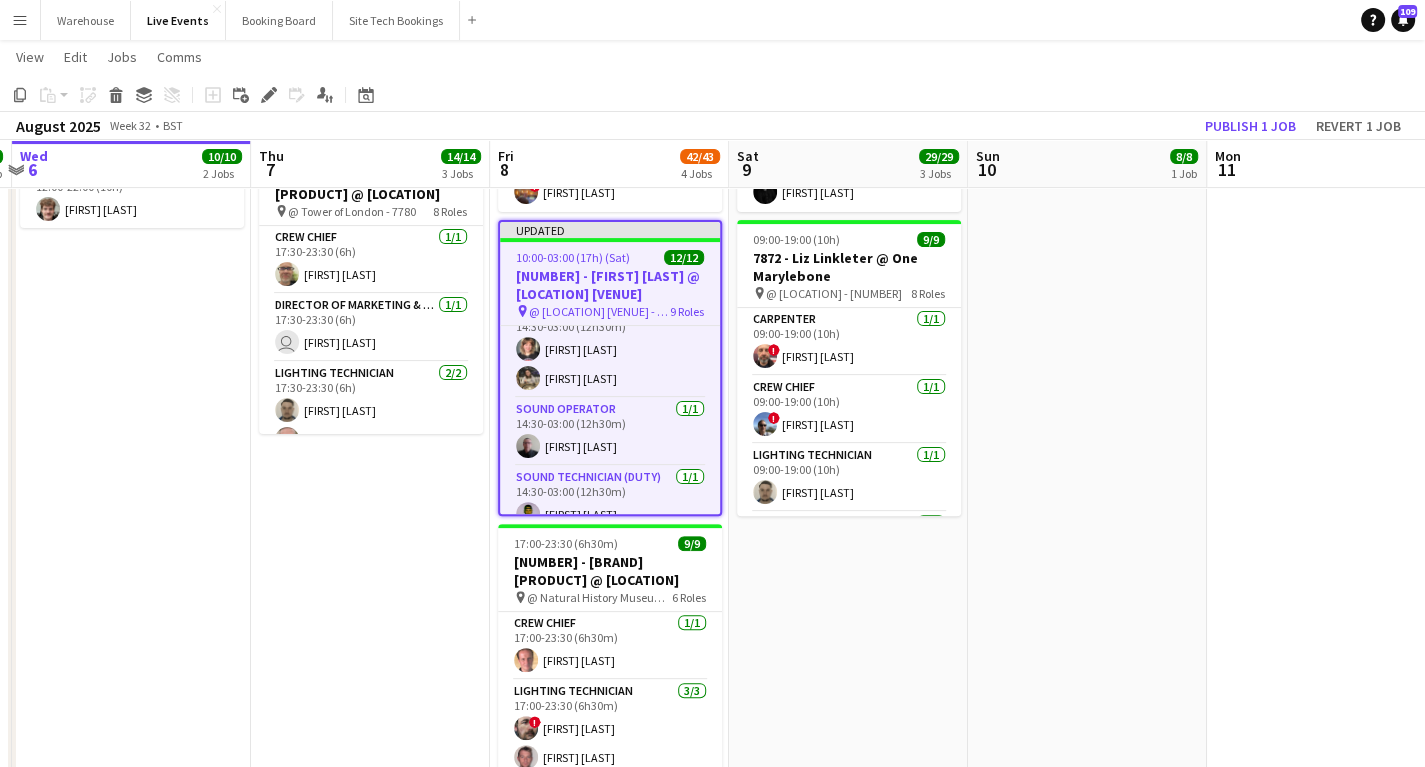 drag, startPoint x: 148, startPoint y: 641, endPoint x: 167, endPoint y: 614, distance: 33.01515 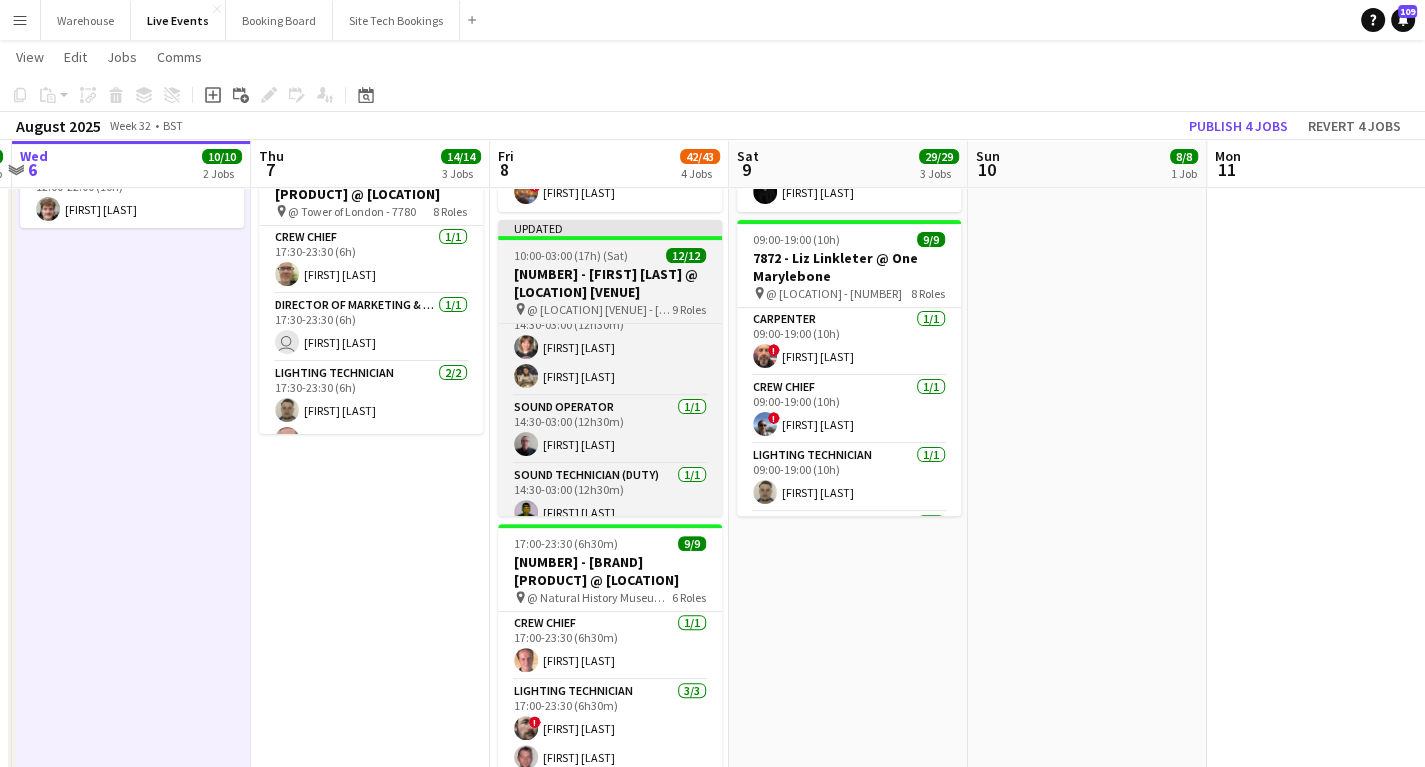 click on "[NUMBER] - [FIRST] [LAST] @ [LOCATION] [VENUE]" at bounding box center (610, 283) 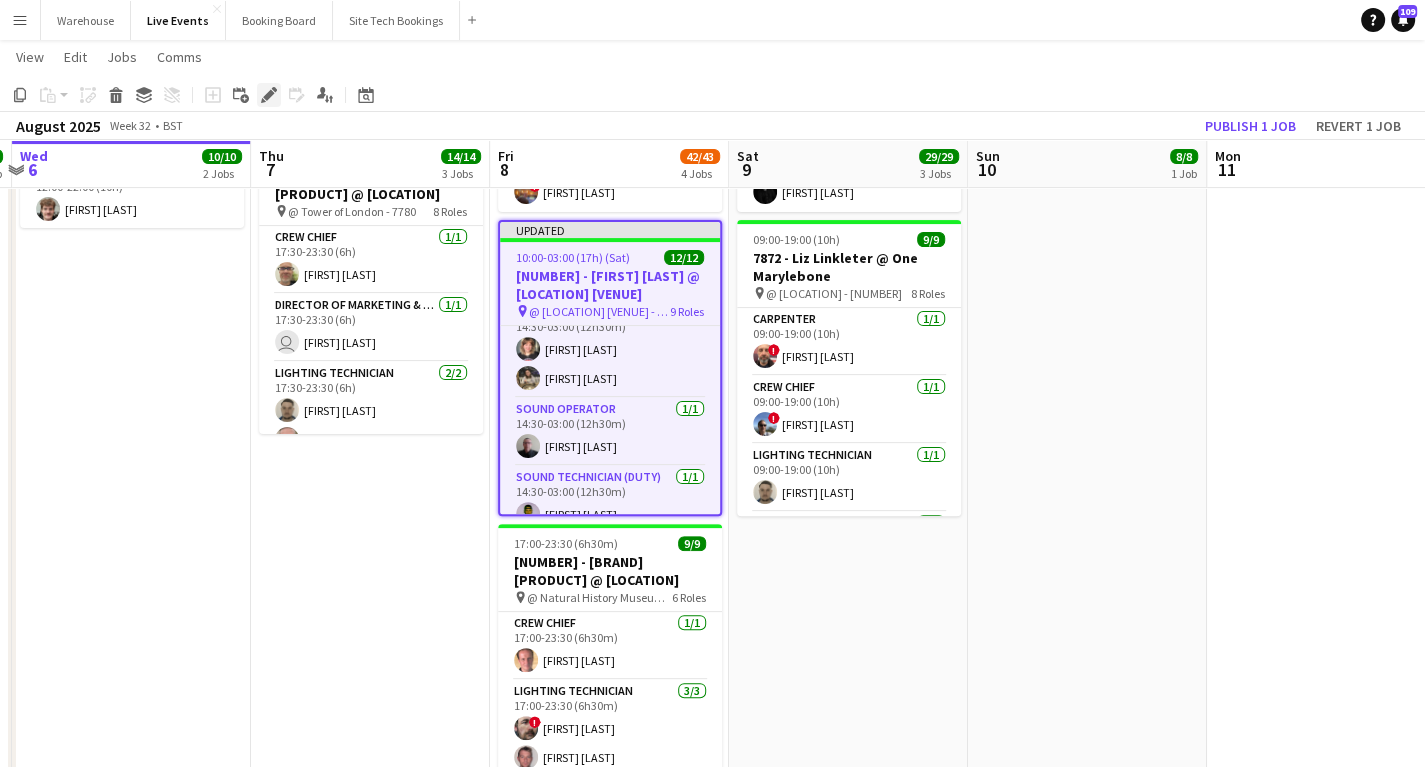 click on "Edit" at bounding box center (269, 95) 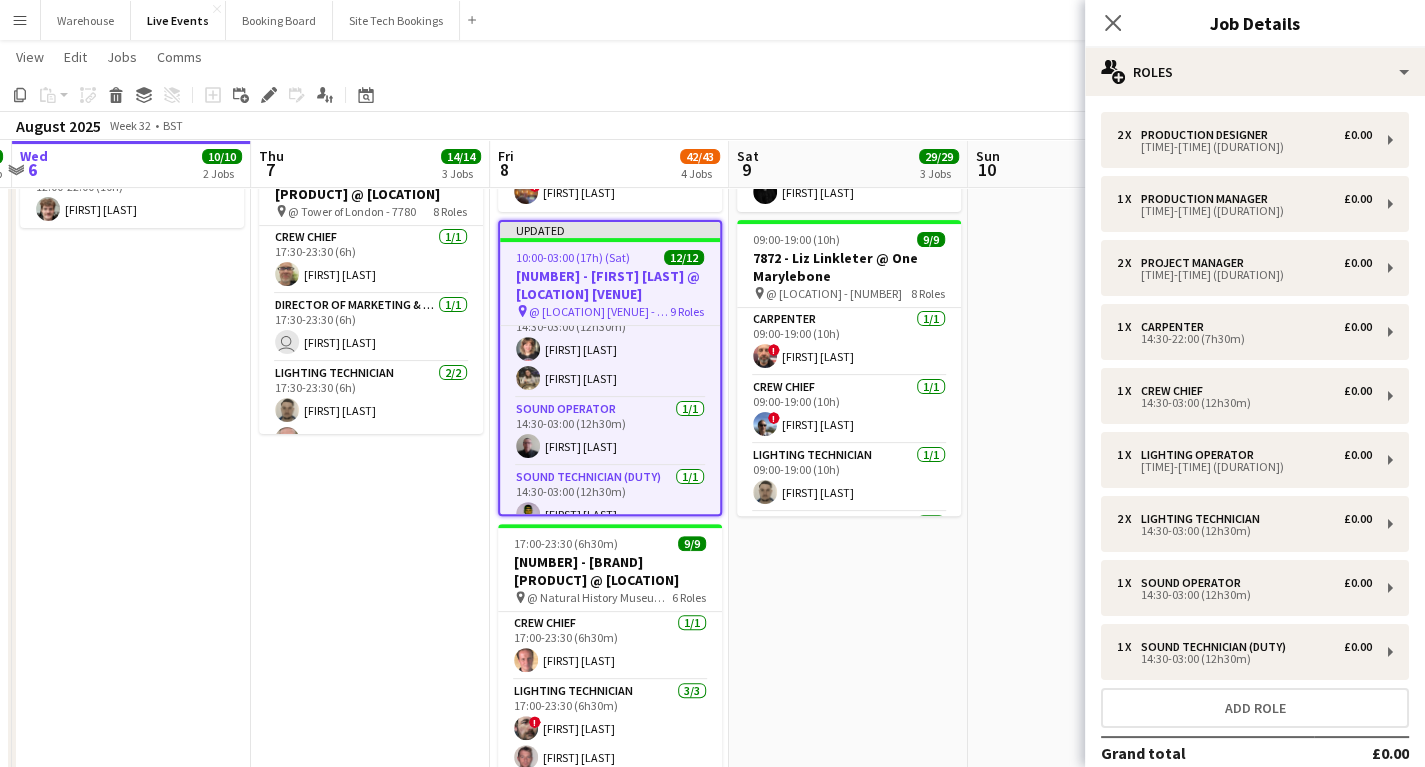scroll, scrollTop: 113, scrollLeft: 0, axis: vertical 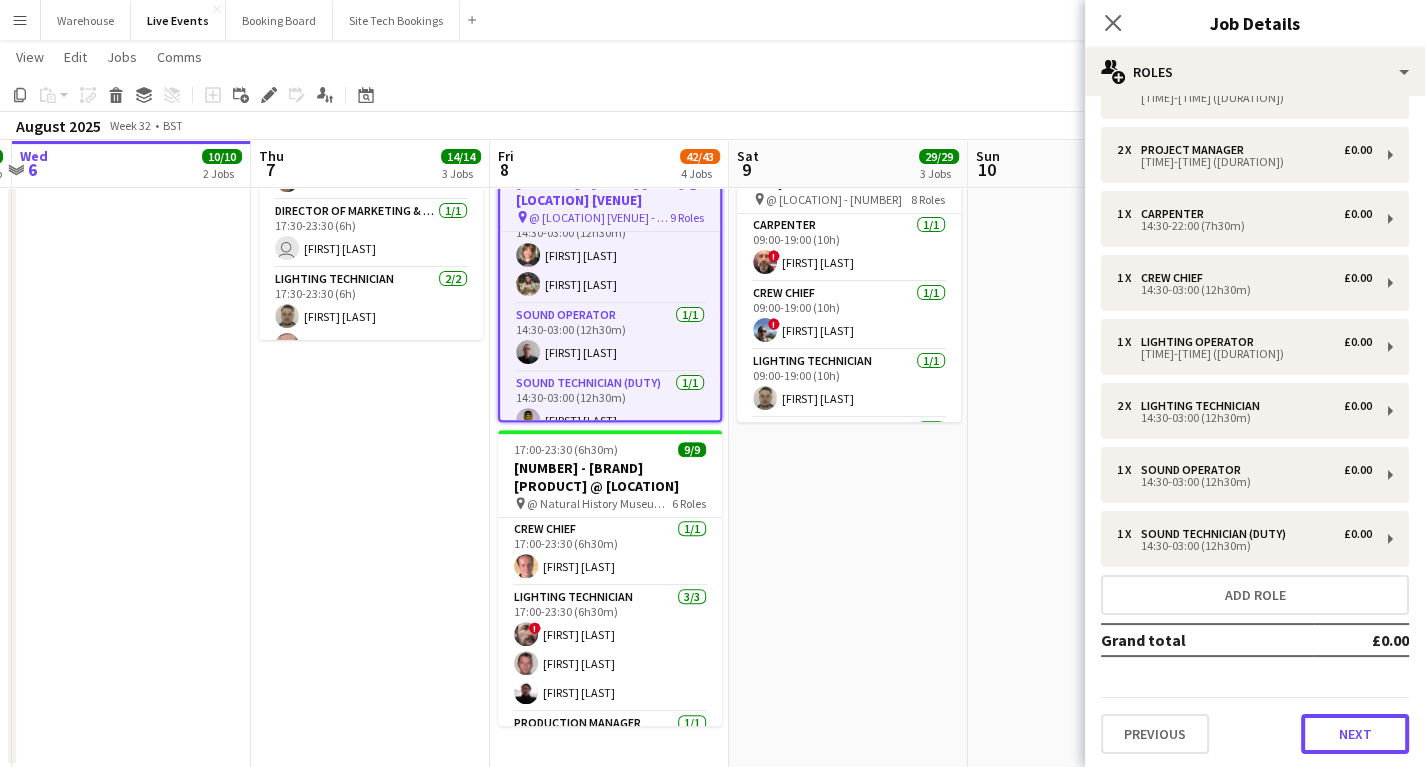 click on "Next" at bounding box center (1355, 734) 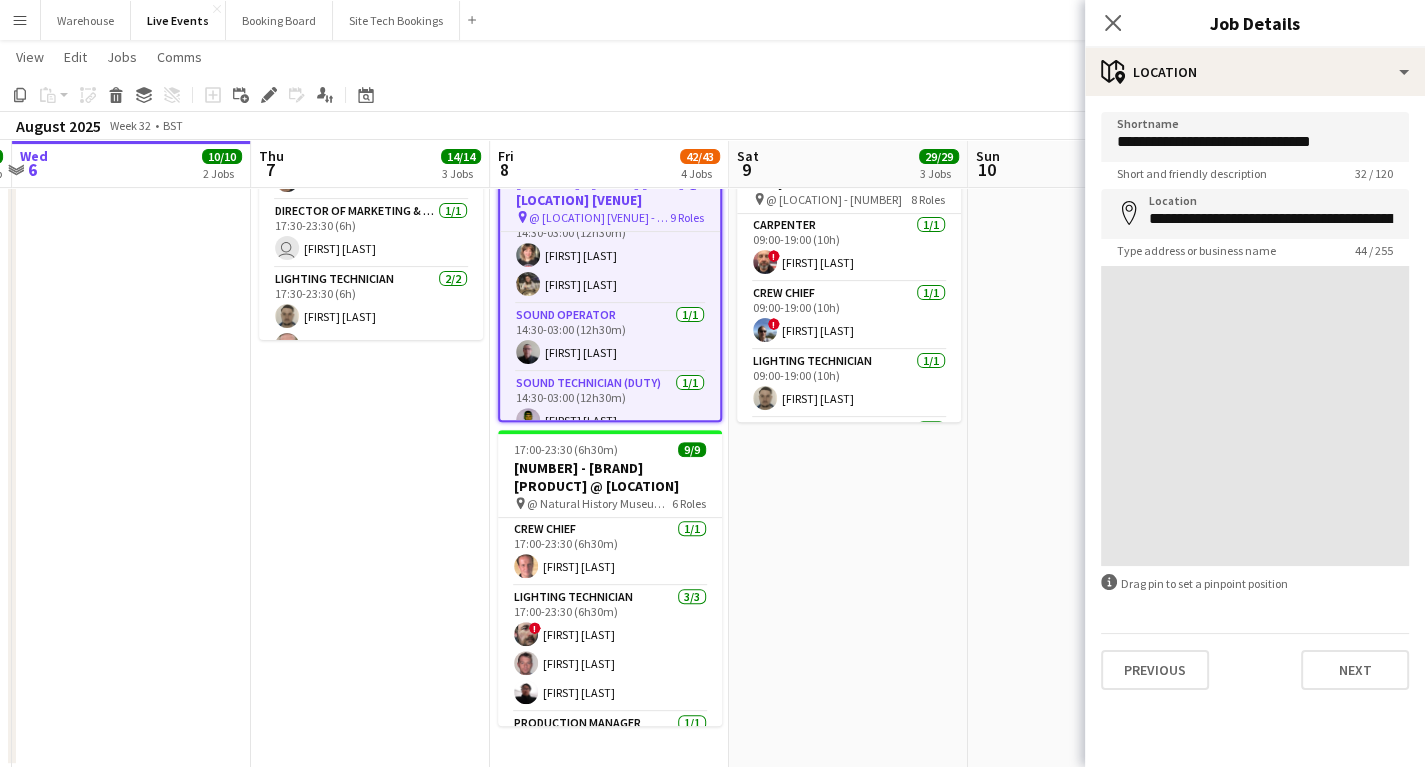 scroll, scrollTop: 0, scrollLeft: 0, axis: both 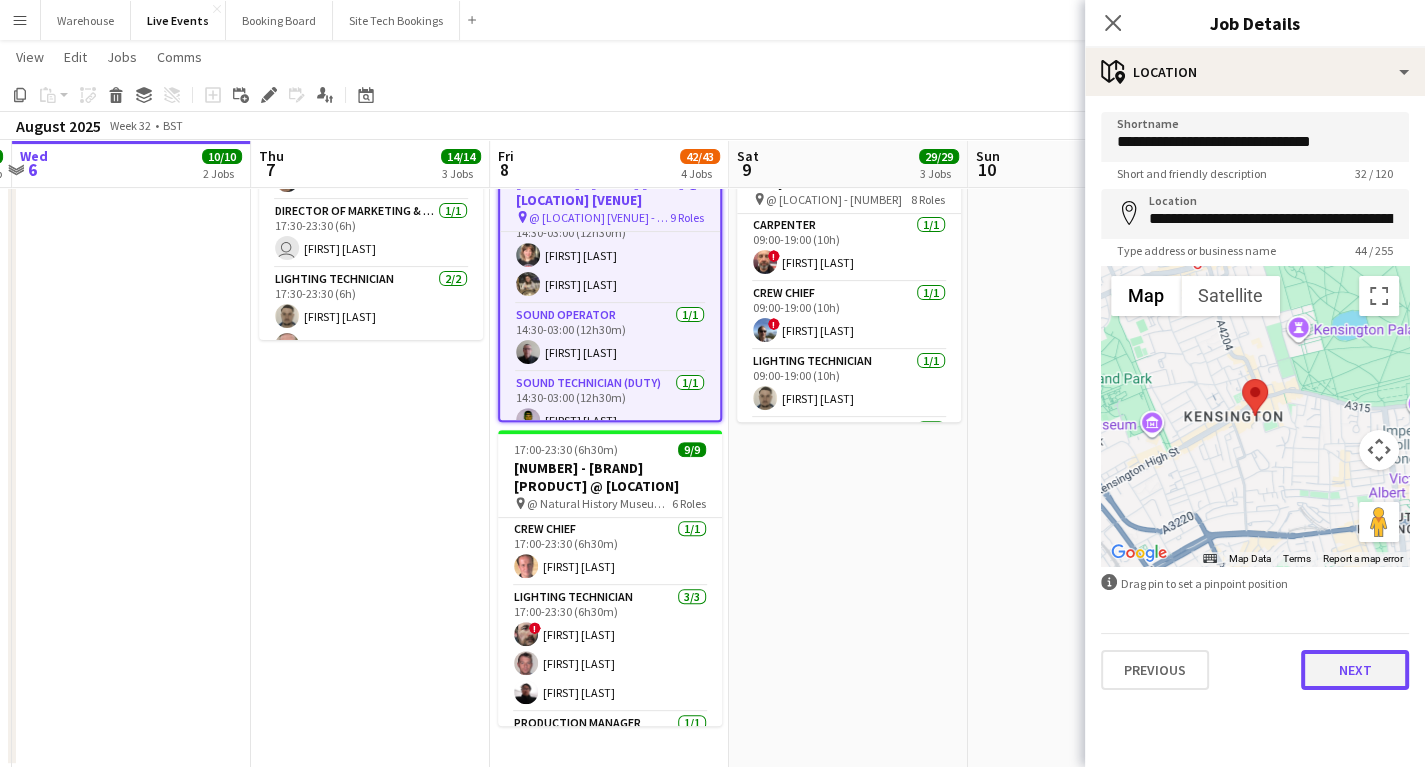 click on "Next" at bounding box center (1355, 670) 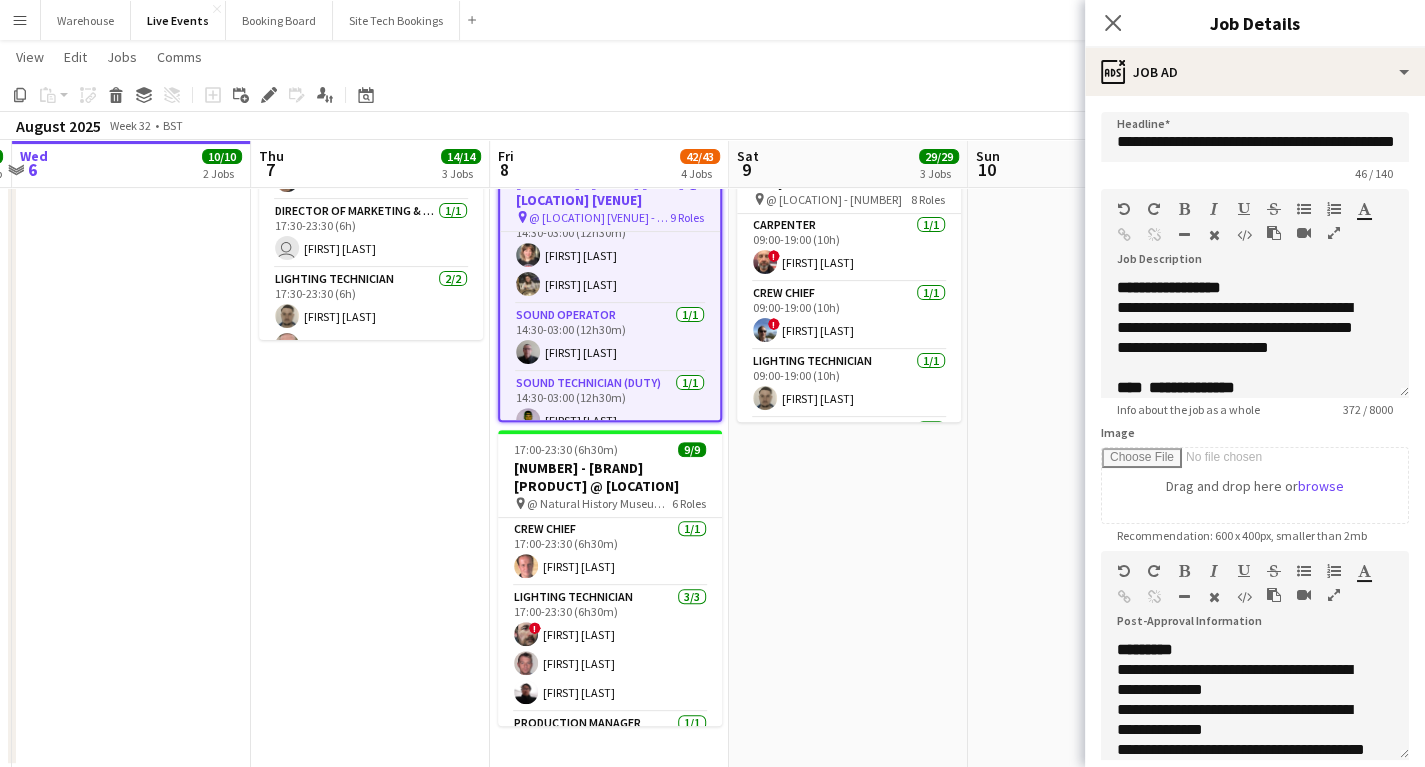 scroll, scrollTop: 275, scrollLeft: 0, axis: vertical 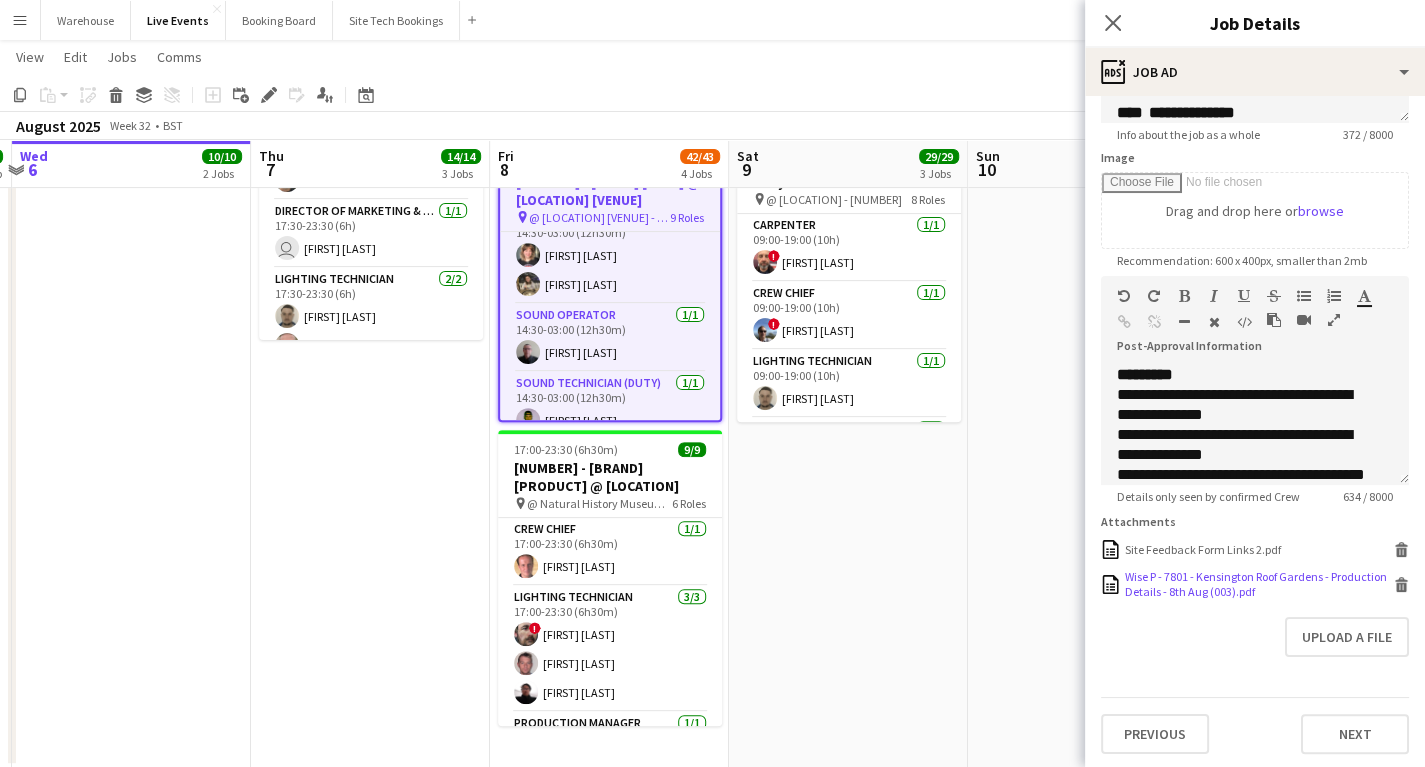 click on "Wise P - 7801 - Kensington Roof Gardens - Production Details  - 8th Aug (003).pdf" at bounding box center (1257, 584) 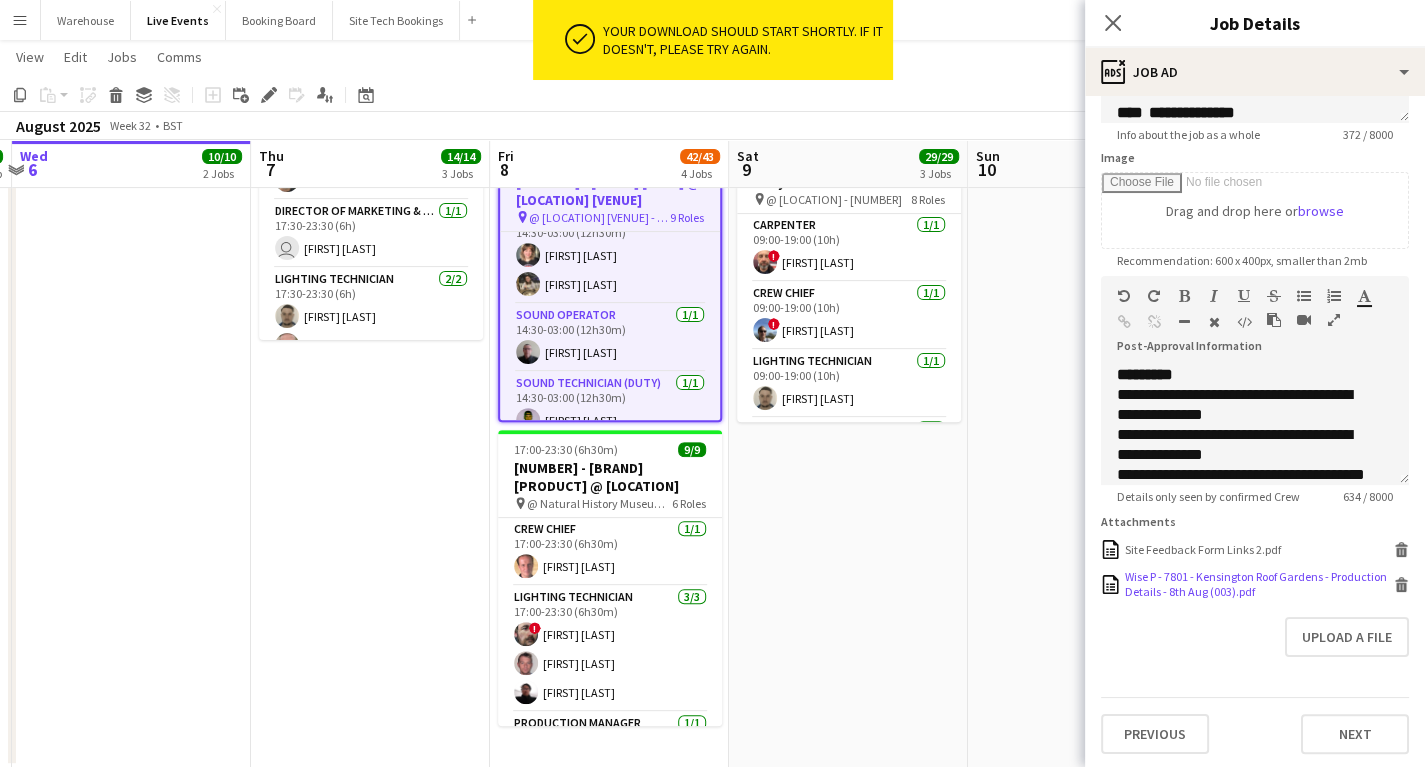 click on "Wise P - 7801 - Kensington Roof Gardens - Production Details  - 8th Aug (003).pdf" 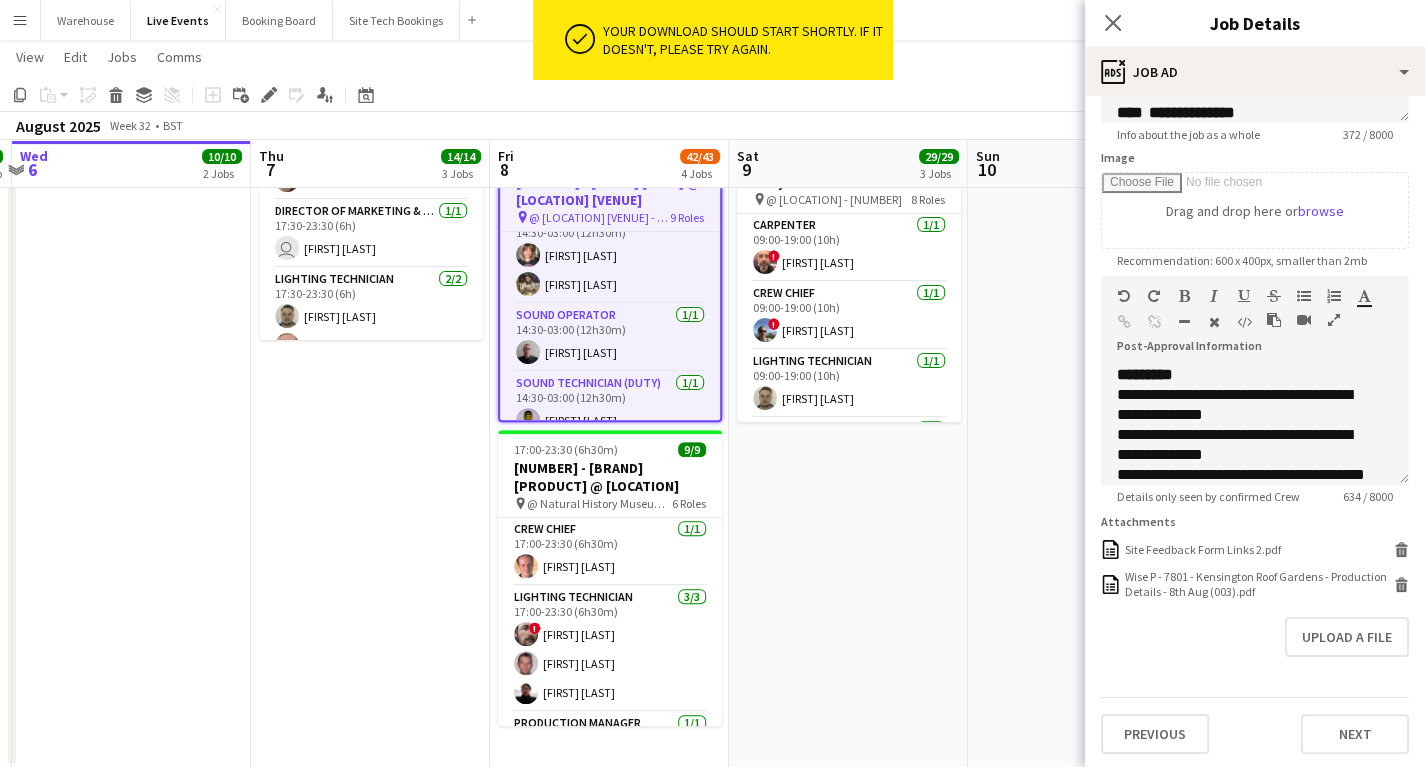 drag, startPoint x: 1114, startPoint y: 580, endPoint x: 1208, endPoint y: 632, distance: 107.42439 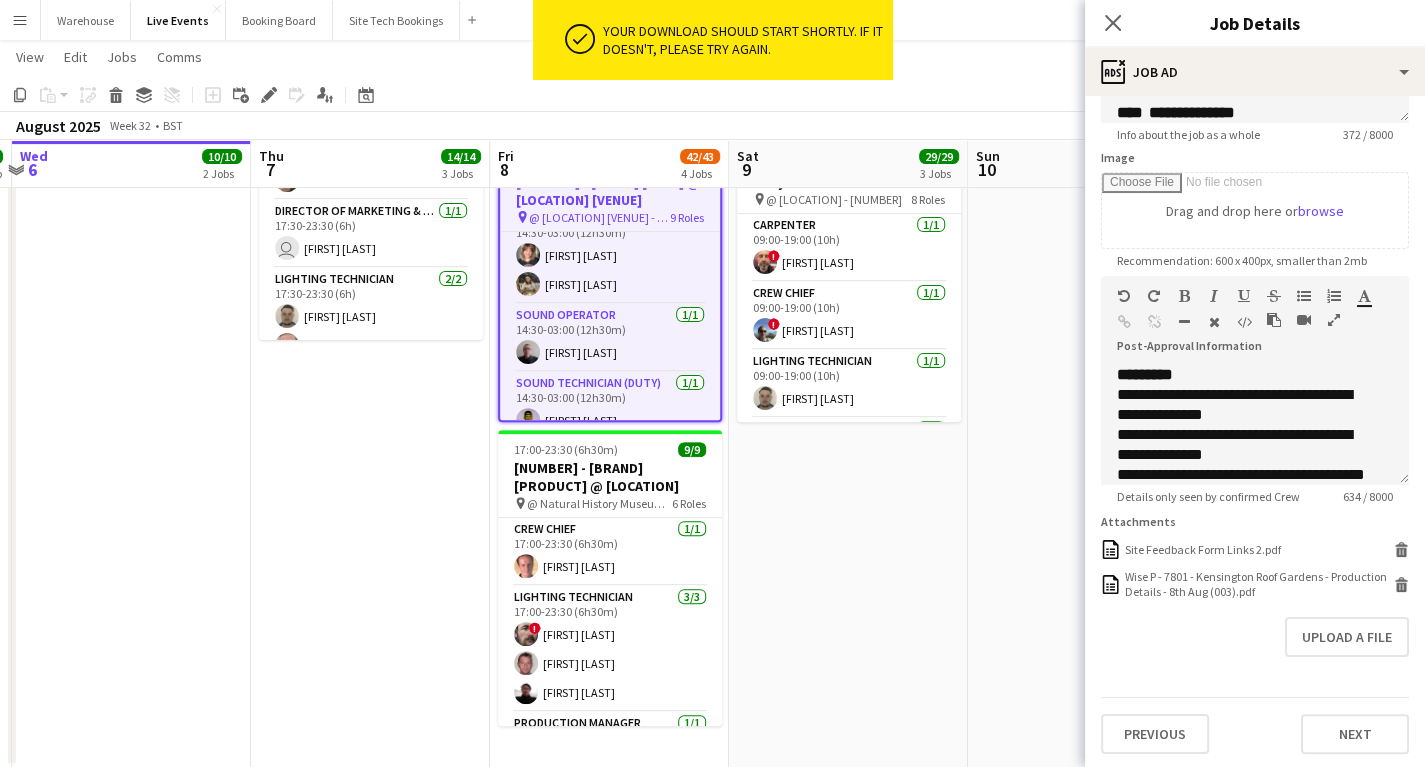 click on "Upload a file" at bounding box center (1255, 637) 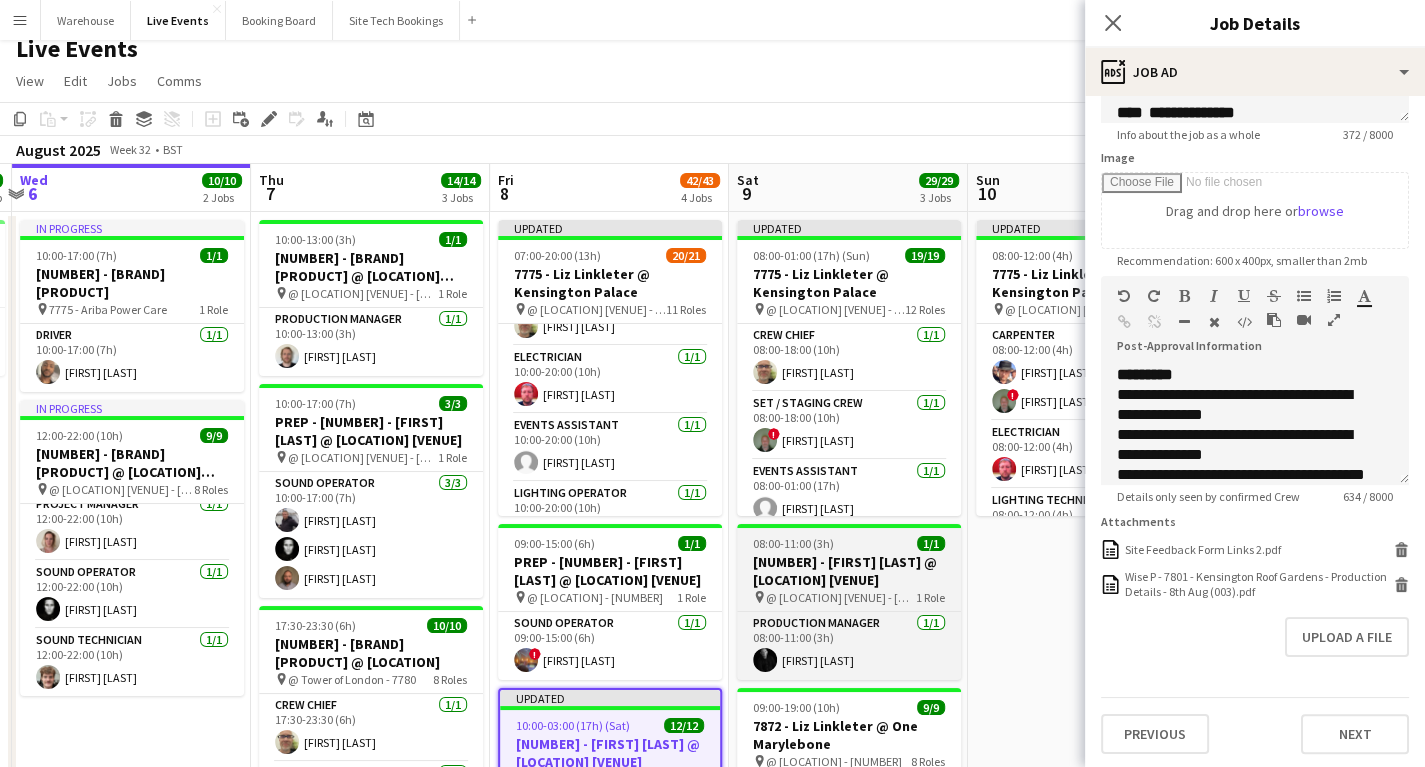 scroll, scrollTop: 0, scrollLeft: 0, axis: both 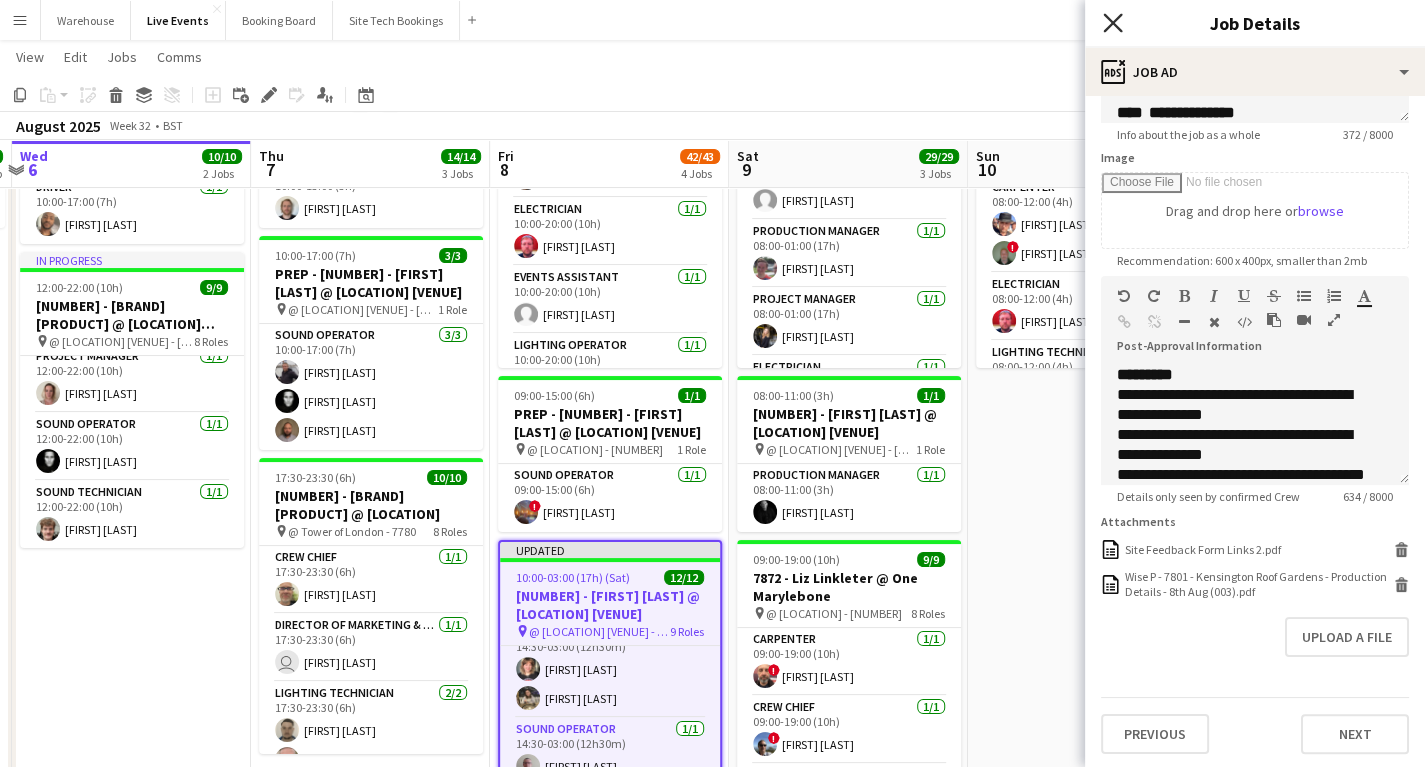 click on "Close pop-in" 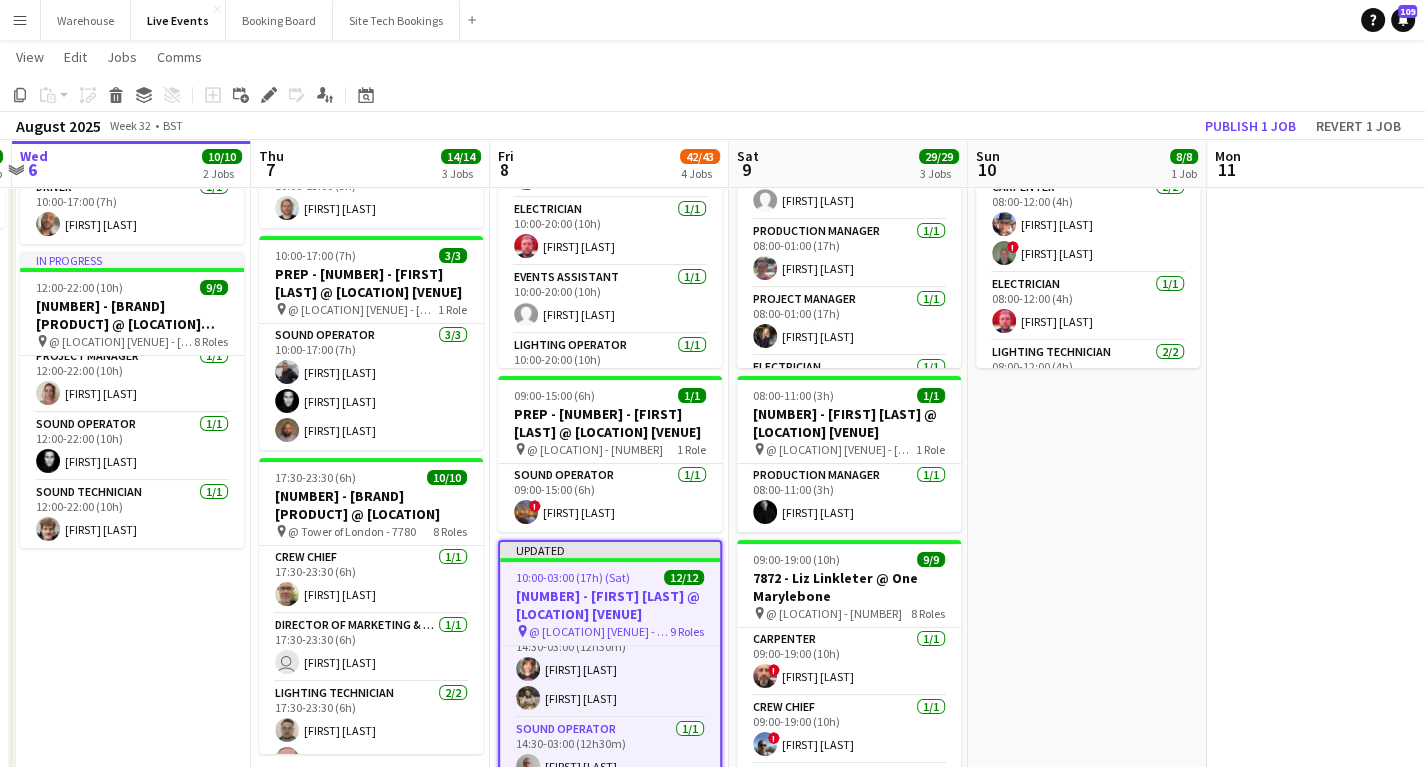 click on "Updated   08:00-12:00 (4h)    8/8   7775 - Liz Linkleter @ Kensington Palace
pin
@ Kensington Palace - 7775   5 Roles   Carpenter   2/2   08:00-12:00 (4h)
[FIRST] [LAST] ! [FIRST] [LAST]  Electrician   1/1   08:00-12:00 (4h)
[FIRST] [LAST]  Lighting Technician   2/2   08:00-12:00 (4h)
[FIRST] [LAST]  Production Manager   1/1   08:00-12:00 (4h)
[FIRST] [LAST]  Sound Technician   2/2   08:00-12:00 (4h)
[FIRST] [LAST] [FIRST] [LAST]" at bounding box center [1087, 623] 